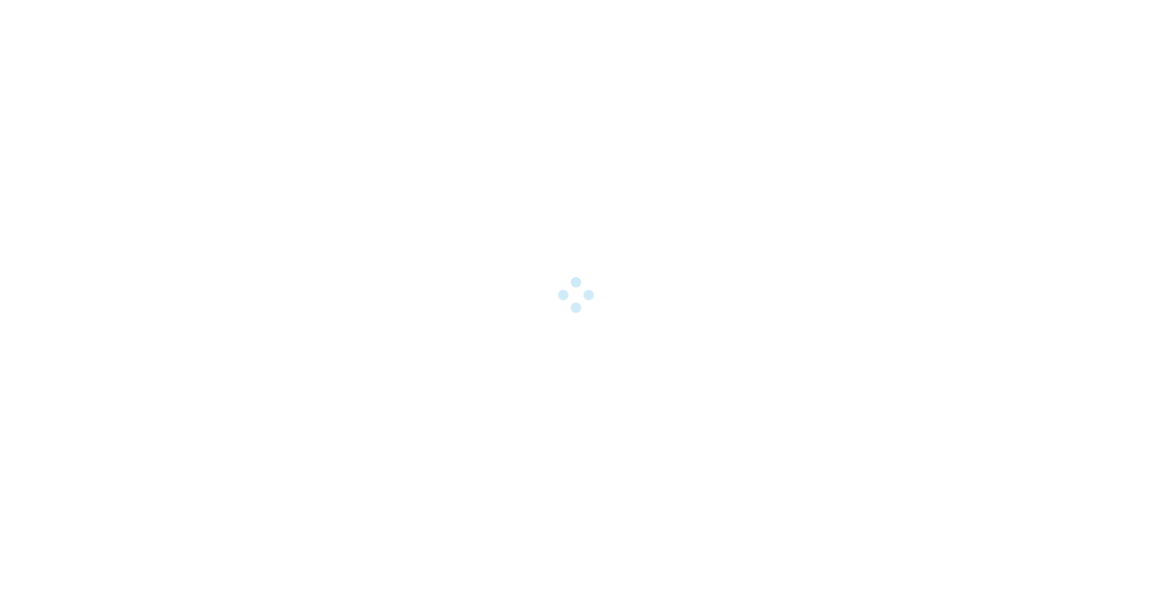scroll, scrollTop: 0, scrollLeft: 0, axis: both 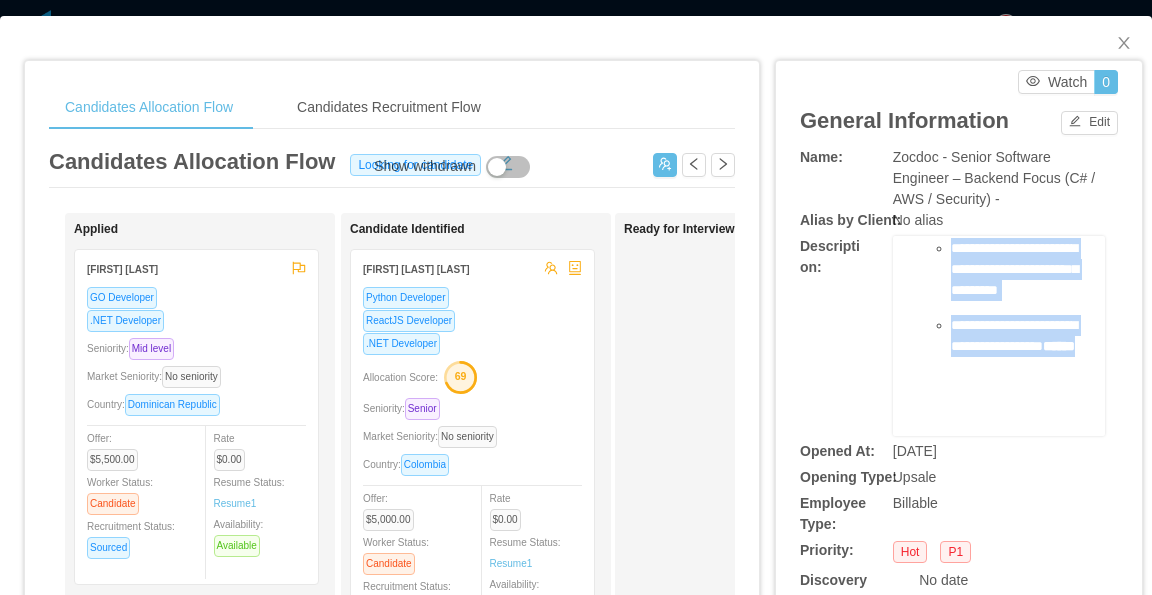drag, startPoint x: 901, startPoint y: 273, endPoint x: 1025, endPoint y: 352, distance: 147.0272 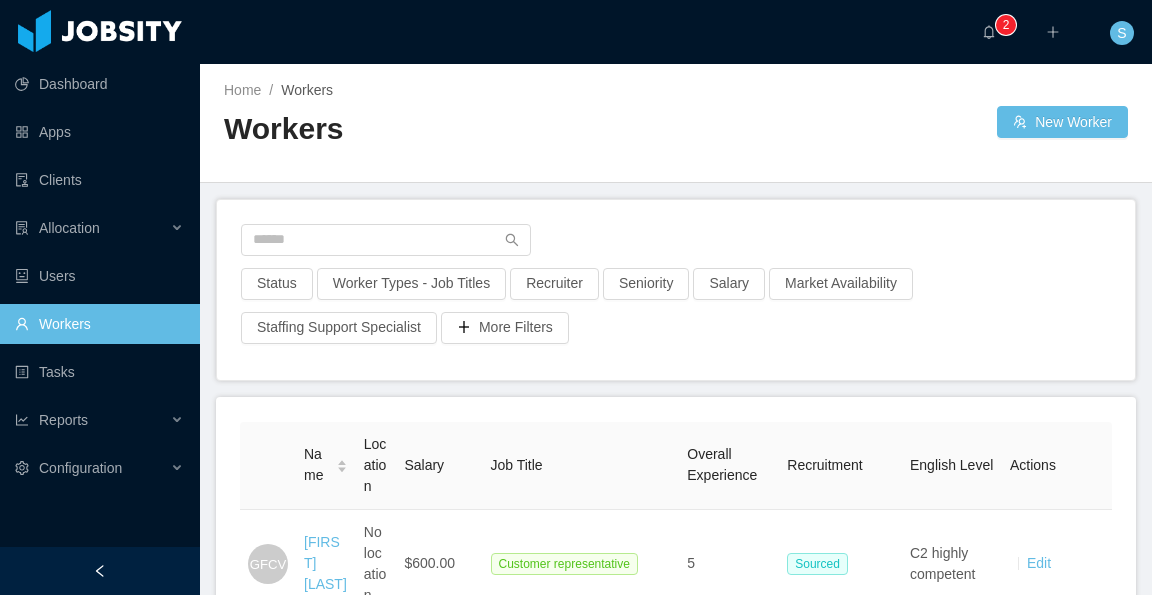 scroll, scrollTop: 0, scrollLeft: 0, axis: both 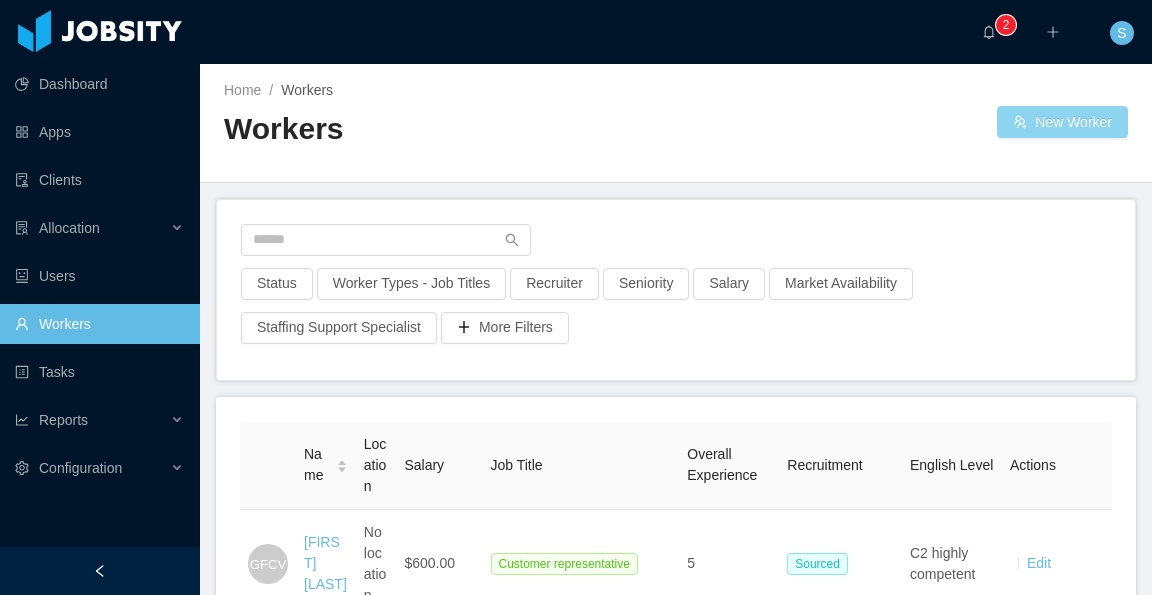 click on "New Worker" at bounding box center (1062, 122) 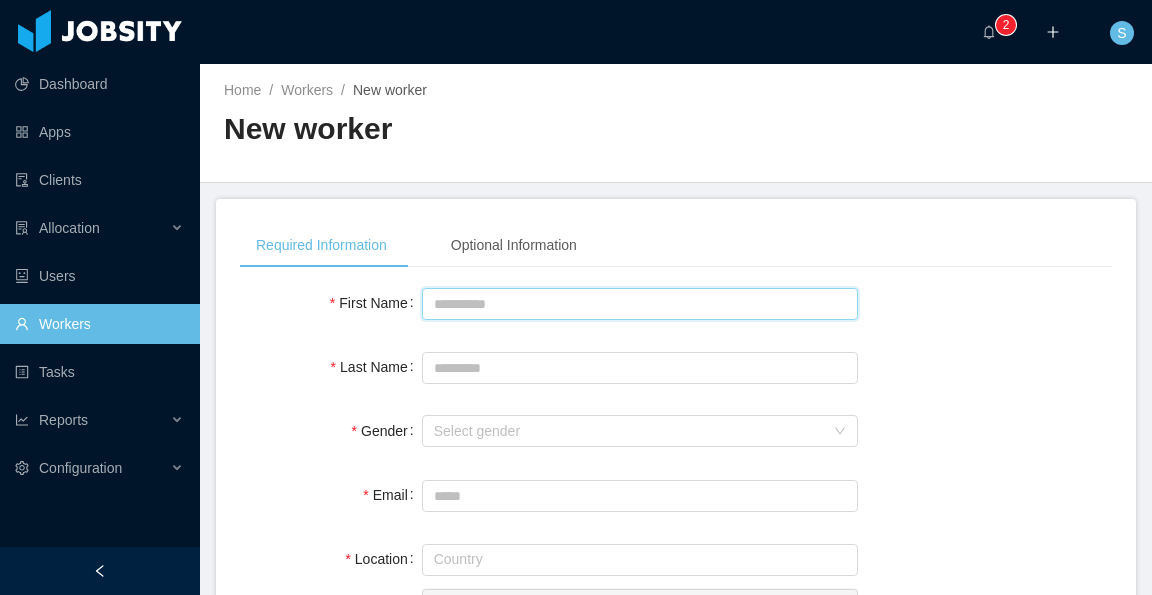 click on "First Name" at bounding box center (640, 304) 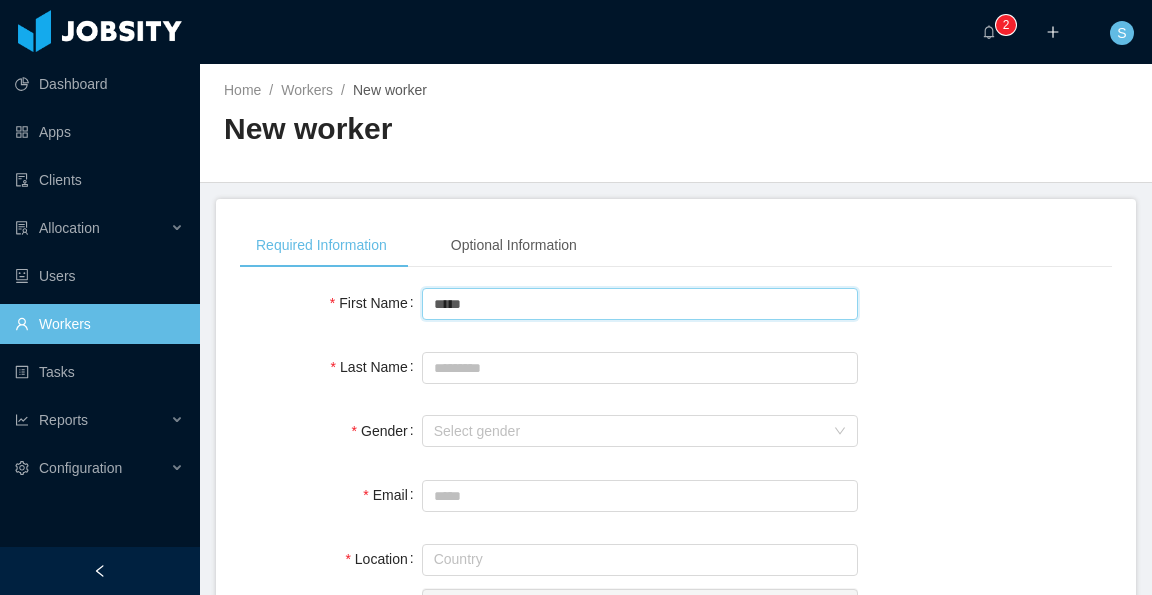 type on "****" 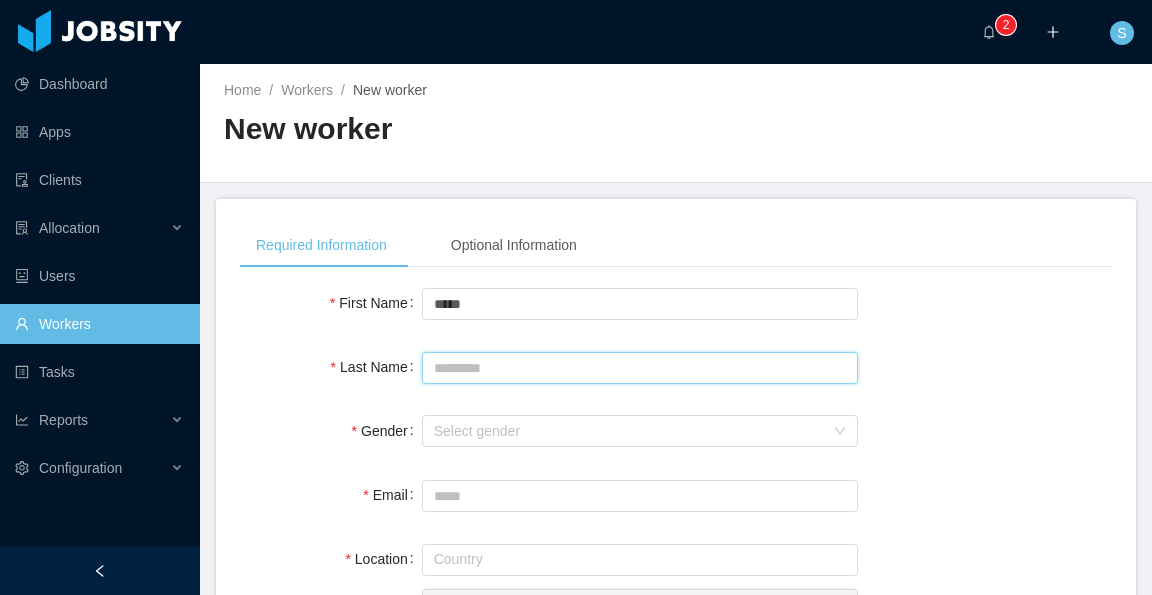 click on "Last Name" at bounding box center (640, 368) 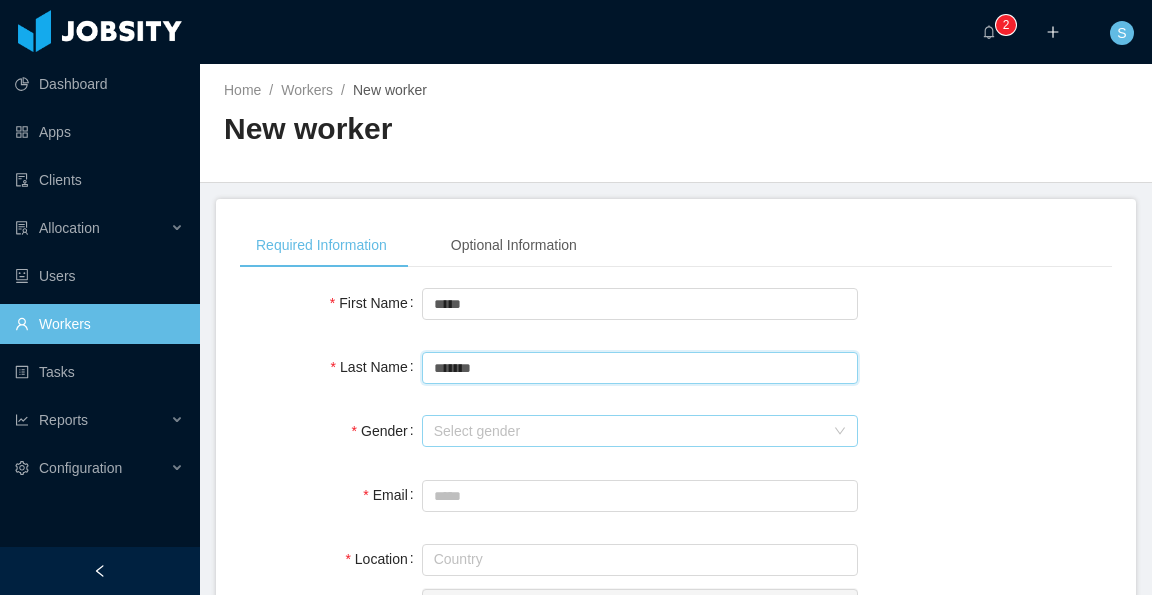 click on "Select gender" at bounding box center (629, 431) 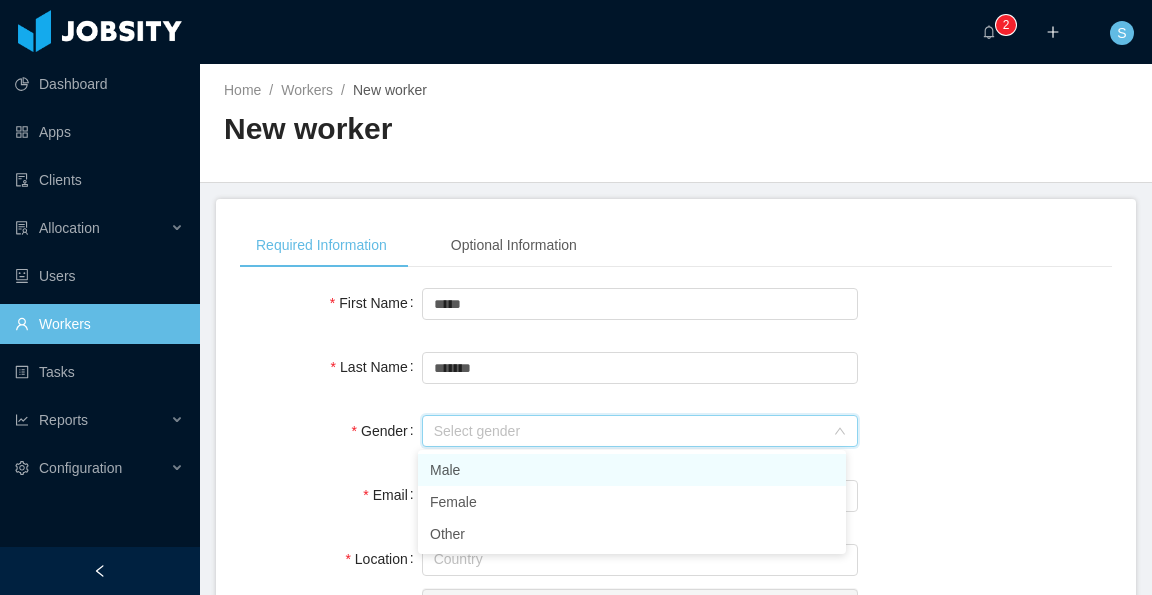 click on "Male" at bounding box center [632, 470] 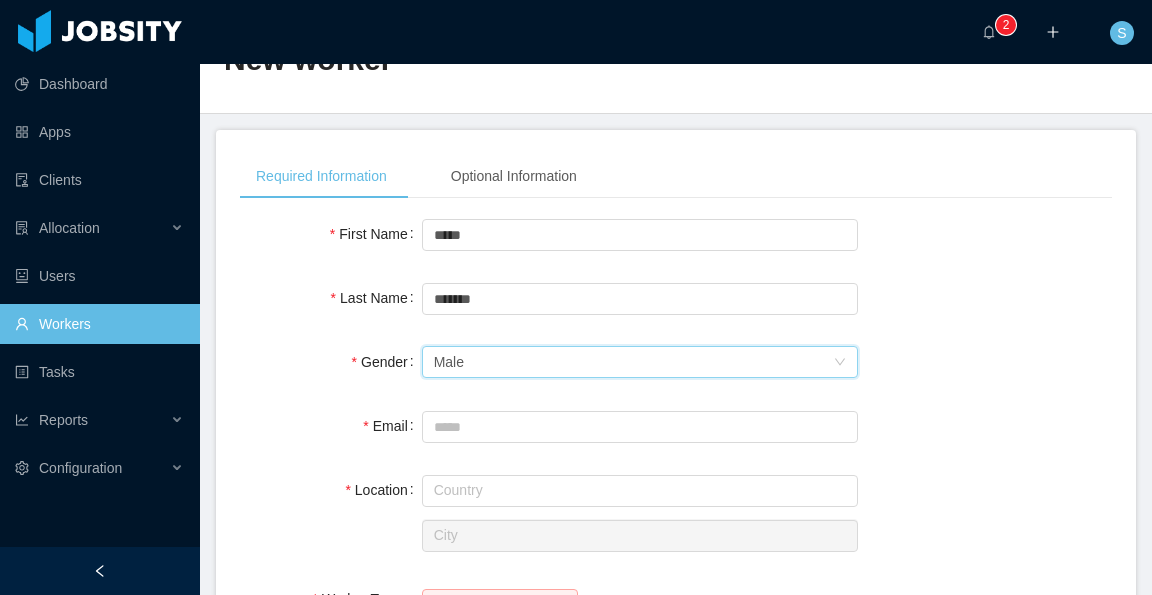 scroll, scrollTop: 100, scrollLeft: 0, axis: vertical 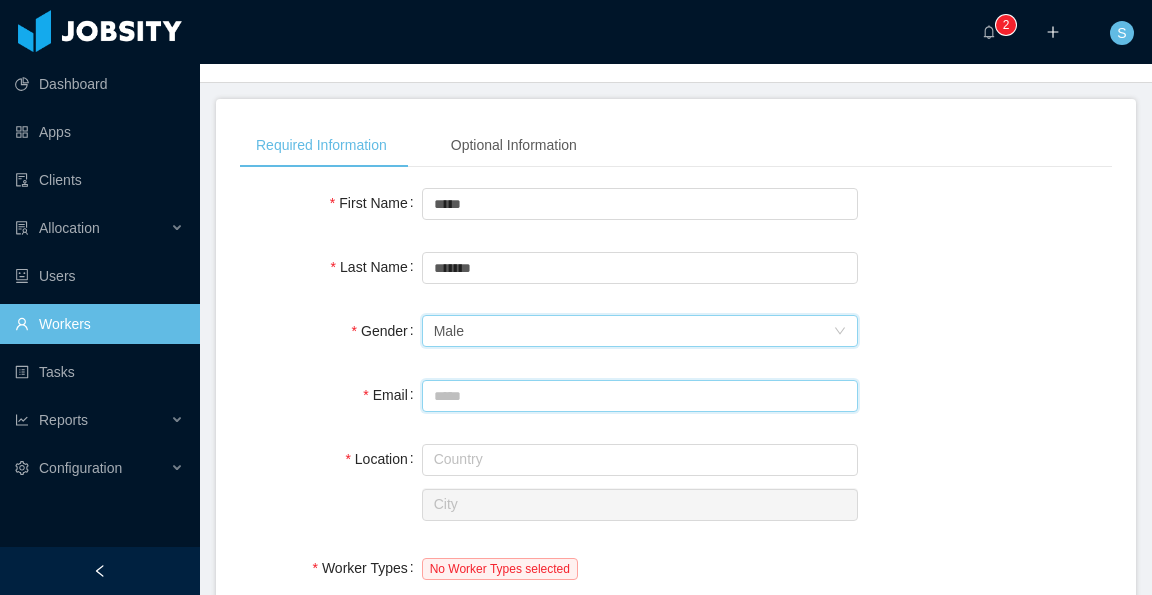 click on "Email" at bounding box center (640, 396) 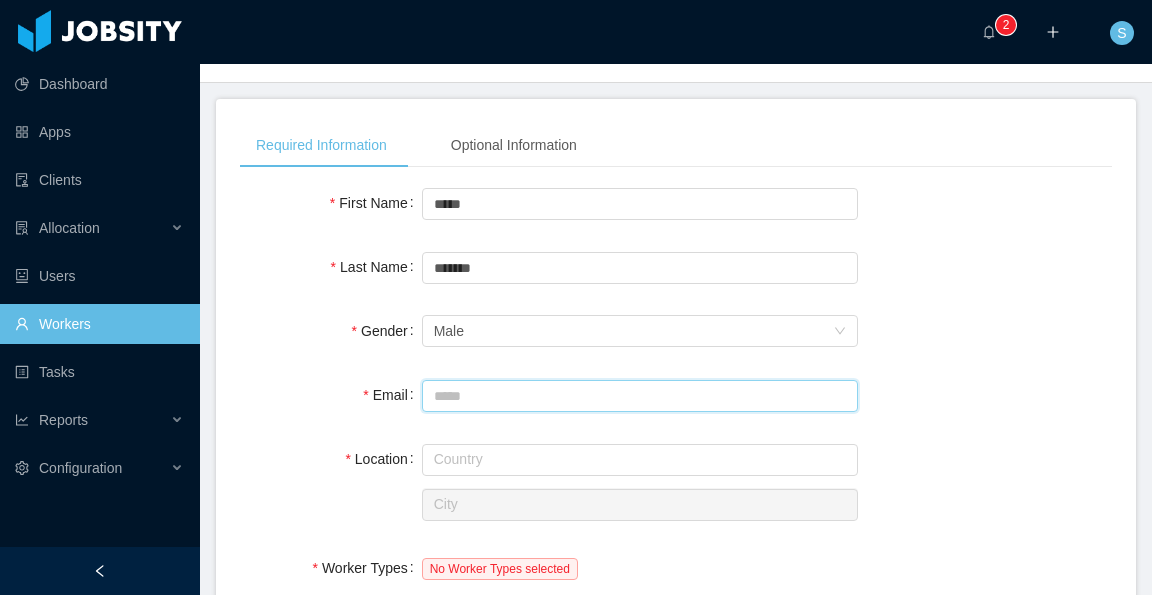paste on "**********" 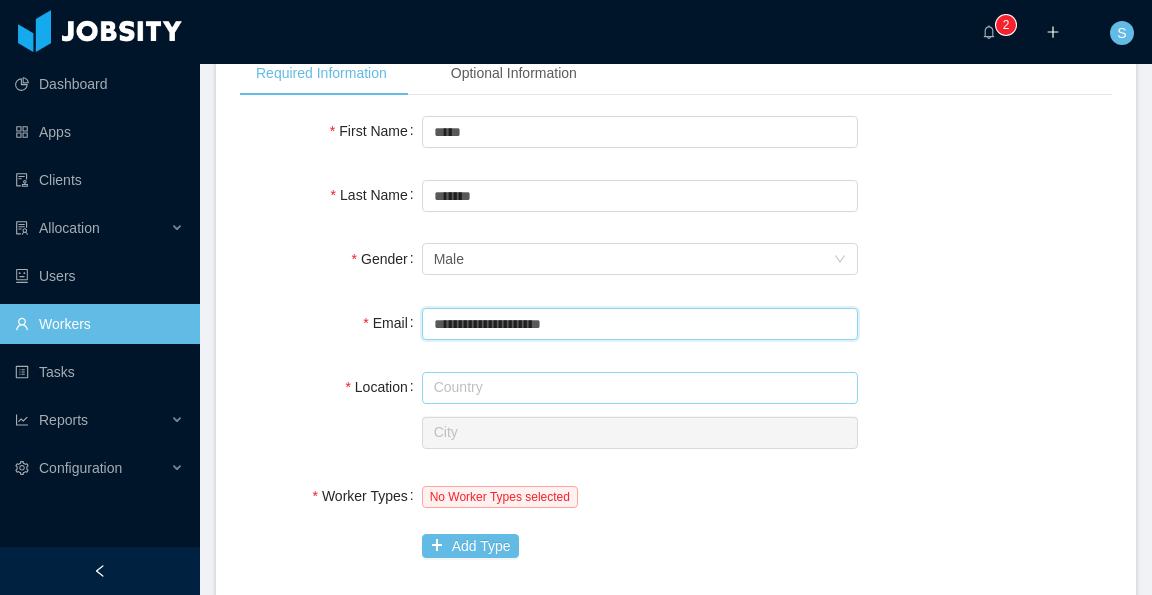scroll, scrollTop: 200, scrollLeft: 0, axis: vertical 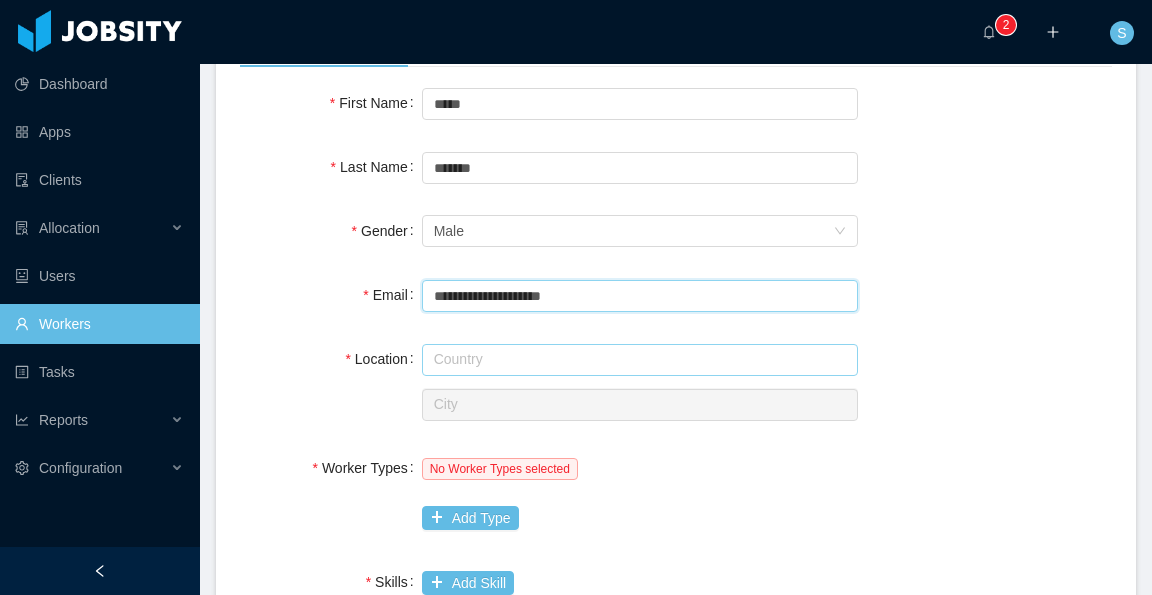 type on "**********" 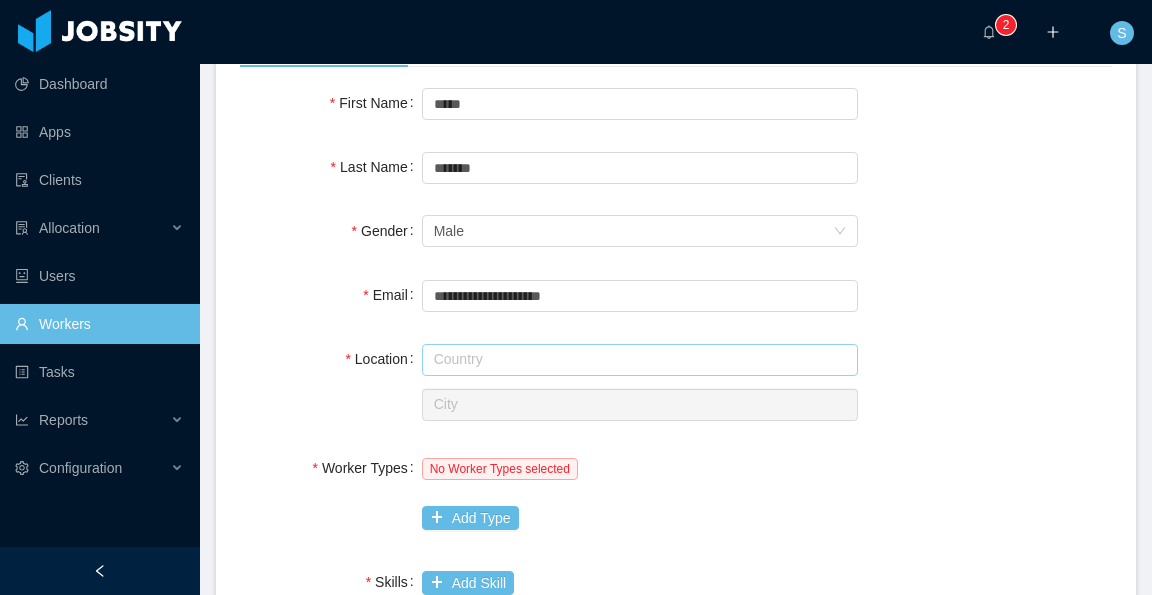 click at bounding box center (640, 360) 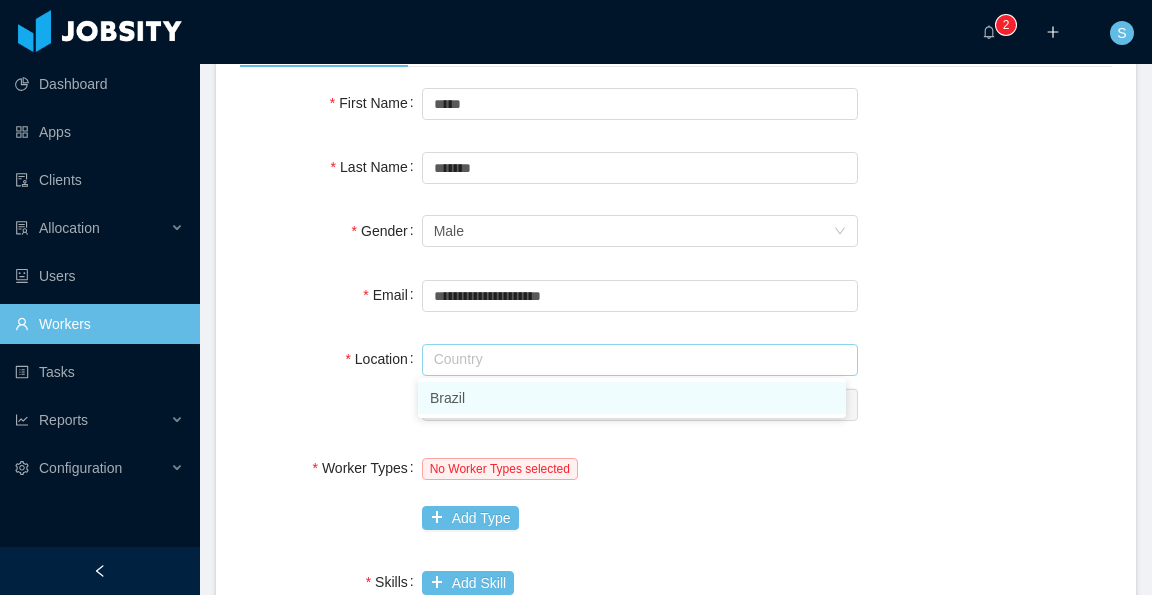click on "Brazil" at bounding box center (632, 398) 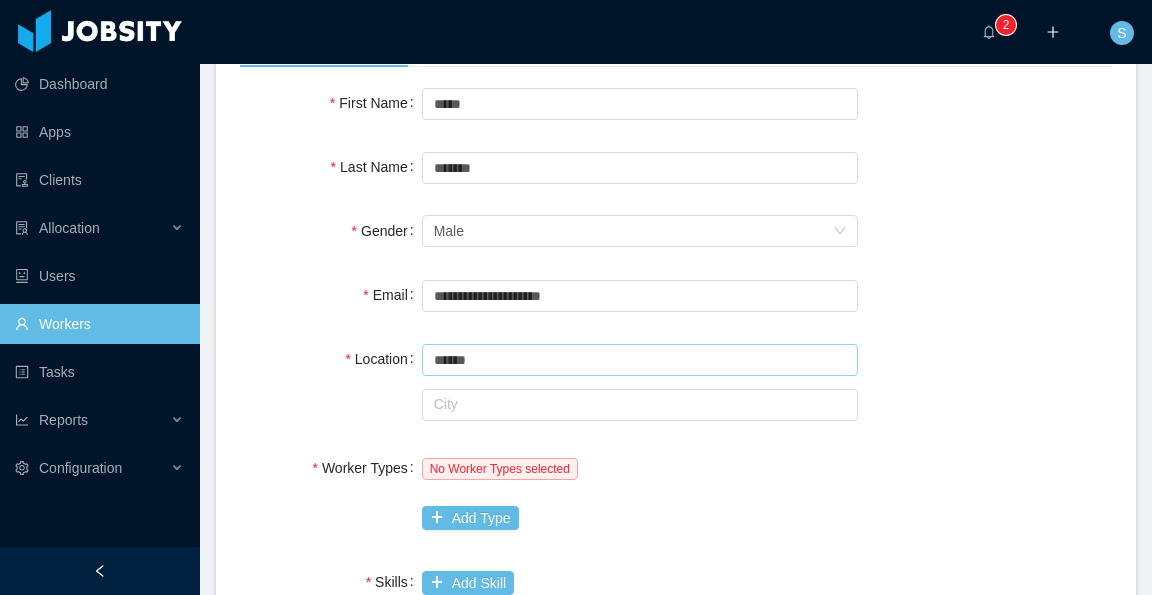 scroll, scrollTop: 400, scrollLeft: 0, axis: vertical 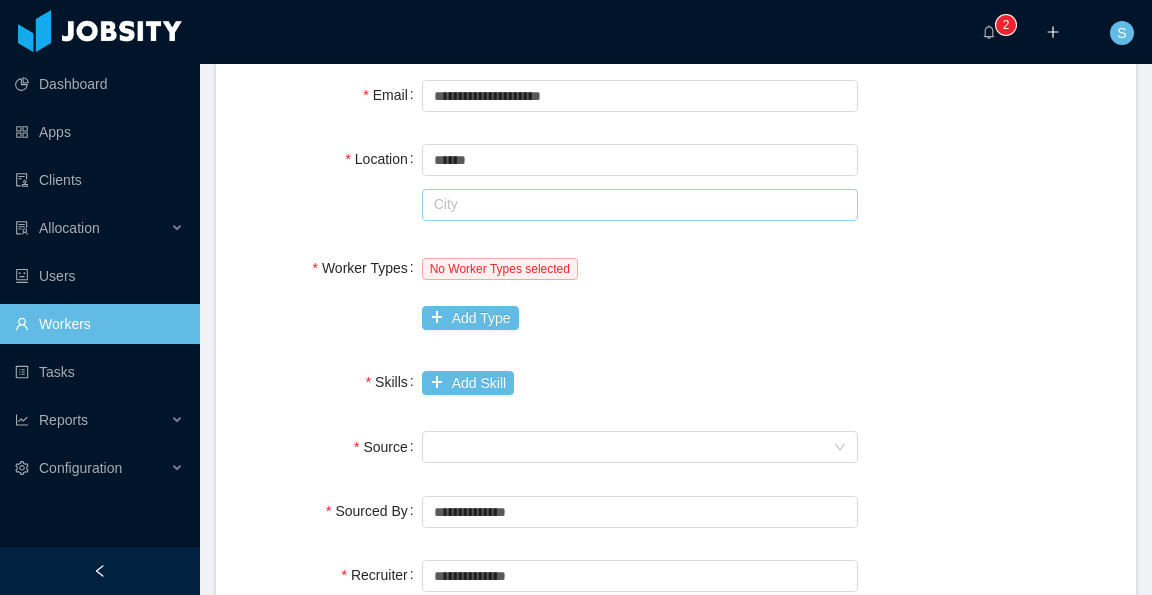 click at bounding box center (640, 205) 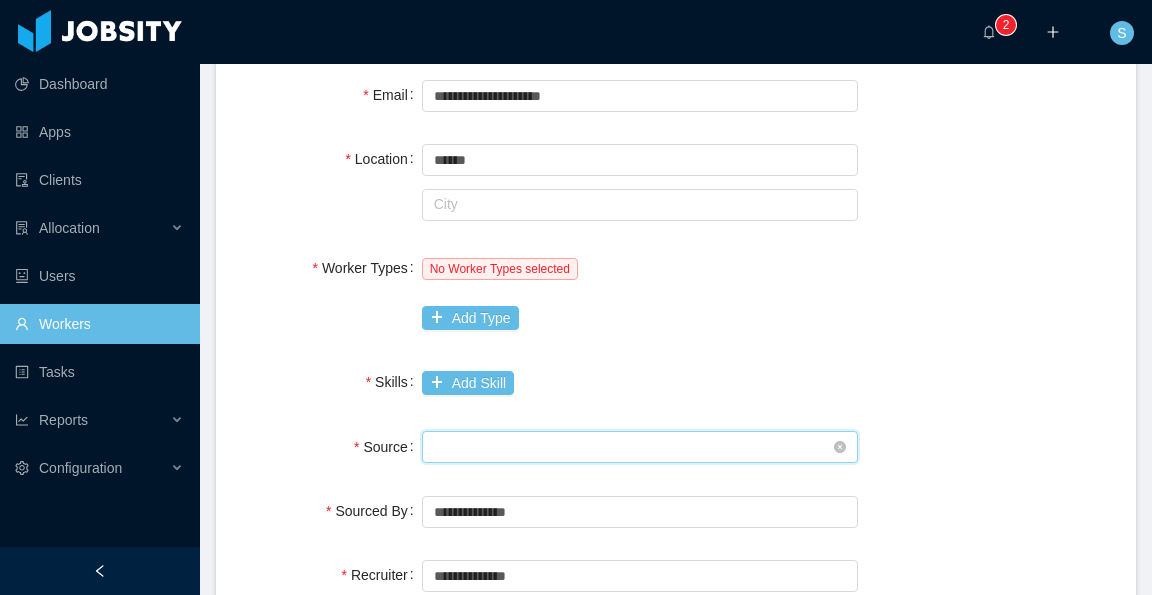 click on "Seniority" at bounding box center [633, 447] 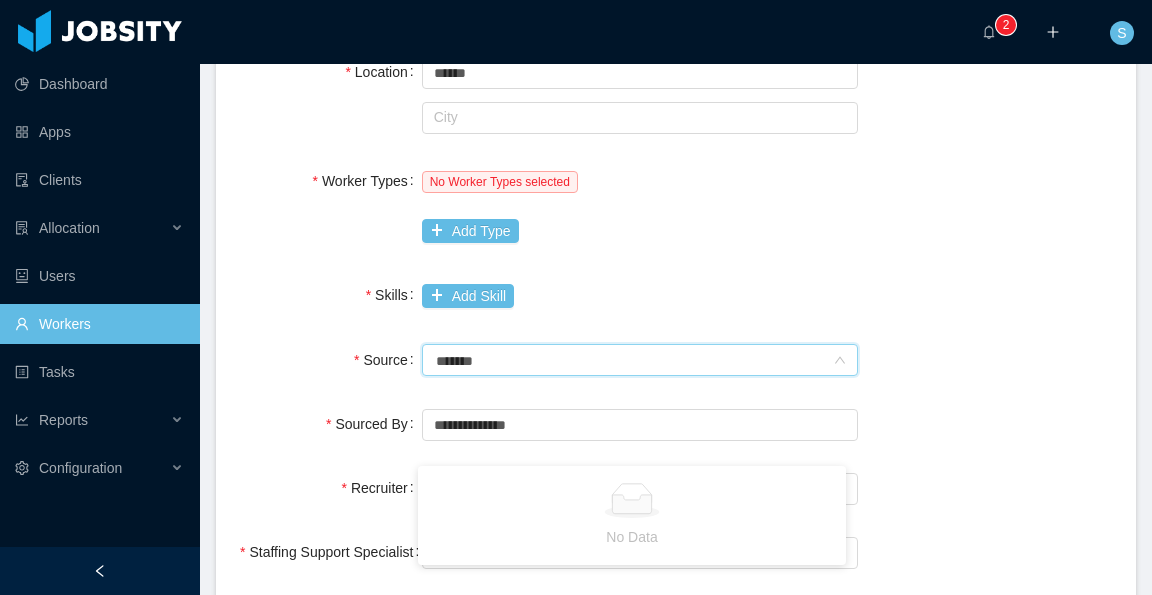 scroll, scrollTop: 500, scrollLeft: 0, axis: vertical 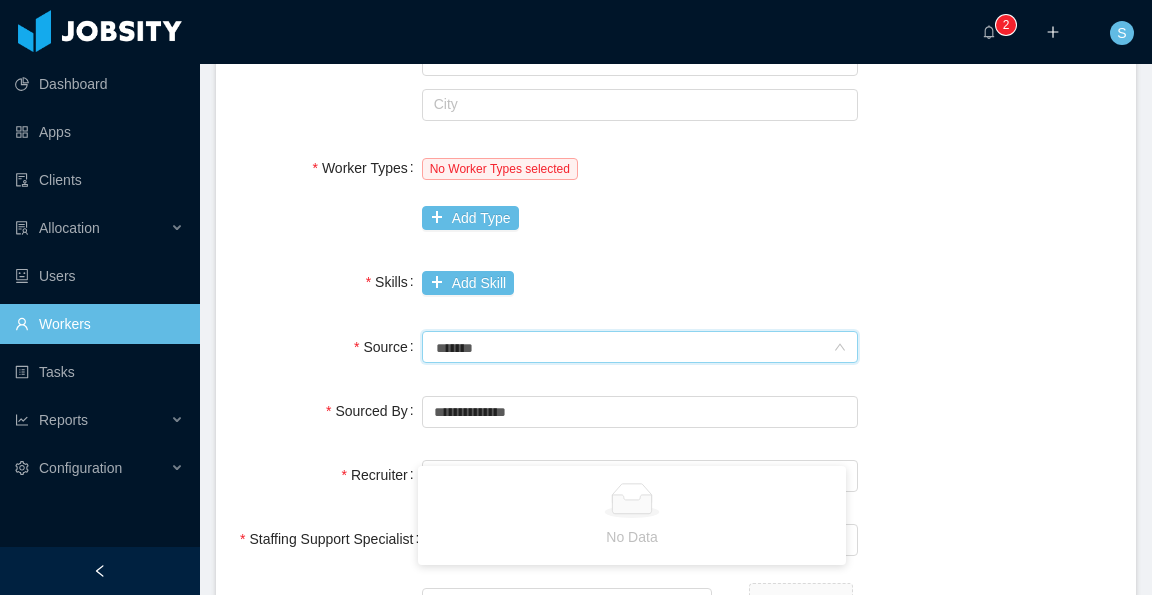 type on "*******" 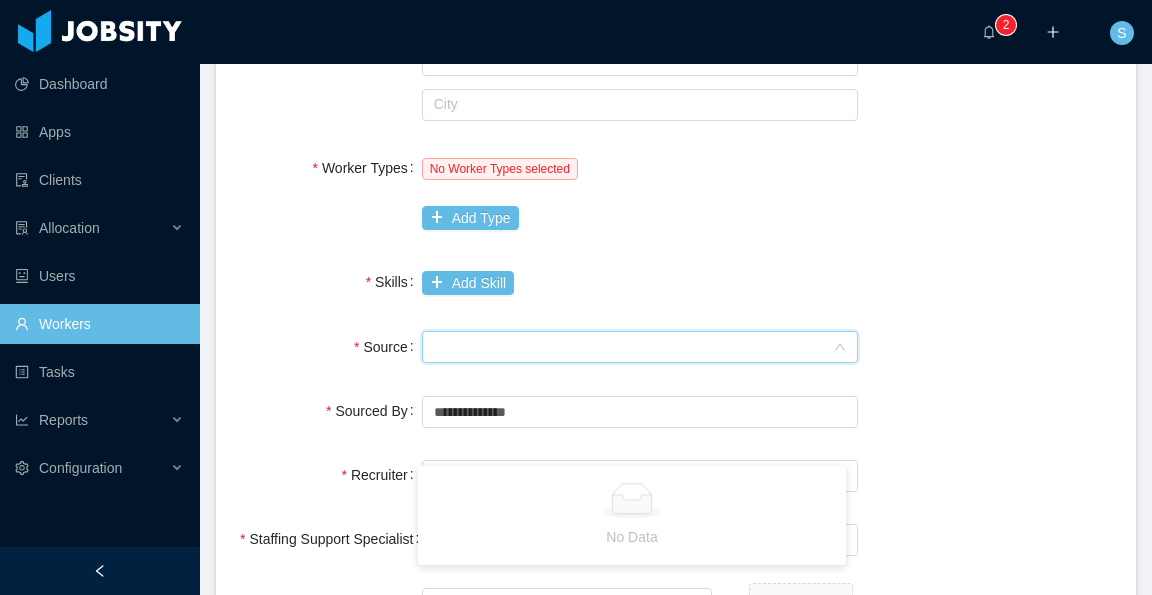 click on "Source Seniority sao pau" at bounding box center (676, 347) 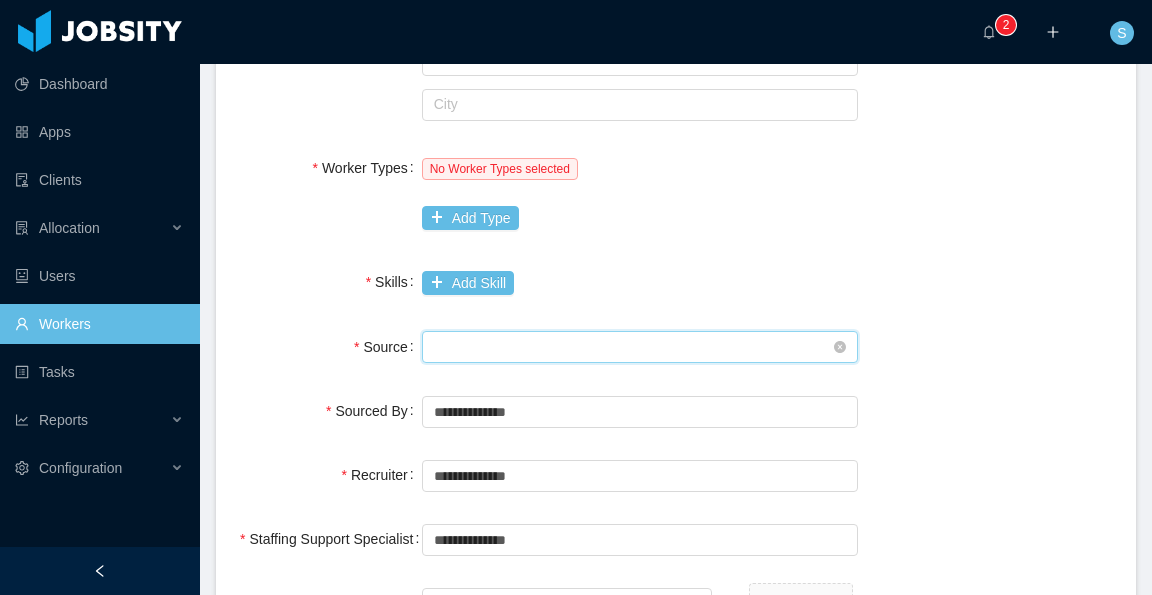 click on "Seniority" at bounding box center (633, 347) 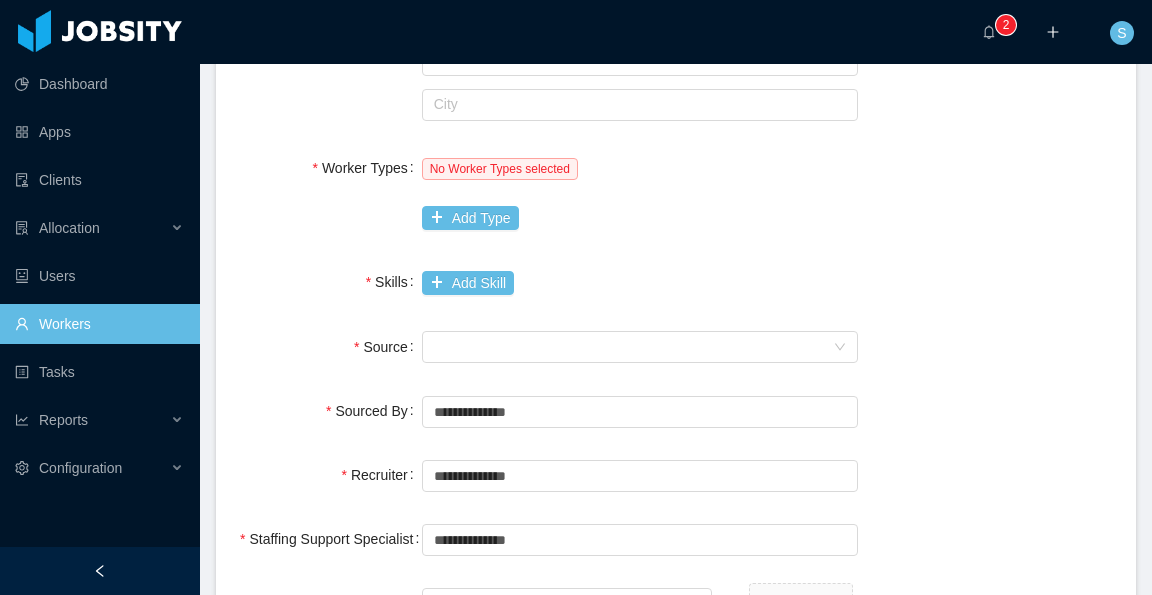 click on "Skills Add Skill" at bounding box center [676, 282] 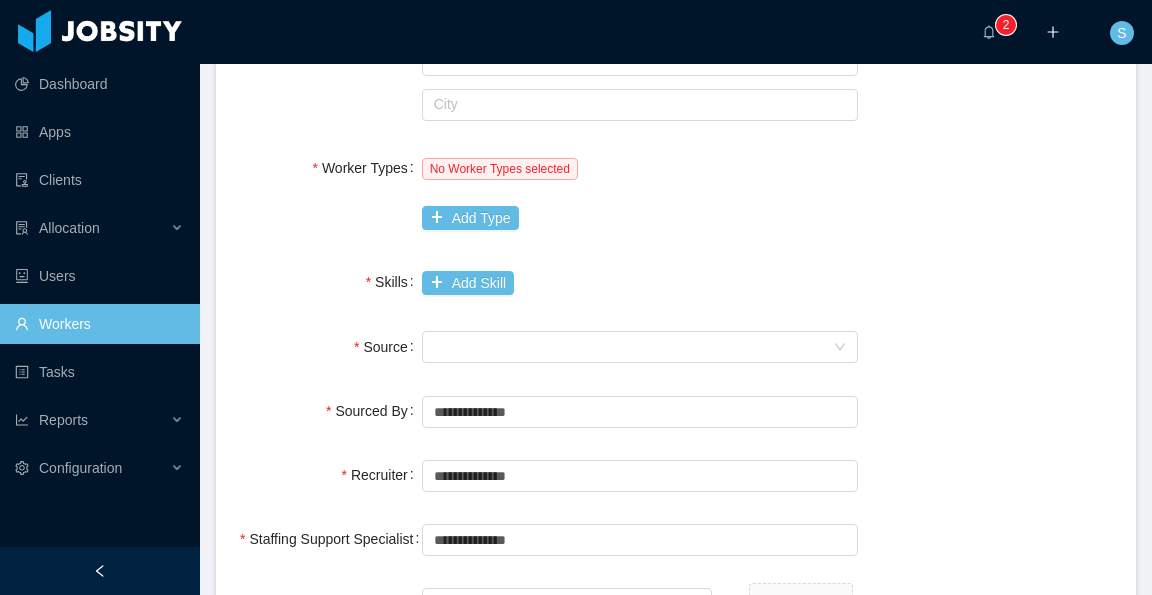 scroll, scrollTop: 300, scrollLeft: 0, axis: vertical 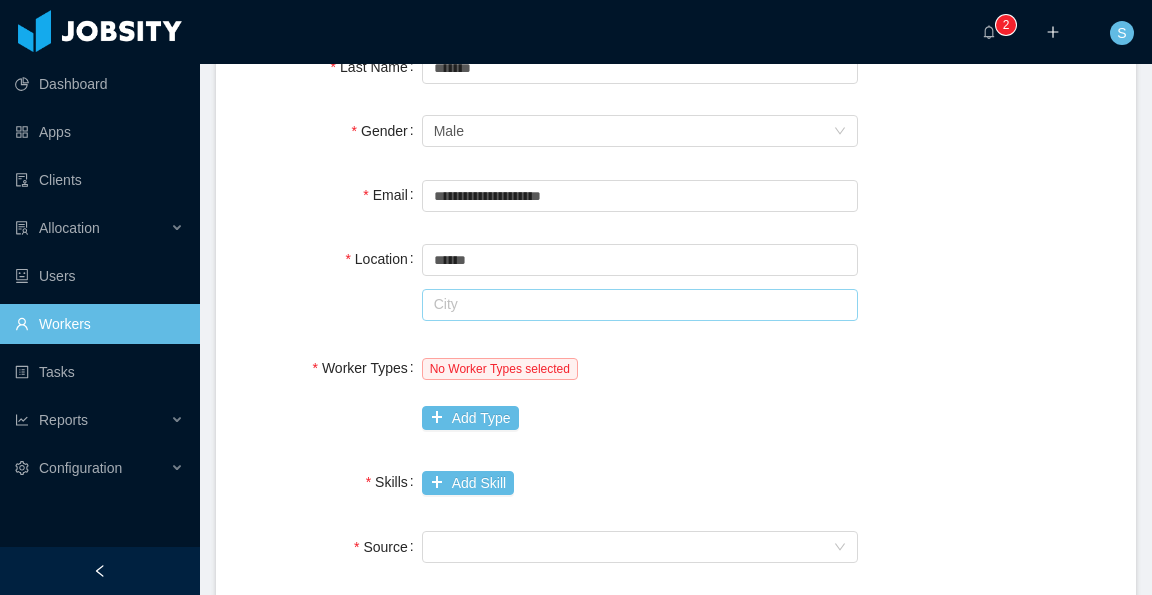 click at bounding box center (640, 305) 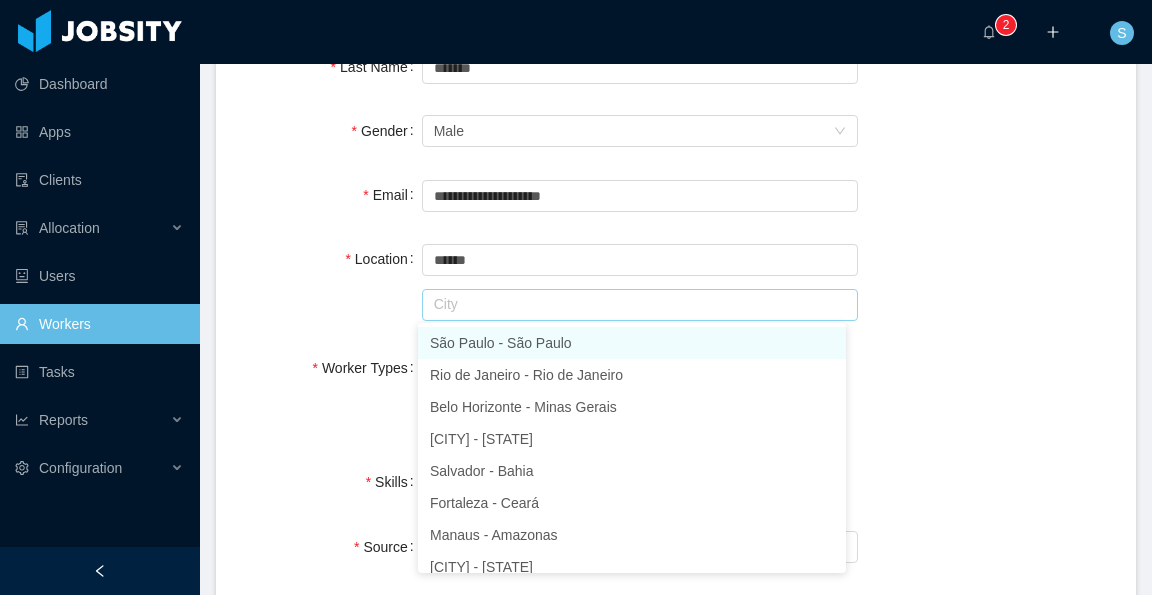 click on "São Paulo - São Paulo" at bounding box center [632, 343] 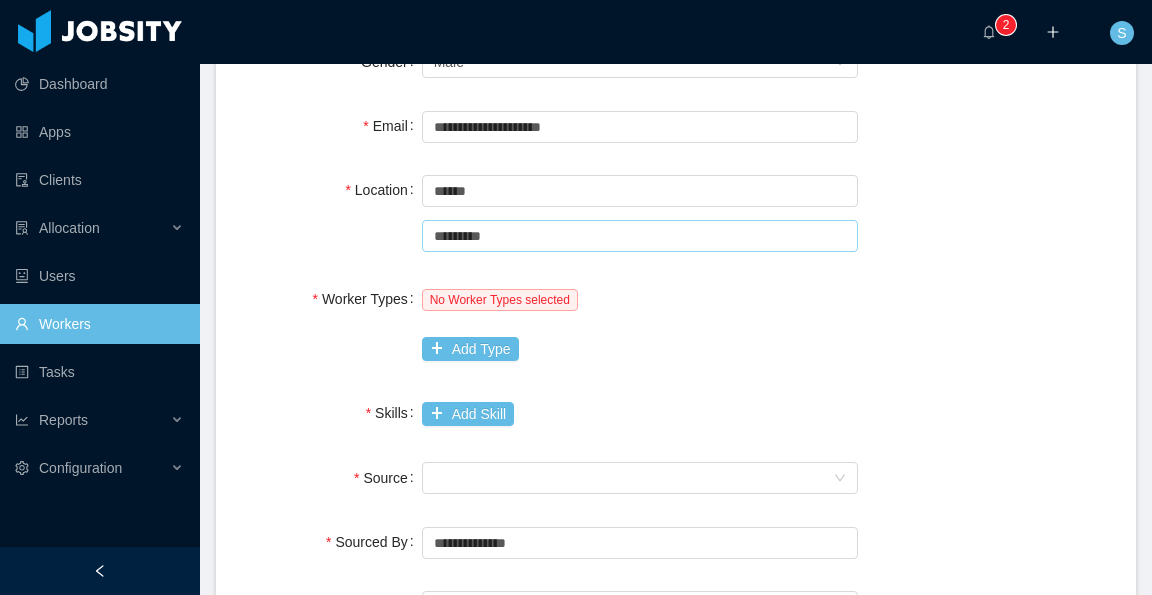 scroll, scrollTop: 400, scrollLeft: 0, axis: vertical 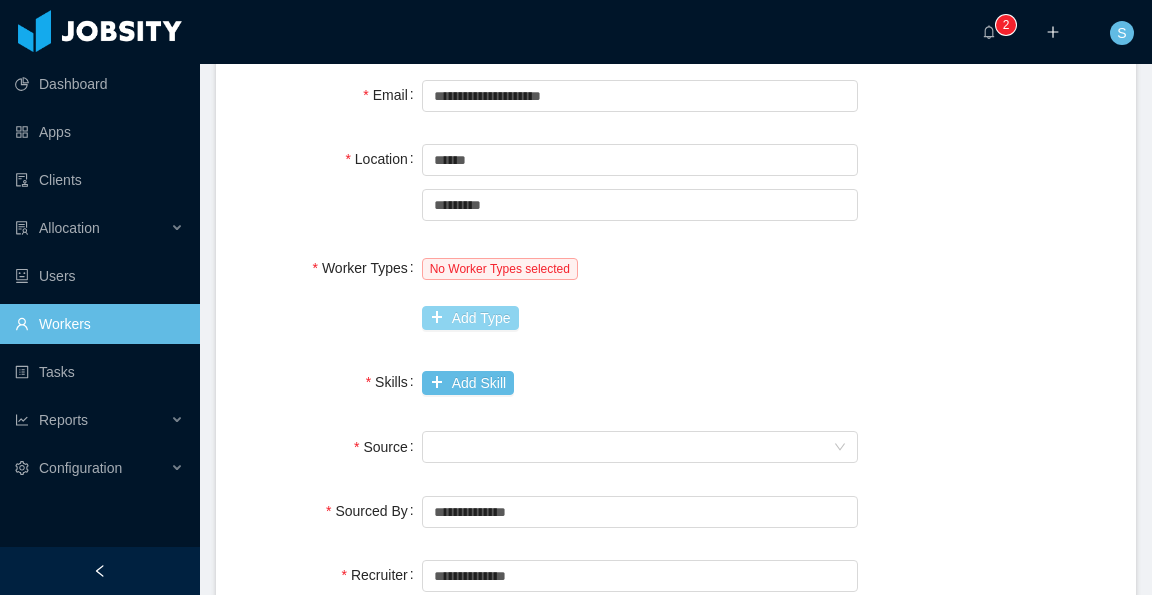 click on "Add Type" at bounding box center (470, 318) 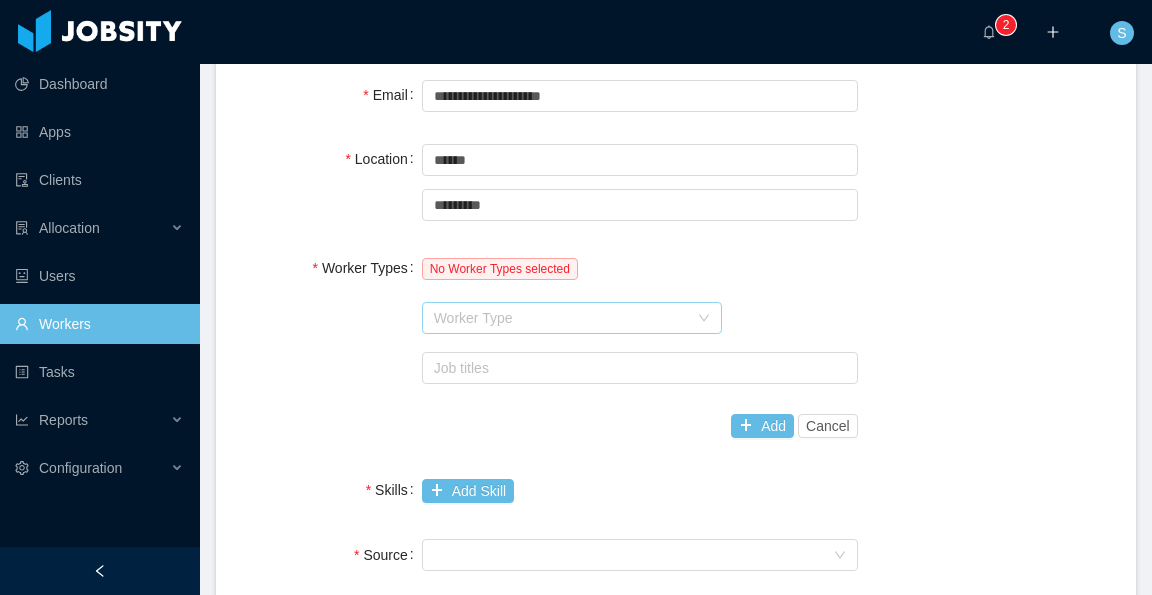 click on "Worker Type" at bounding box center [561, 318] 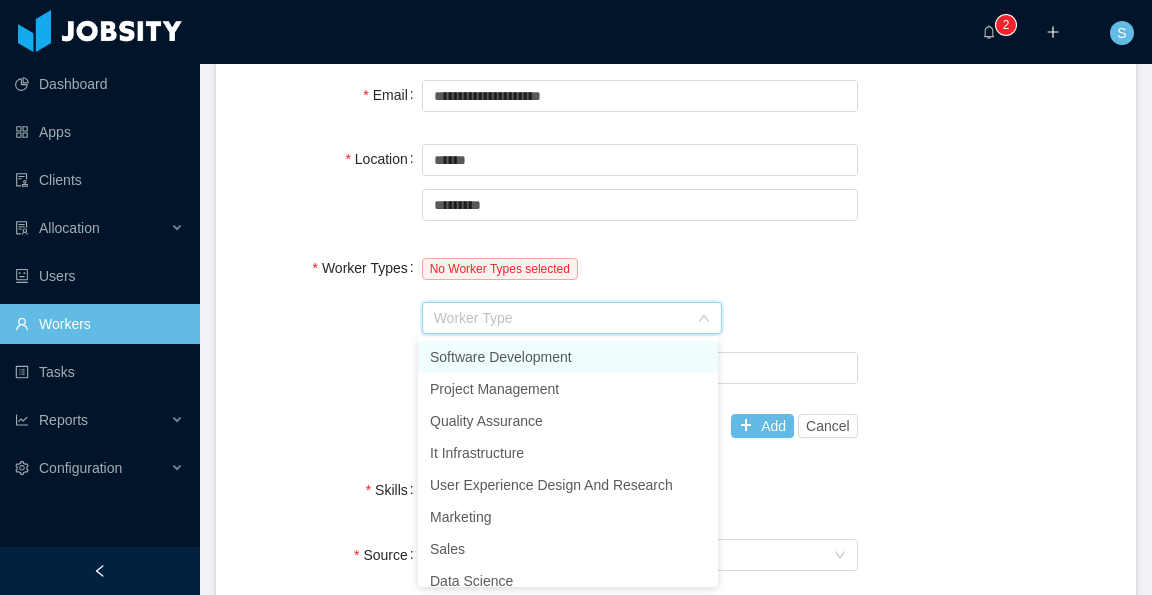 click on "Software Development" at bounding box center (568, 357) 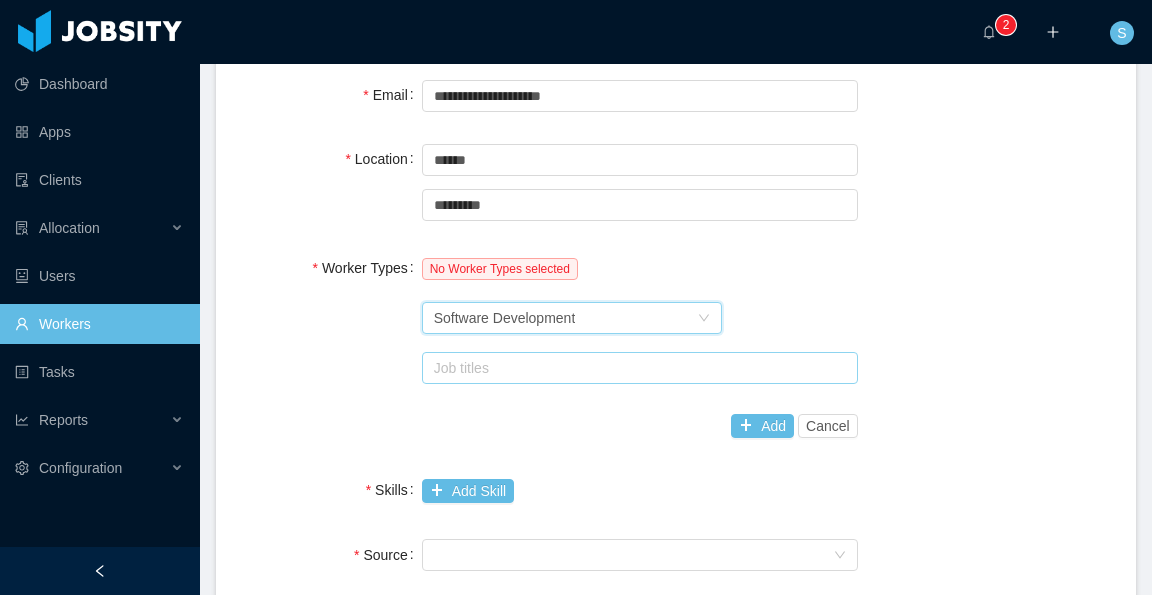 click on "Job titles" at bounding box center (635, 368) 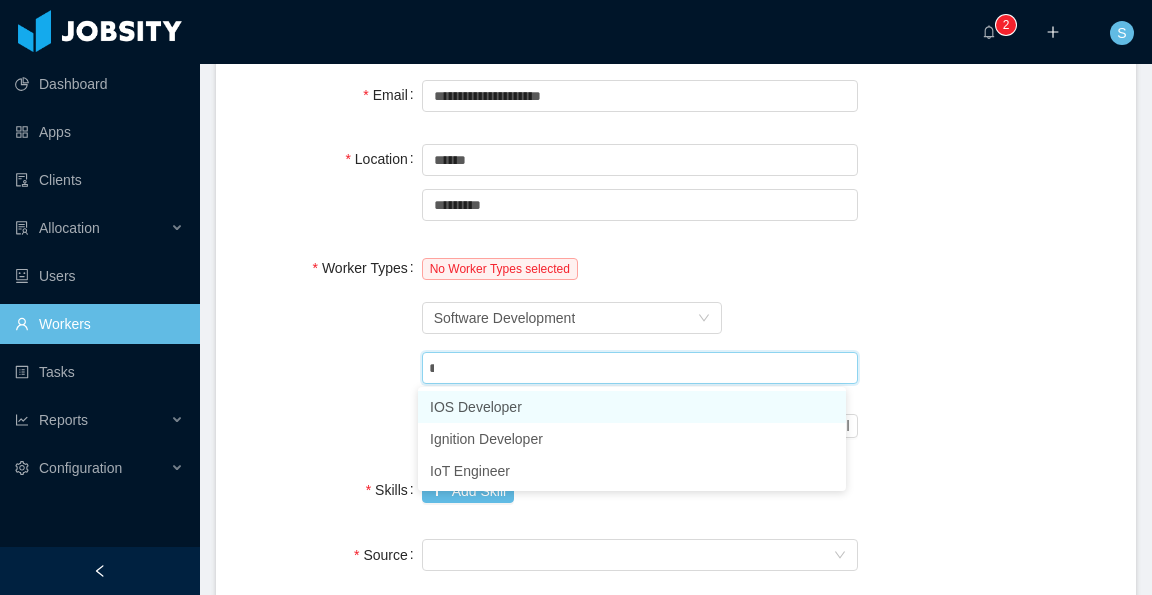 type on "***" 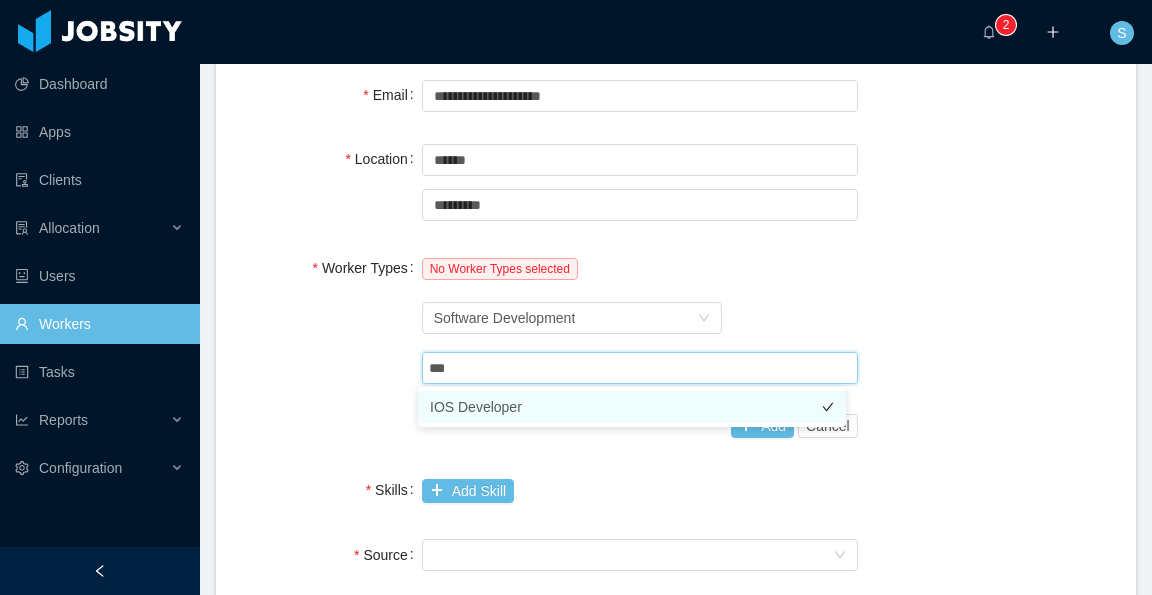 click on "IOS Developer" at bounding box center (632, 407) 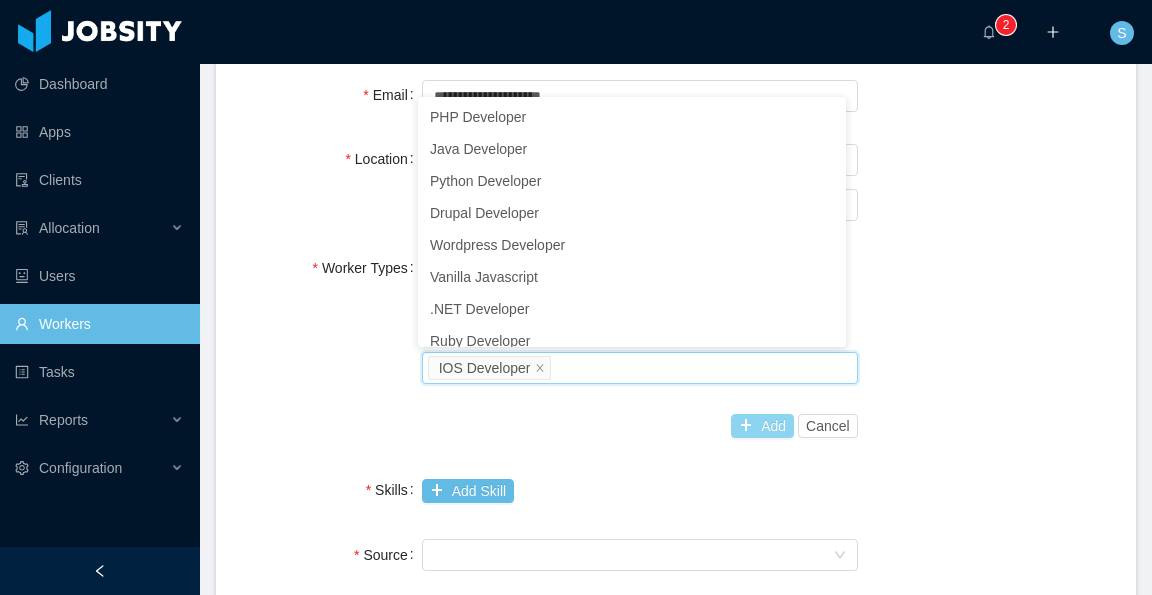 click on "Add" at bounding box center [762, 426] 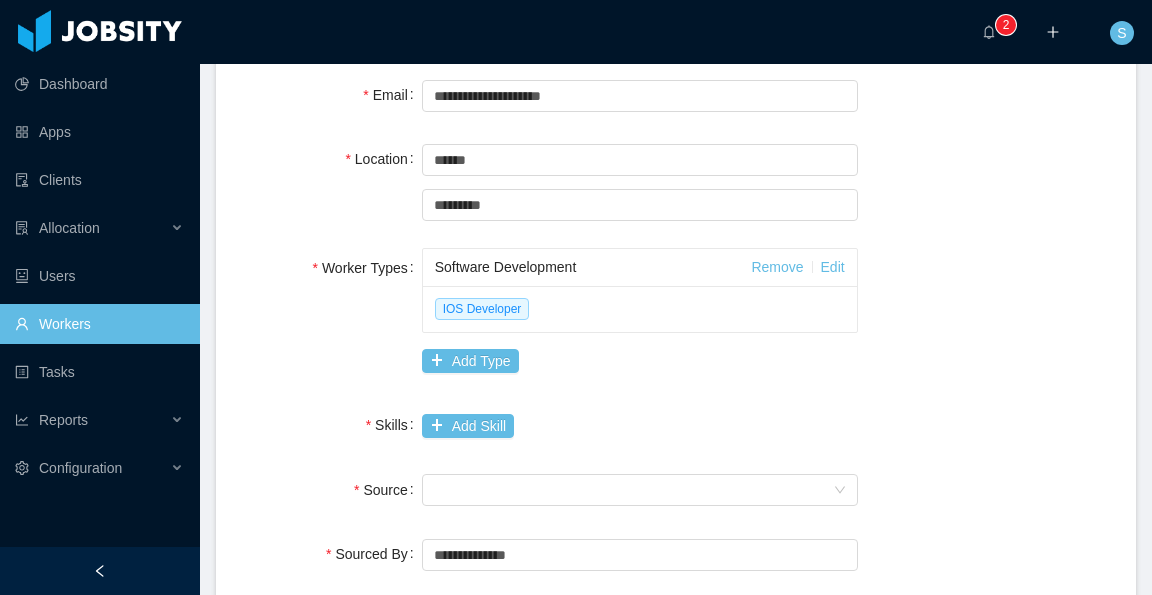 click on "Worker Types Software Development Remove Edit IOS Developer Add Type" at bounding box center [676, 314] 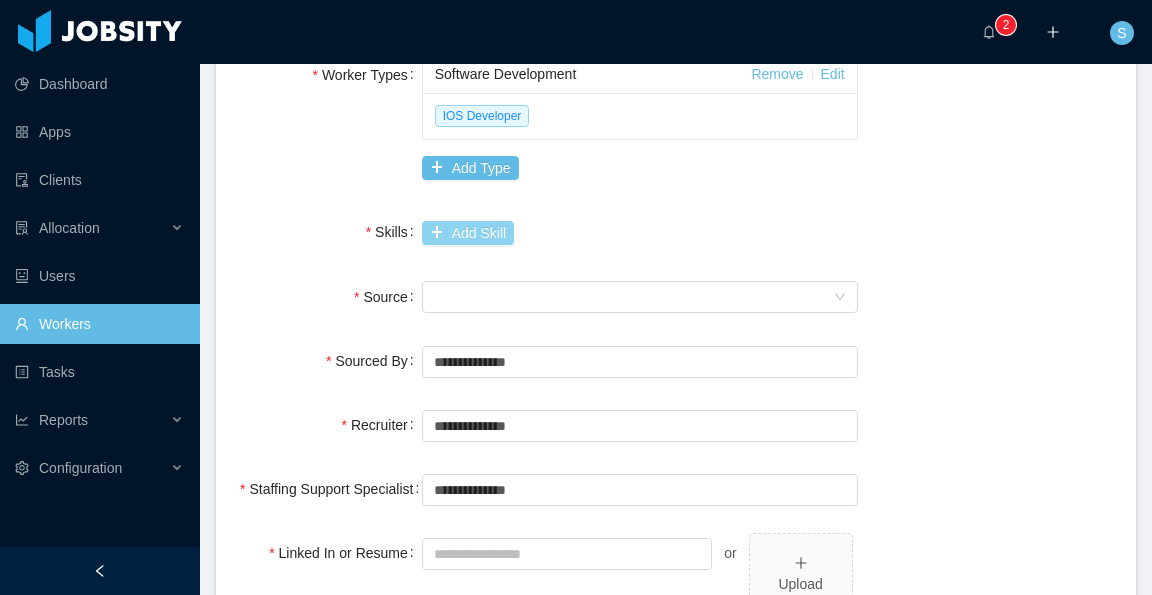 scroll, scrollTop: 600, scrollLeft: 0, axis: vertical 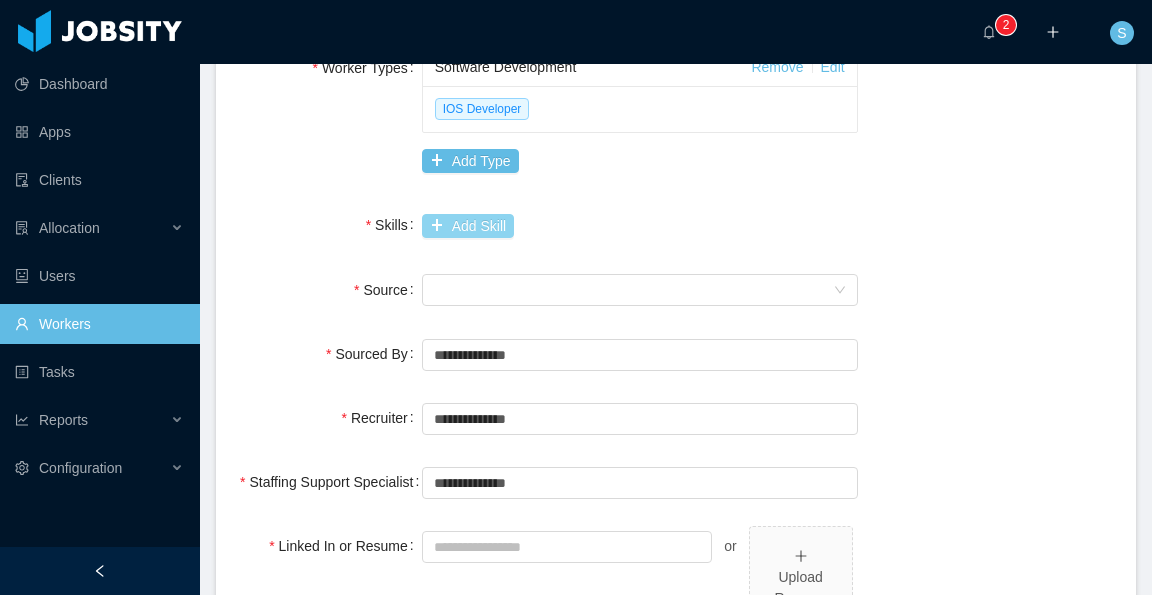 click on "Add Skill" at bounding box center [468, 226] 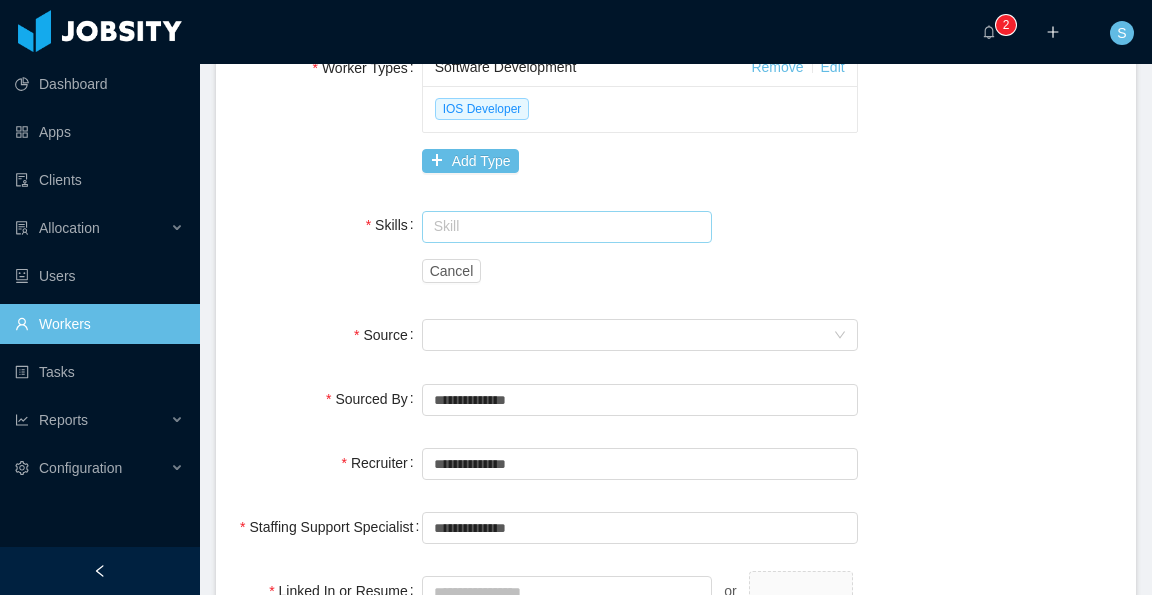 click at bounding box center [567, 227] 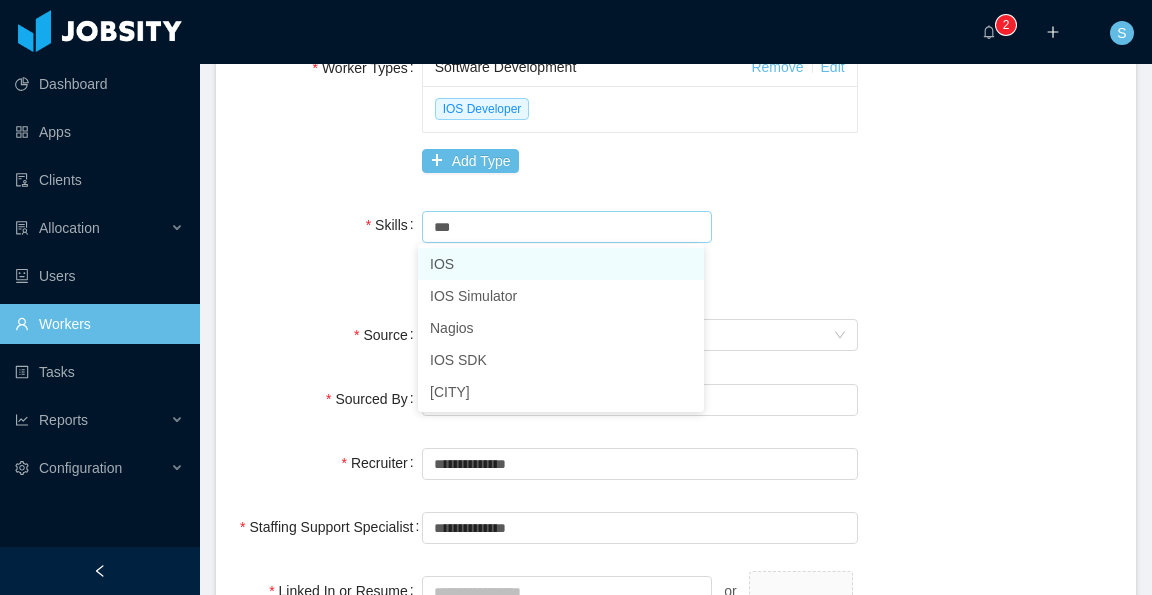 click on "IOS" at bounding box center [561, 264] 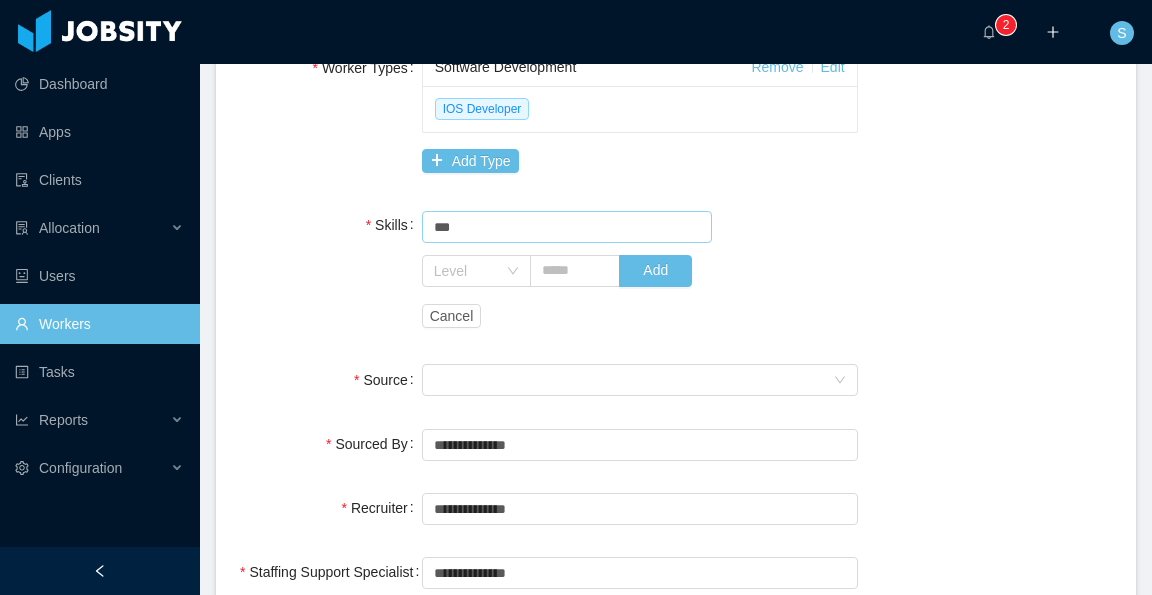 type on "***" 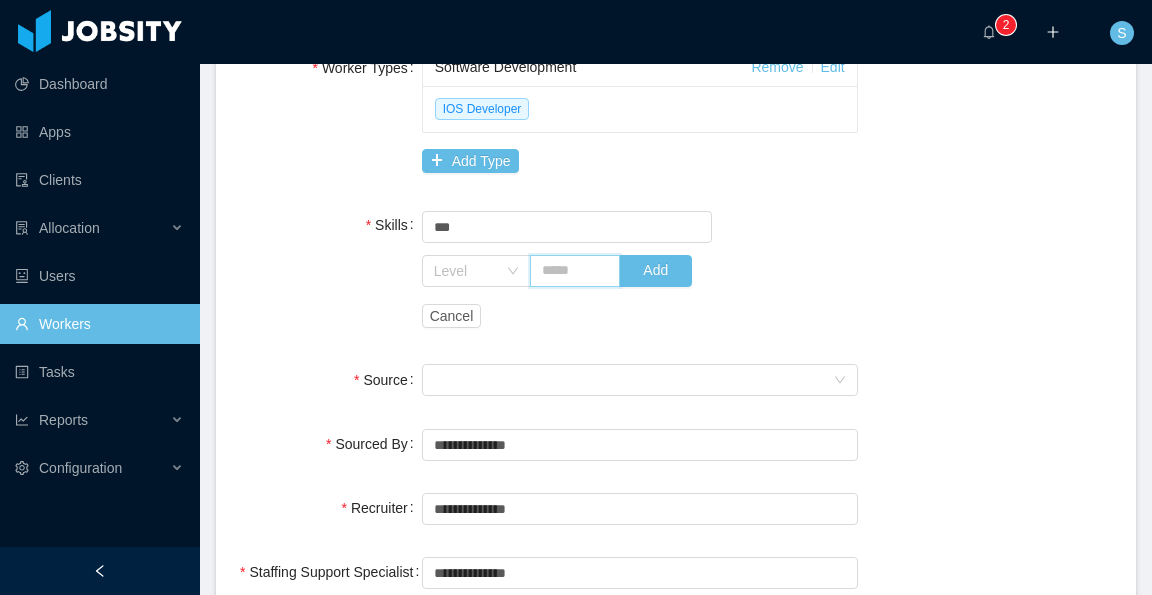 click at bounding box center (575, 271) 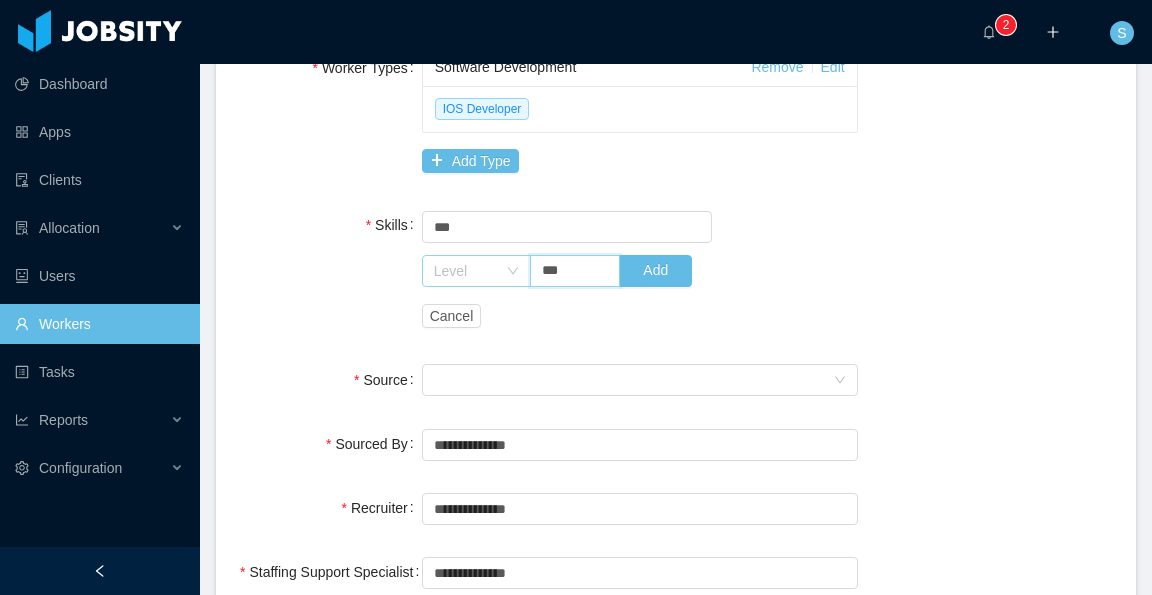 click on "Level" at bounding box center [465, 271] 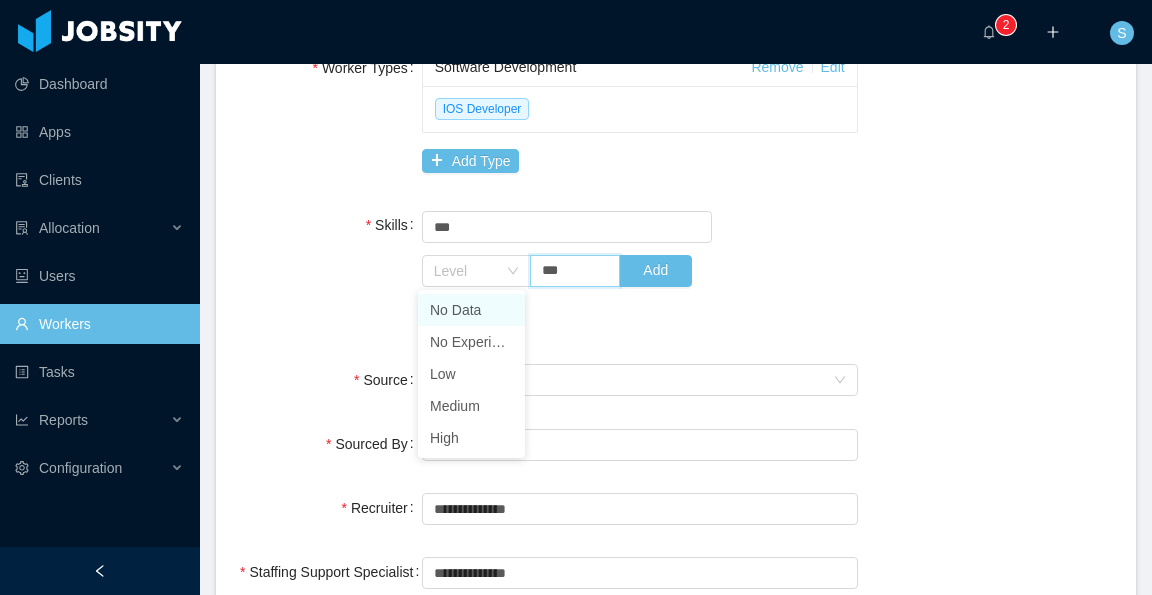 click on "***" at bounding box center [575, 271] 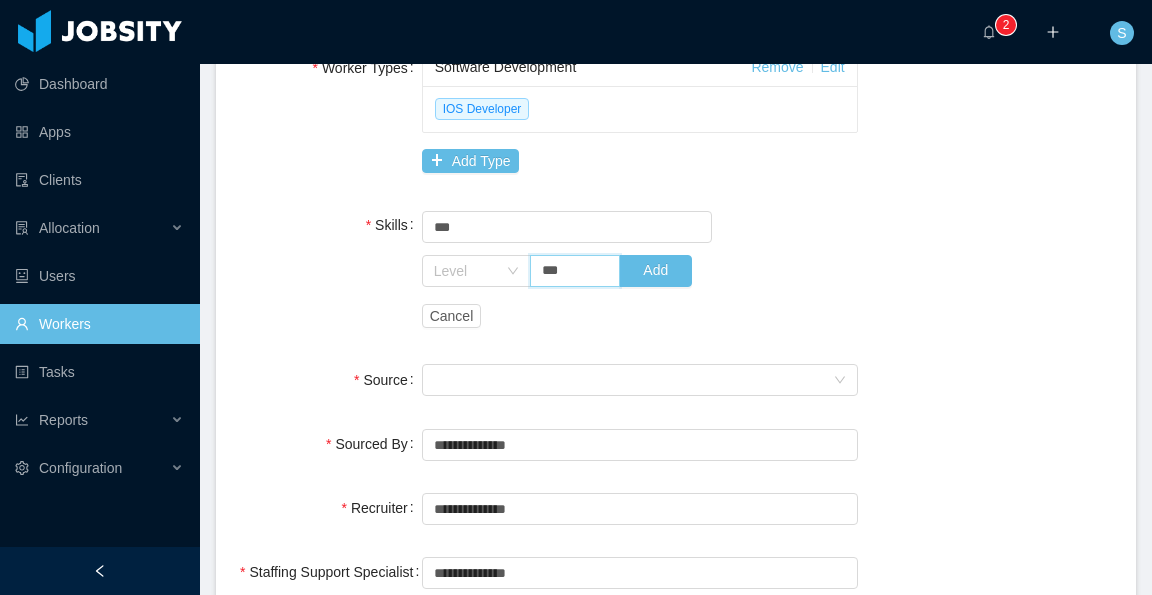 click on "***" at bounding box center (575, 271) 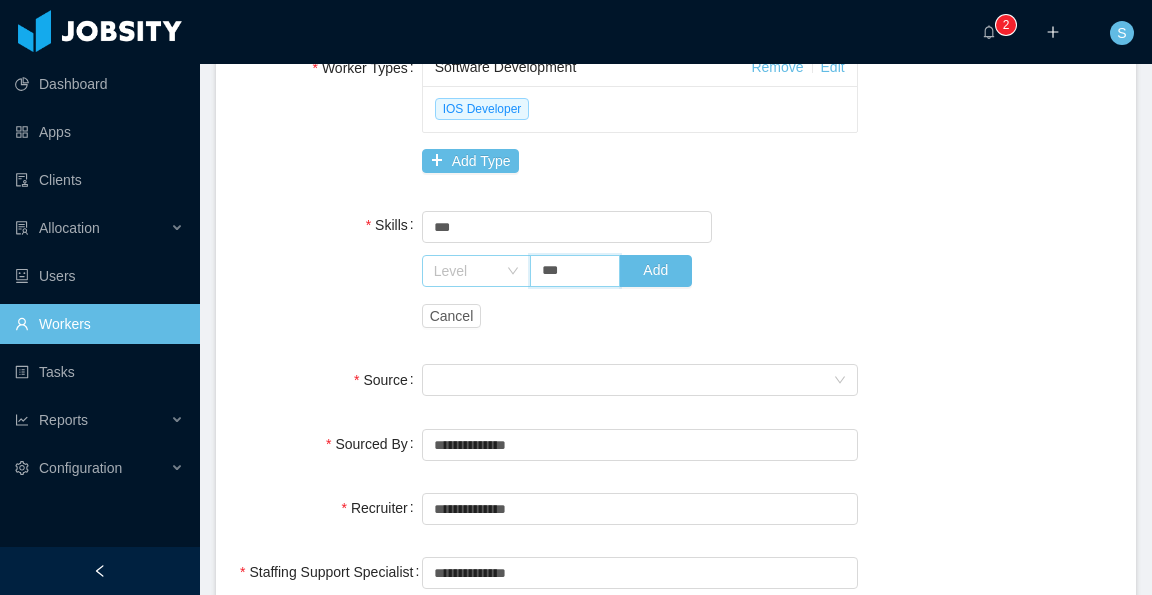 type on "***" 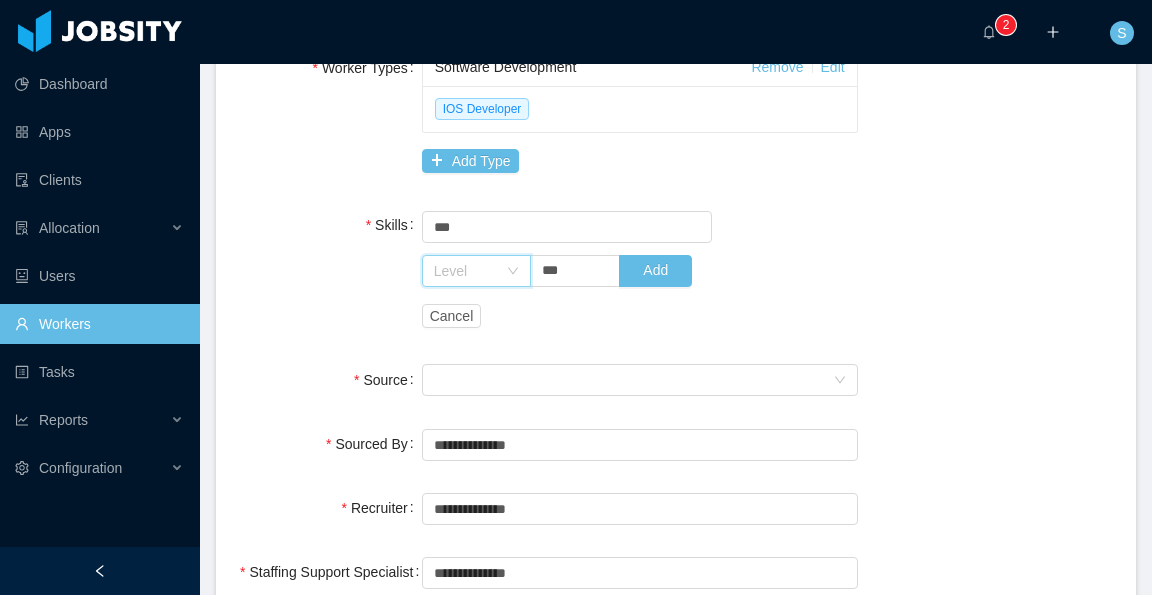click 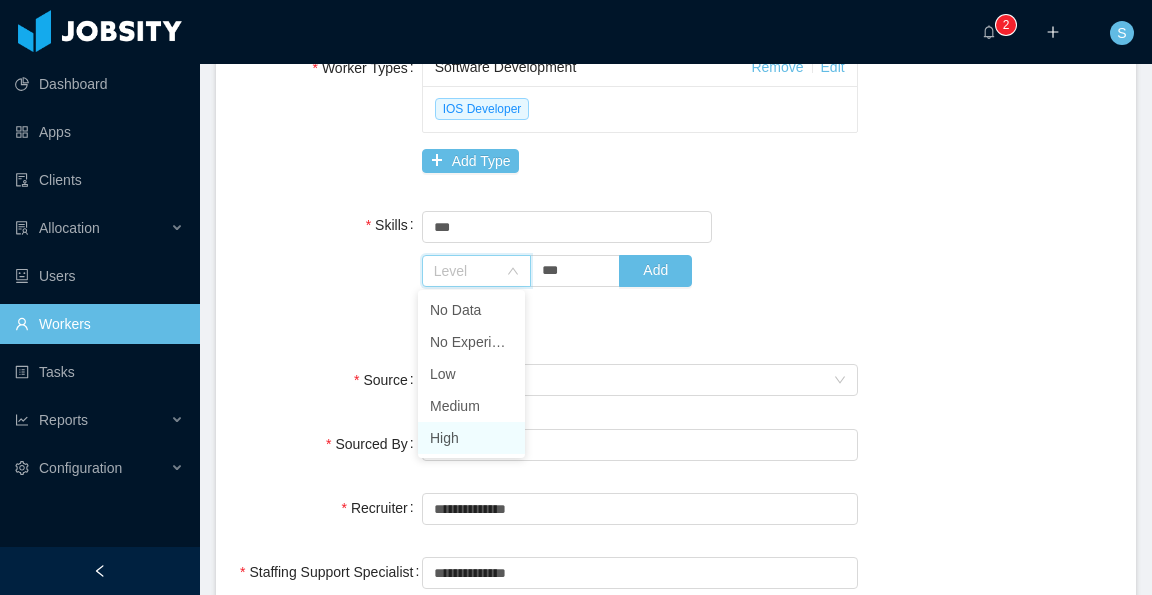 click on "High" at bounding box center (471, 438) 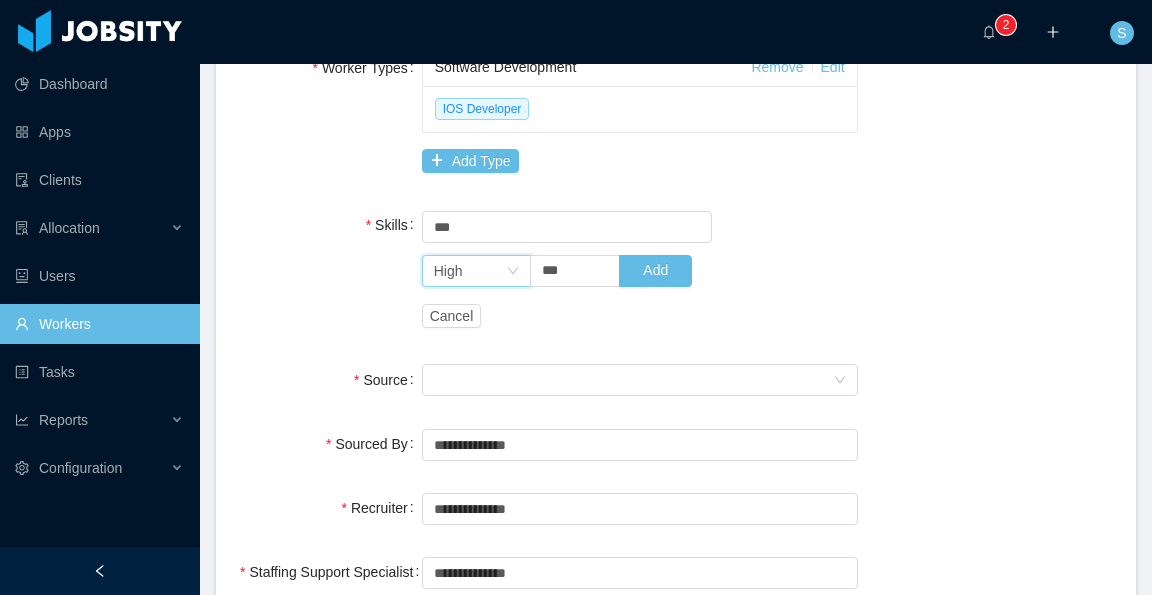 click on "Skill *** IOS   Level High *** Add Cancel" at bounding box center [640, 270] 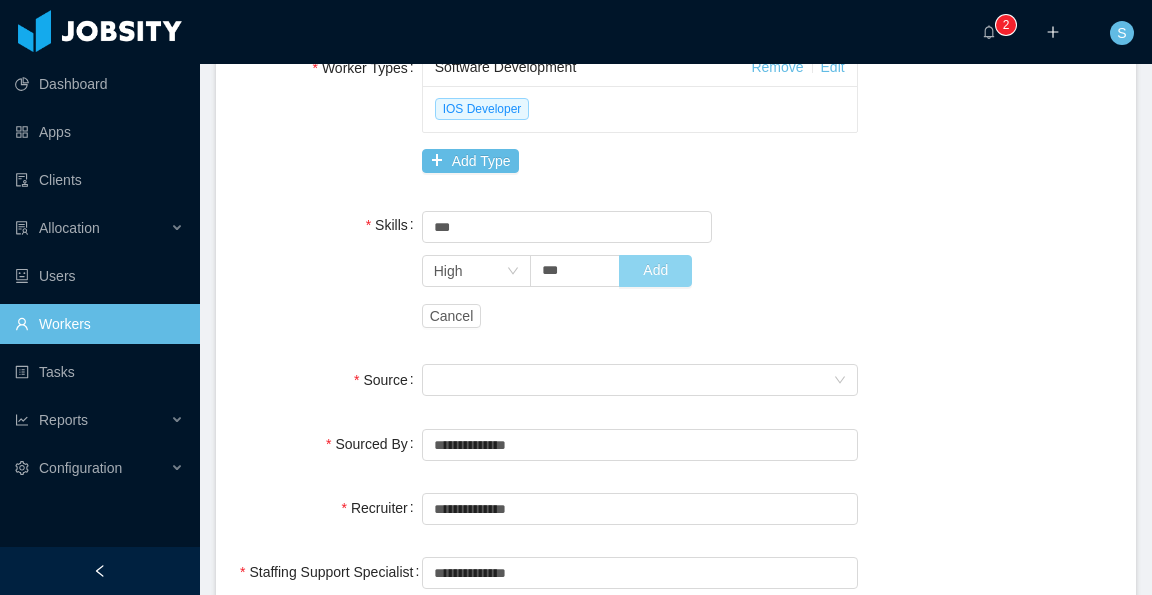 click on "Add" at bounding box center (655, 271) 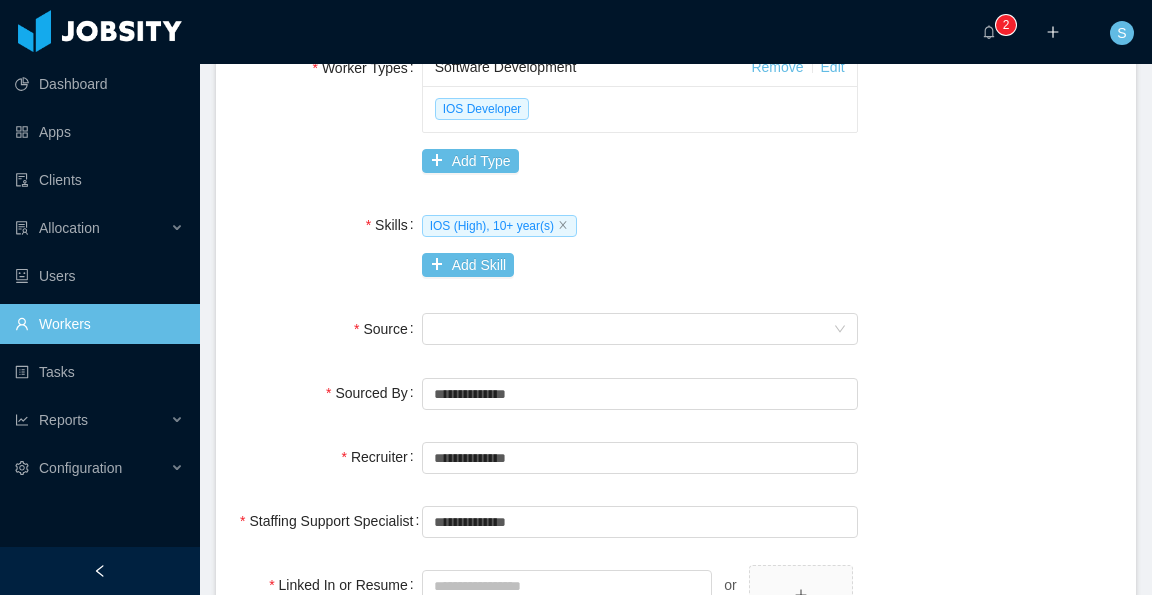 scroll, scrollTop: 700, scrollLeft: 0, axis: vertical 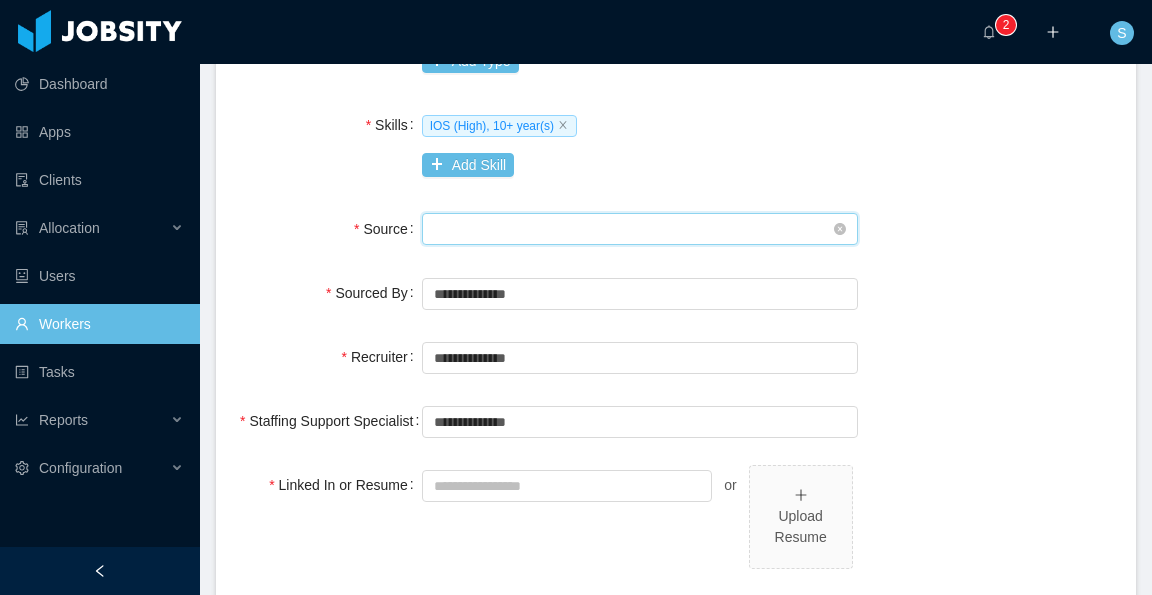 click on "Seniority" at bounding box center [633, 229] 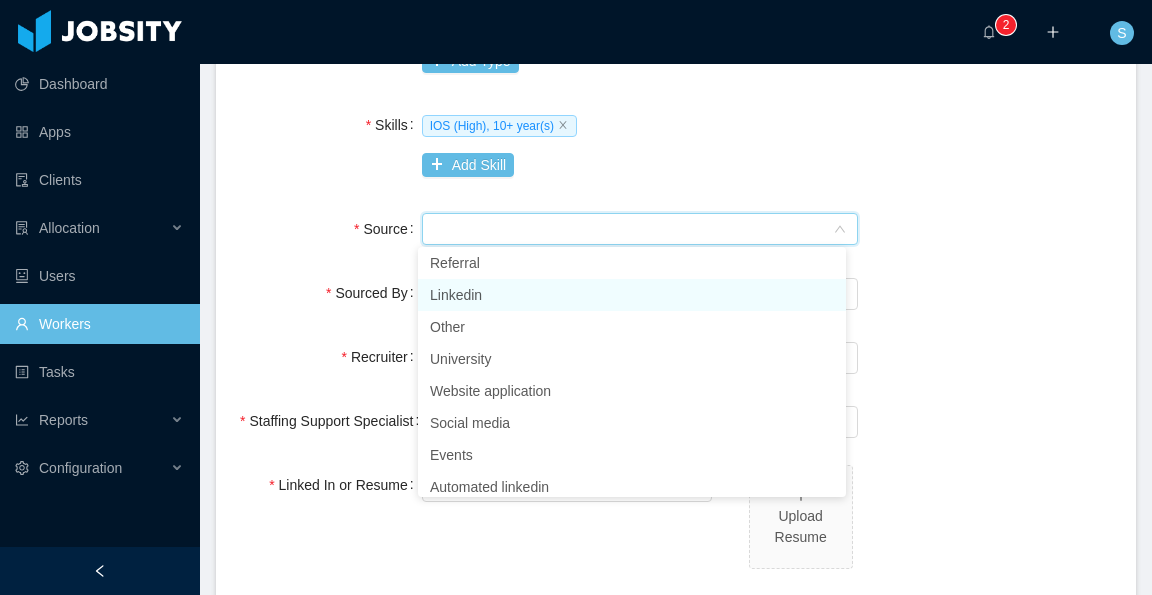 click on "Linkedin" at bounding box center [632, 295] 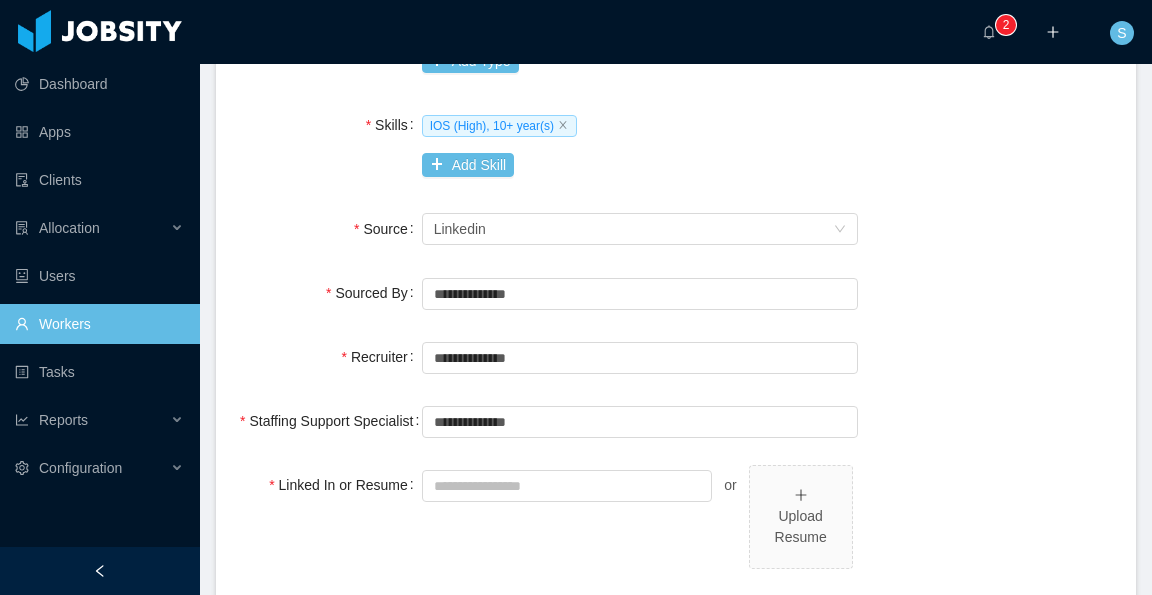 click on "**********" at bounding box center (676, 293) 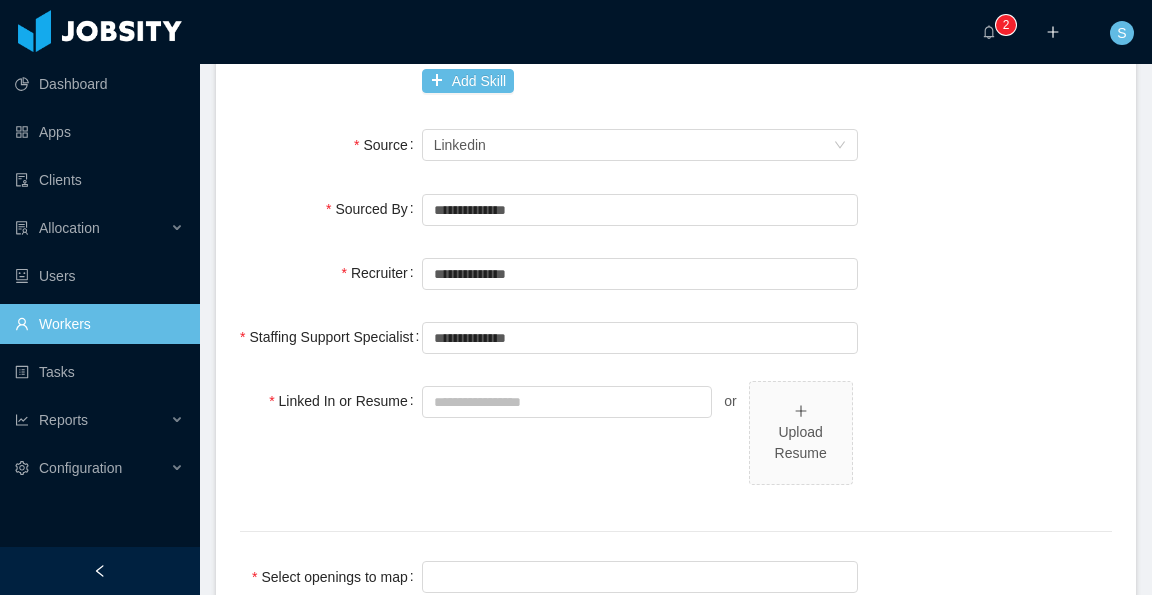 scroll, scrollTop: 800, scrollLeft: 0, axis: vertical 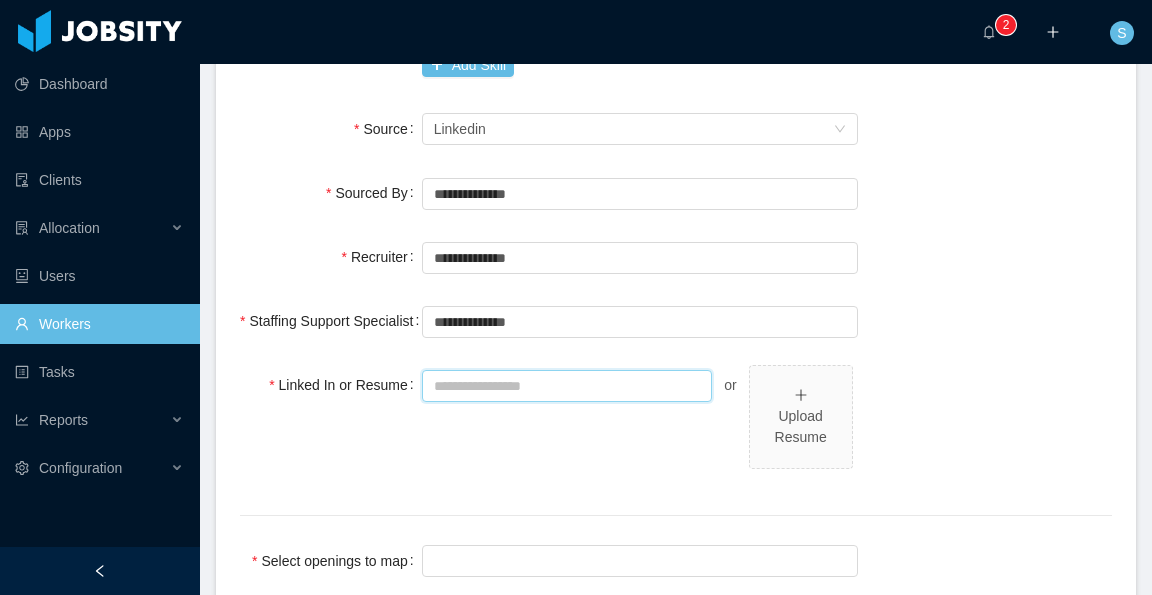drag, startPoint x: 533, startPoint y: 378, endPoint x: 690, endPoint y: 299, distance: 175.75551 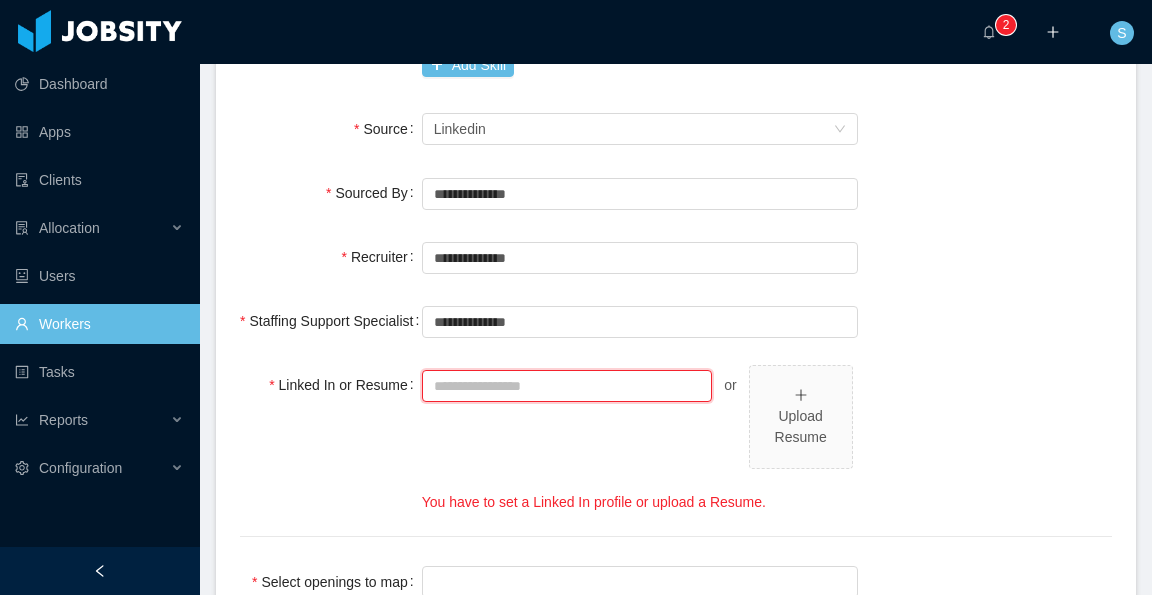 click on "Linked In or Resume" at bounding box center [567, 386] 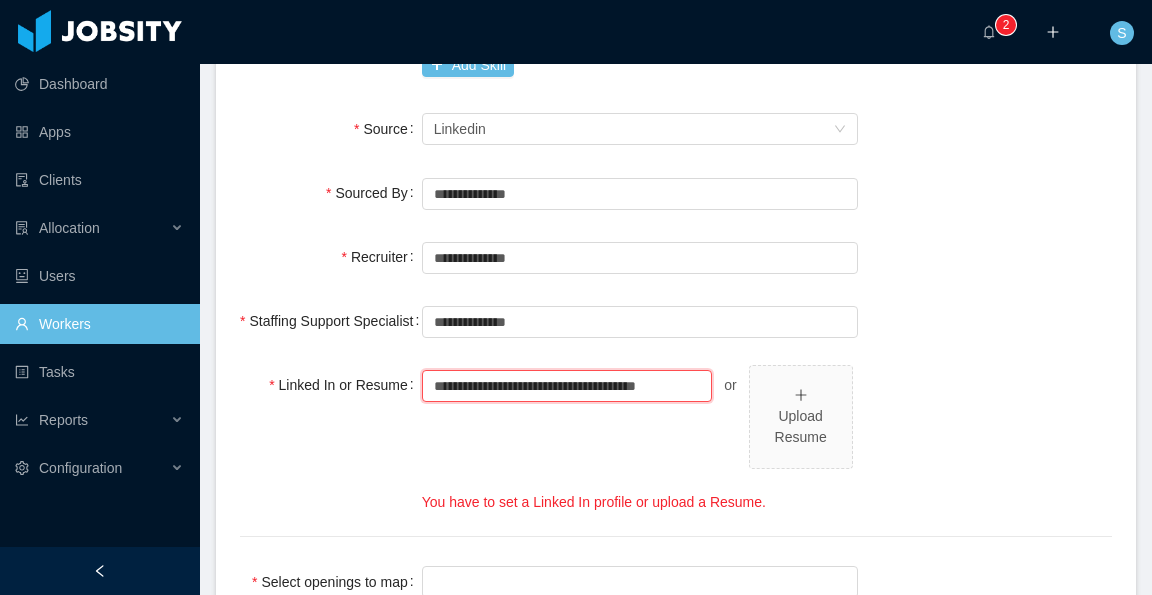 type on "**********" 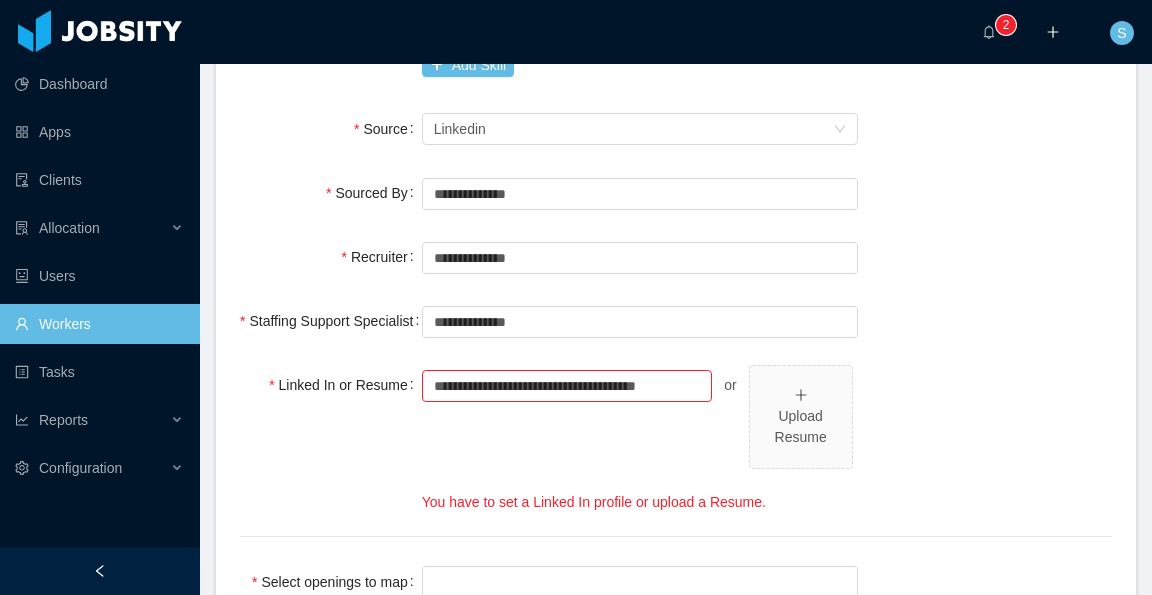 click on "**********" at bounding box center (676, 321) 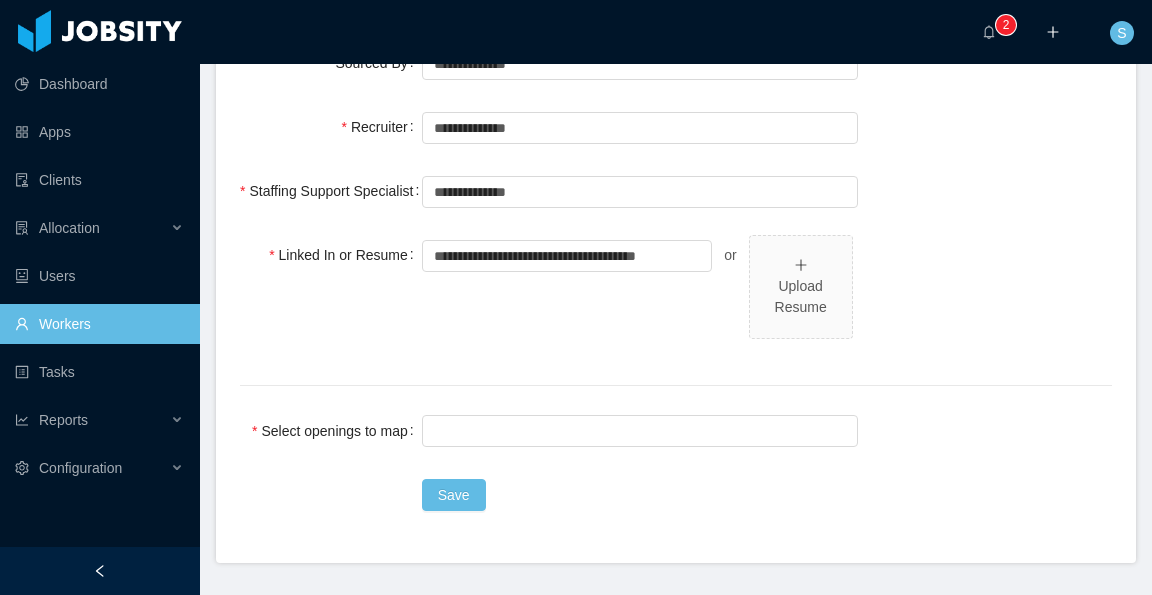 scroll, scrollTop: 980, scrollLeft: 0, axis: vertical 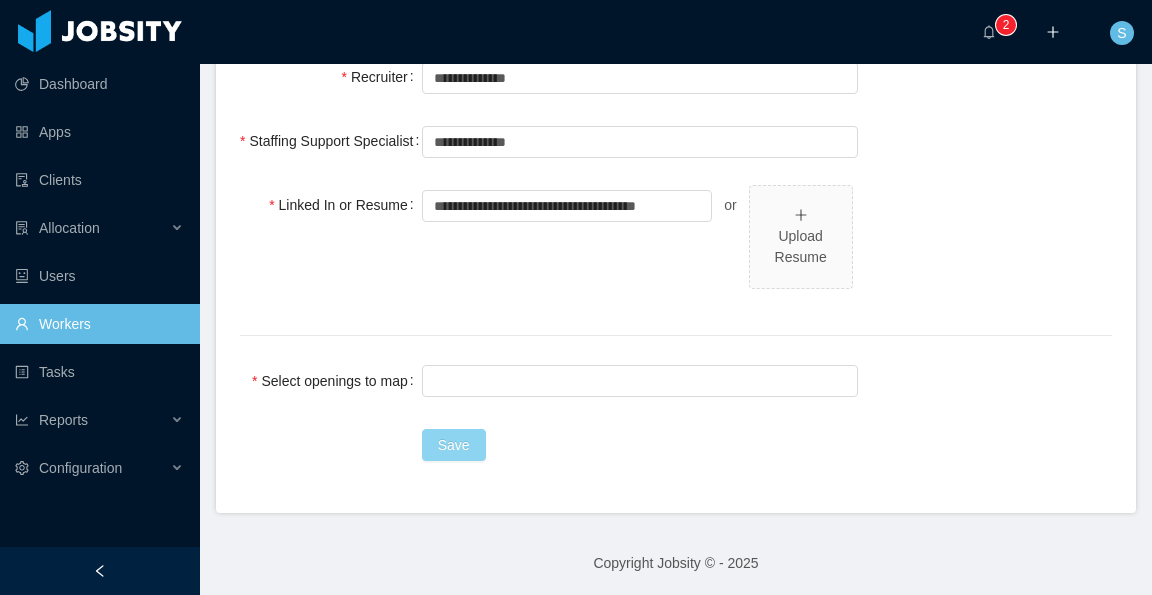 click on "Save" at bounding box center [454, 445] 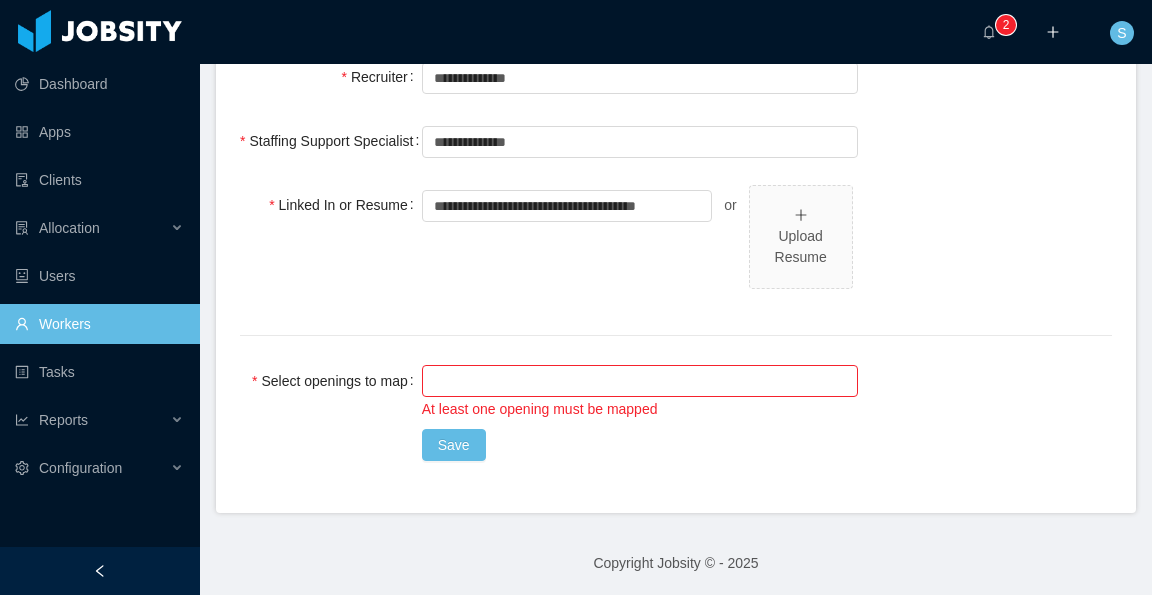 click at bounding box center [637, 381] 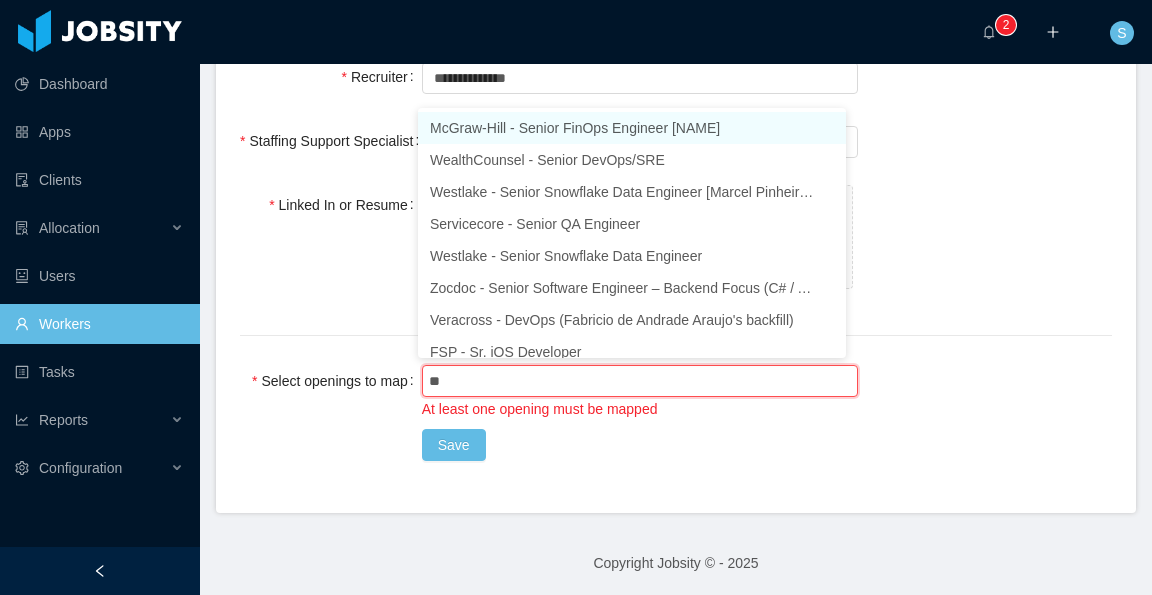 type on "***" 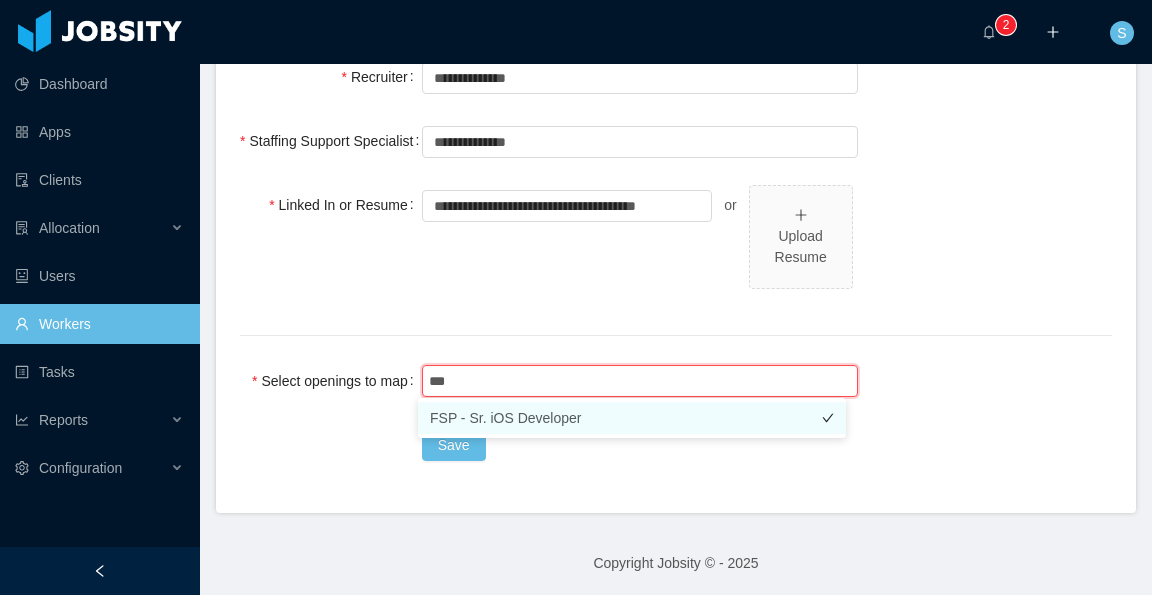 click on "FSP - Sr. iOS Developer" at bounding box center [632, 418] 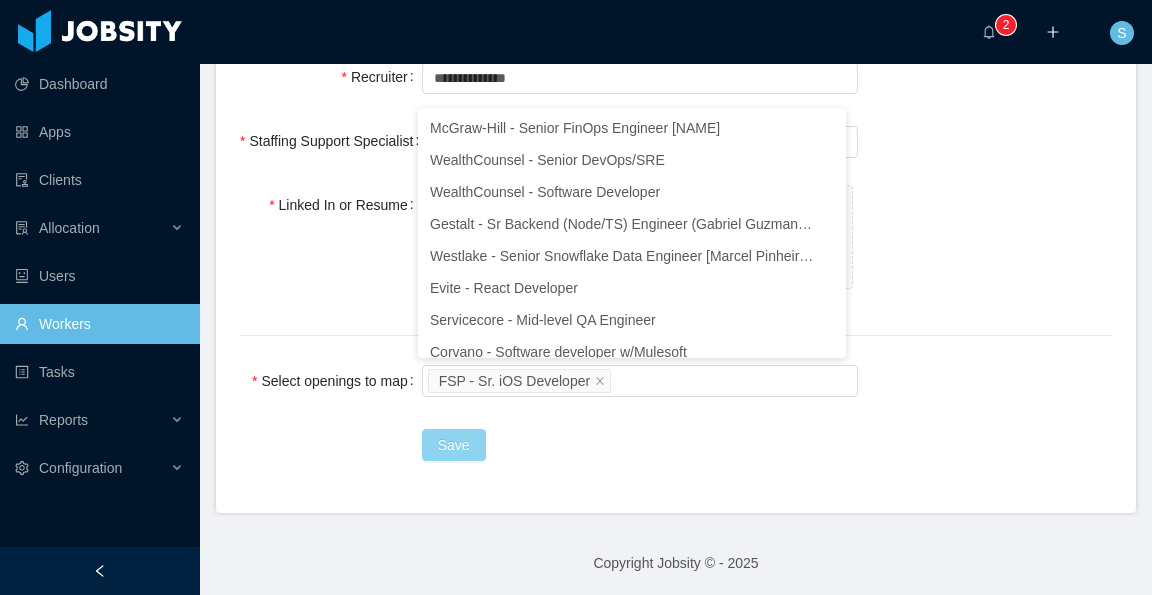 click on "Save" at bounding box center (454, 445) 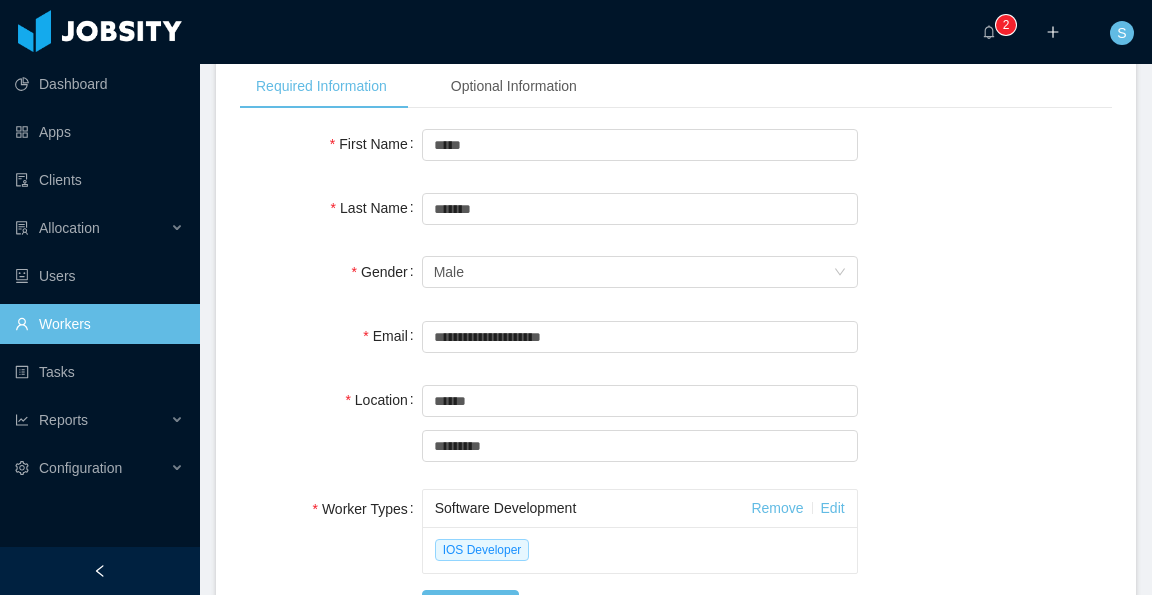 scroll, scrollTop: 200, scrollLeft: 0, axis: vertical 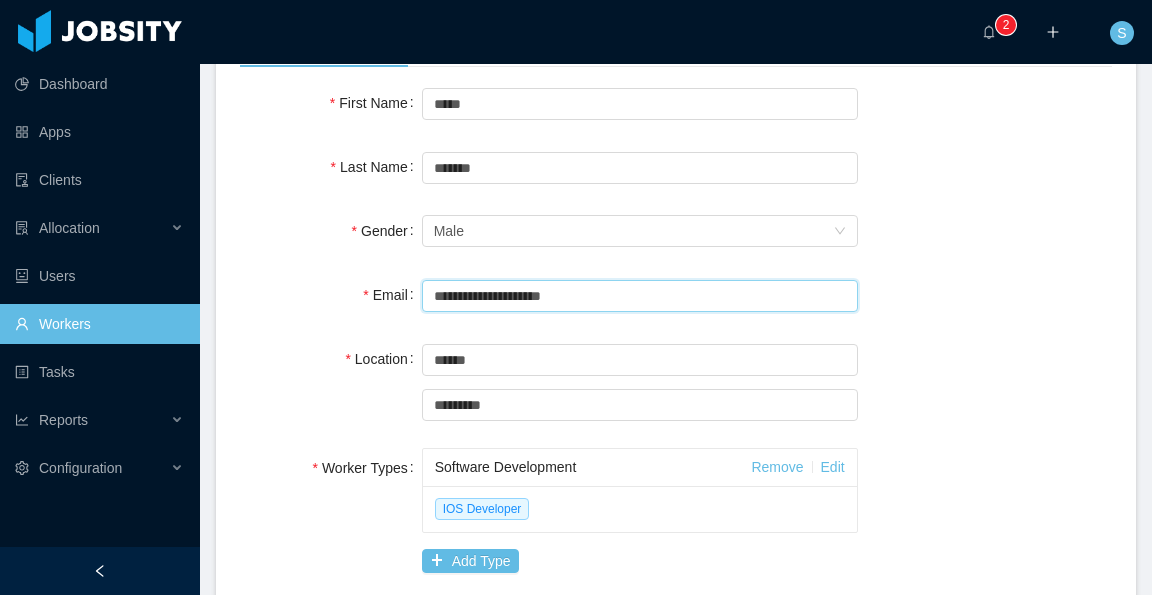 click on "**********" at bounding box center (640, 296) 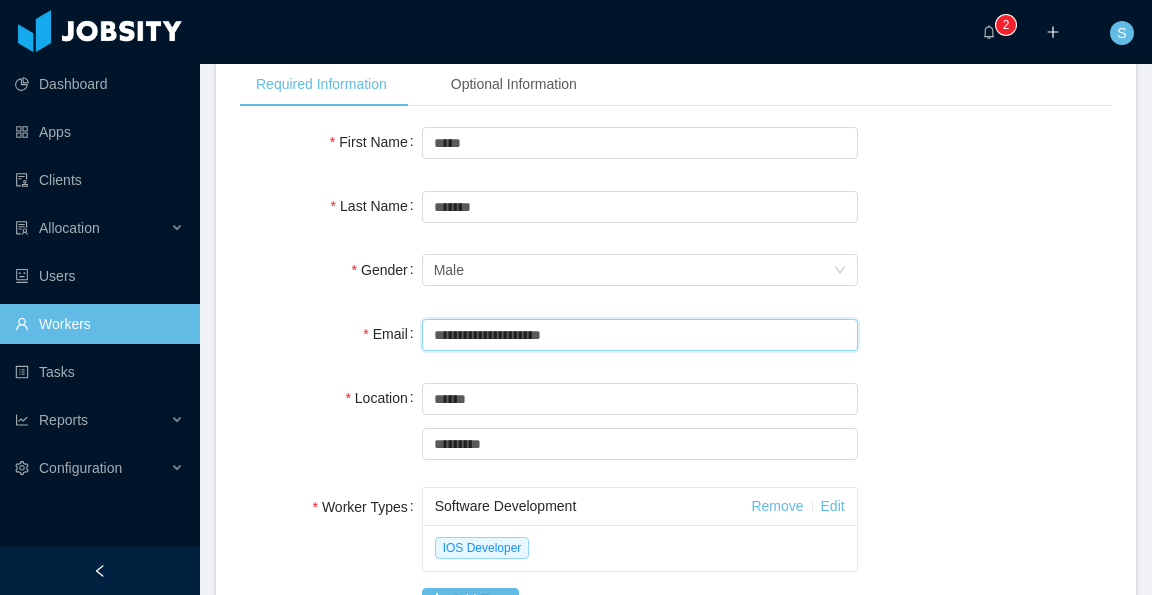 scroll, scrollTop: 200, scrollLeft: 0, axis: vertical 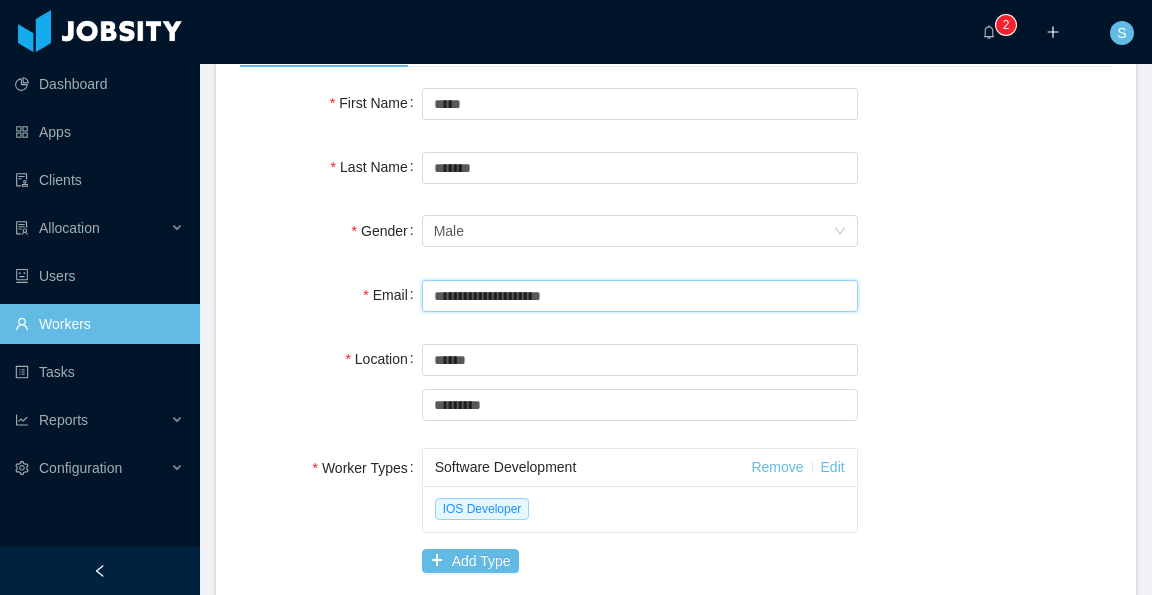drag, startPoint x: 585, startPoint y: 287, endPoint x: 428, endPoint y: 290, distance: 157.02866 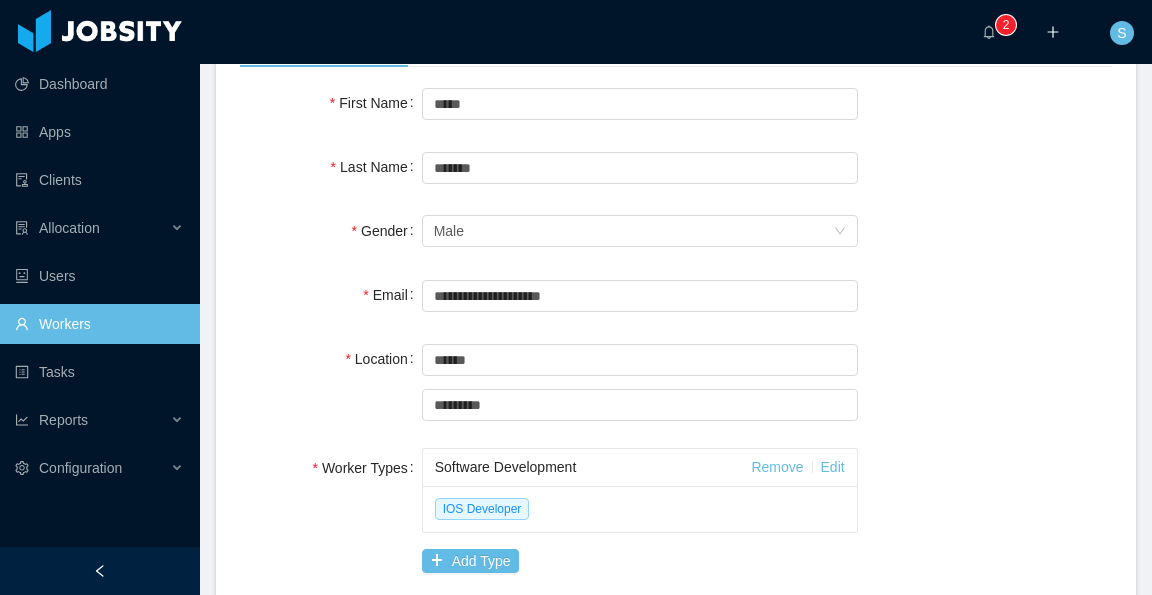scroll, scrollTop: 0, scrollLeft: 0, axis: both 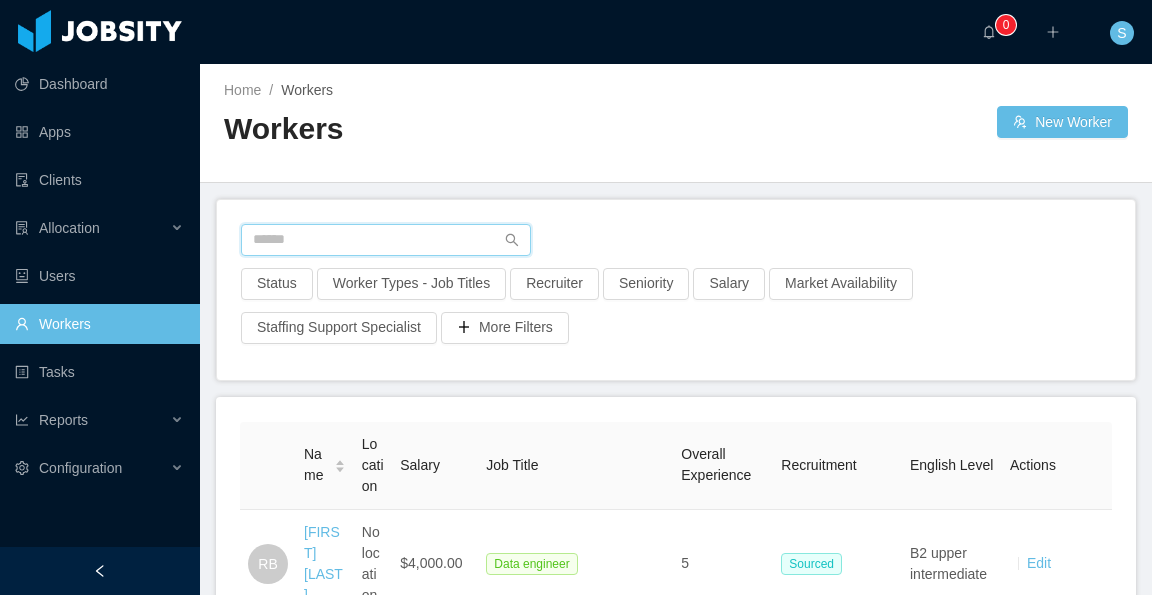 click at bounding box center (386, 240) 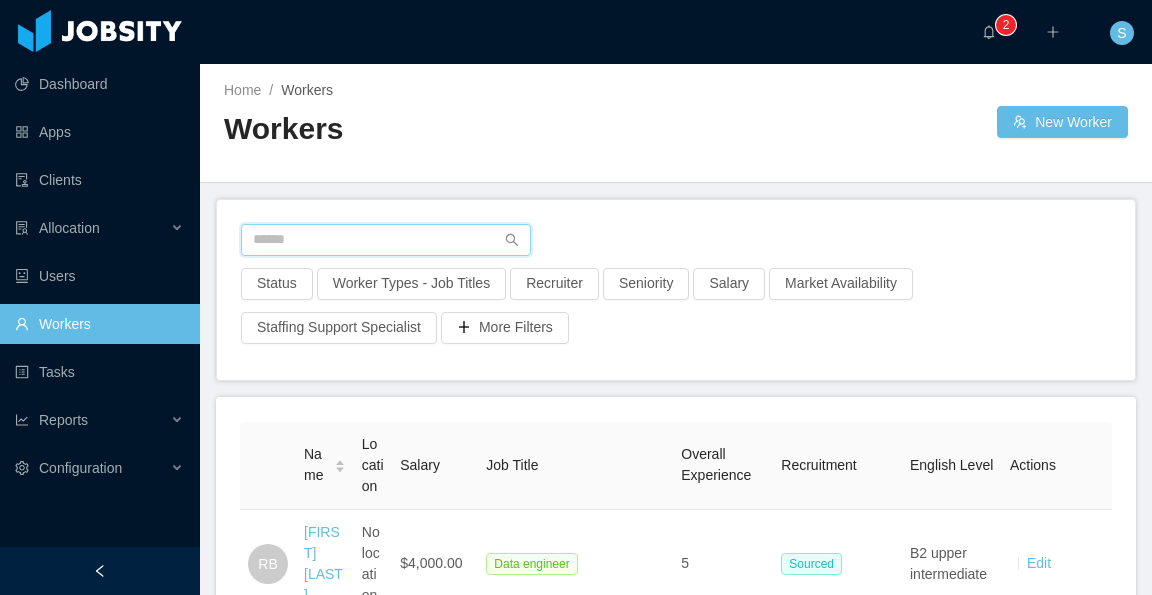 paste on "**********" 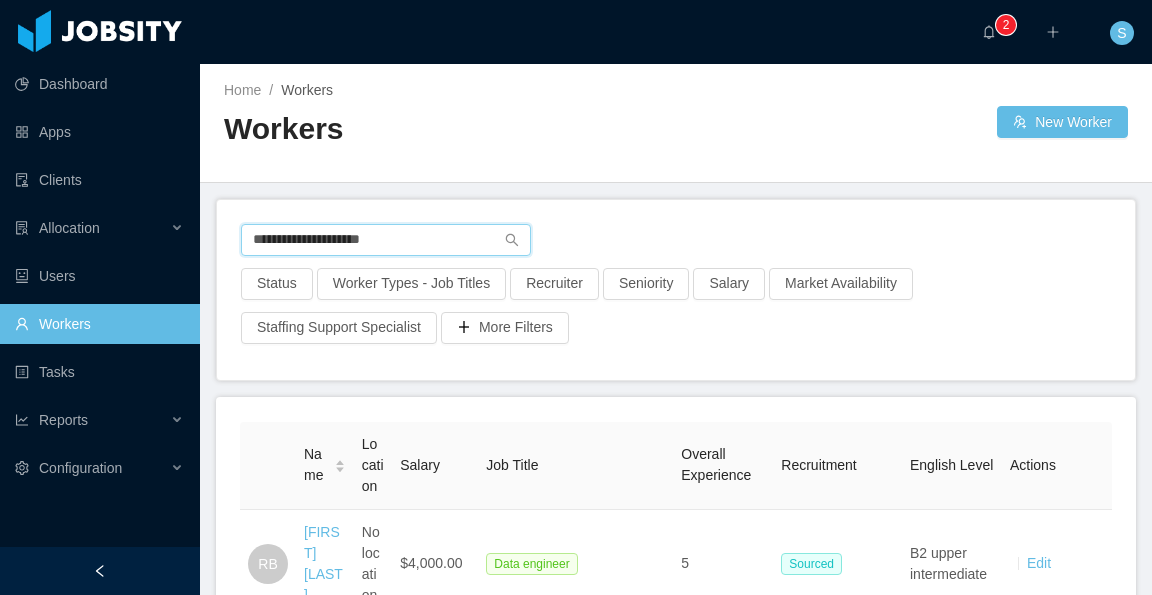 type on "**********" 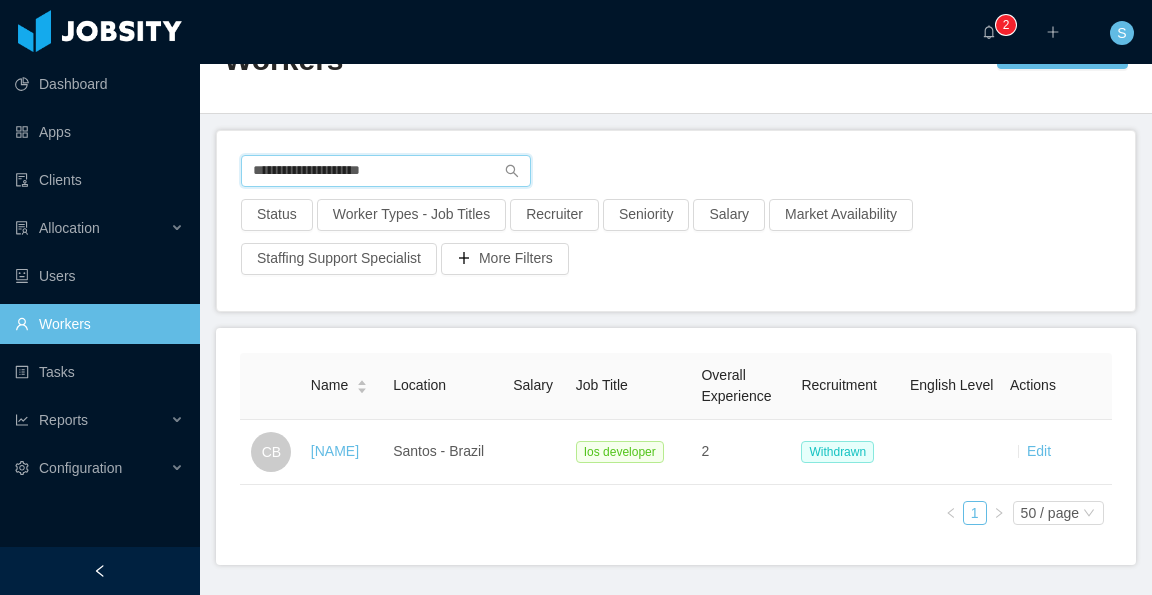 scroll, scrollTop: 100, scrollLeft: 0, axis: vertical 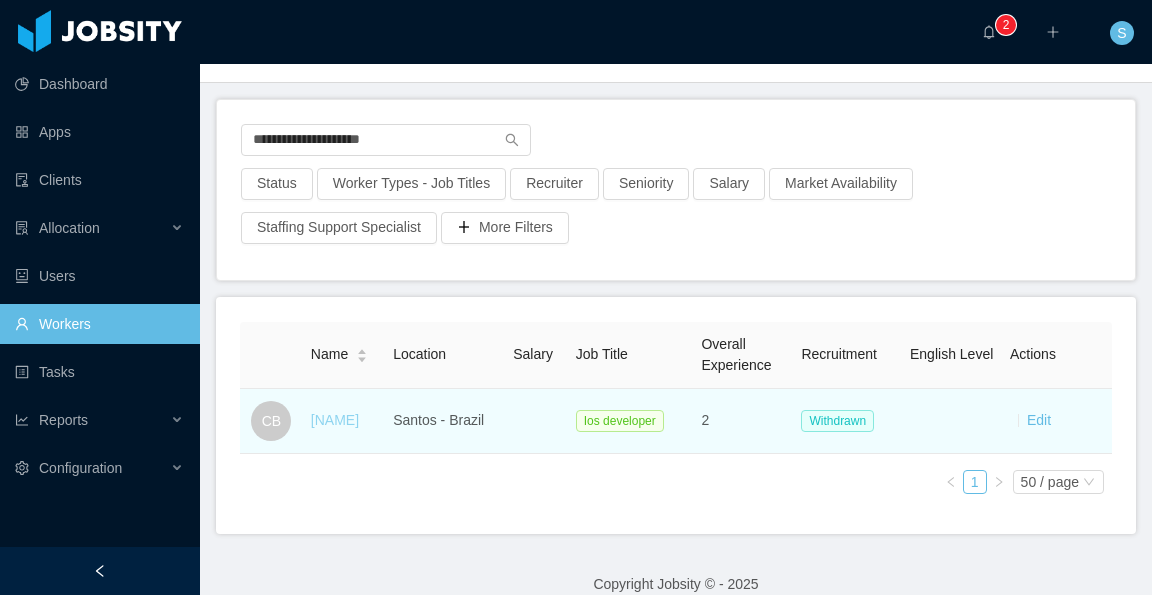 click on "Caio Berkley" at bounding box center [335, 420] 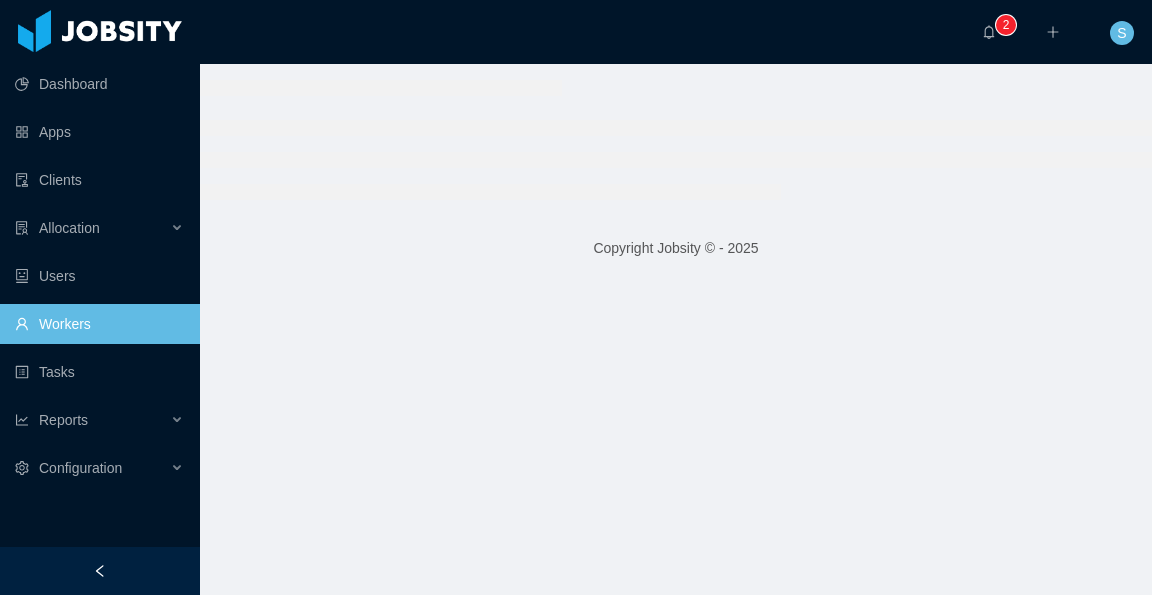scroll, scrollTop: 0, scrollLeft: 0, axis: both 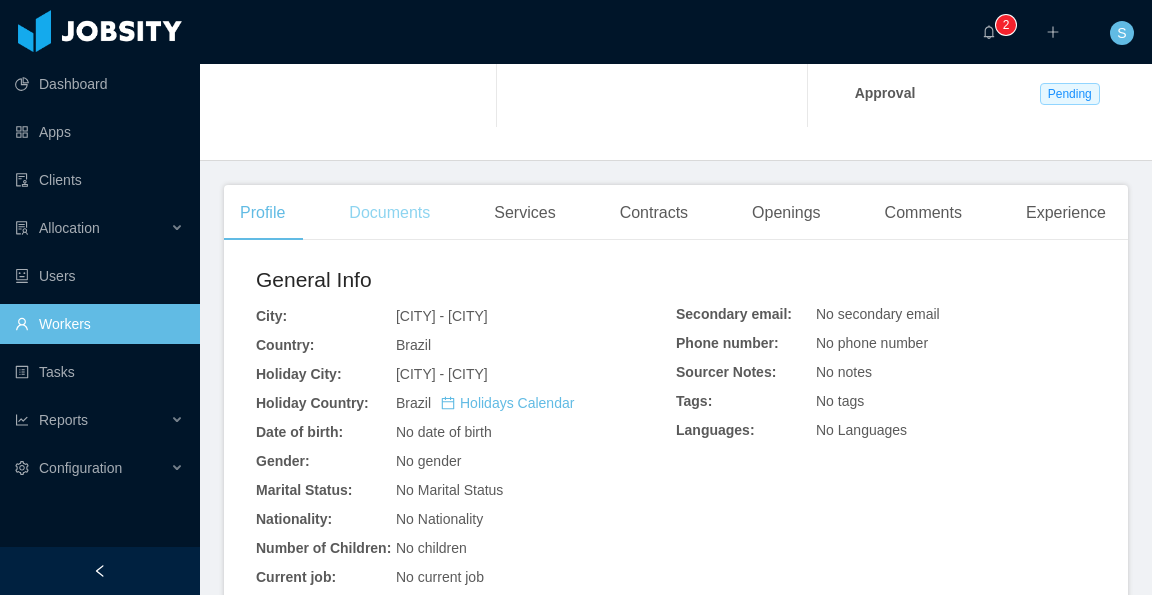click on "Documents" at bounding box center (389, 213) 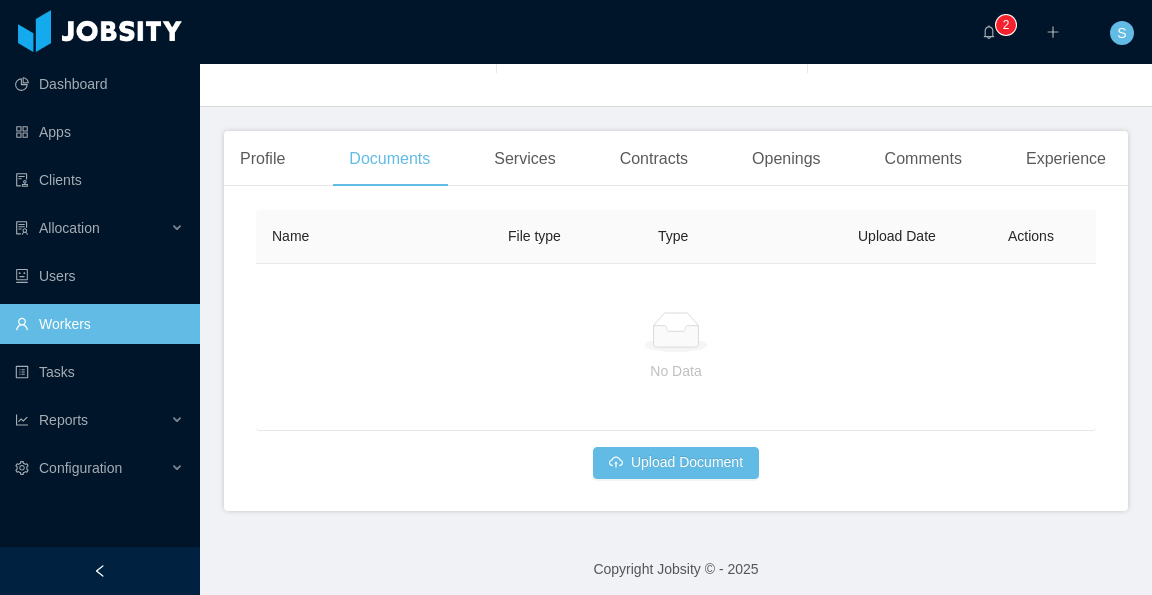 scroll, scrollTop: 479, scrollLeft: 0, axis: vertical 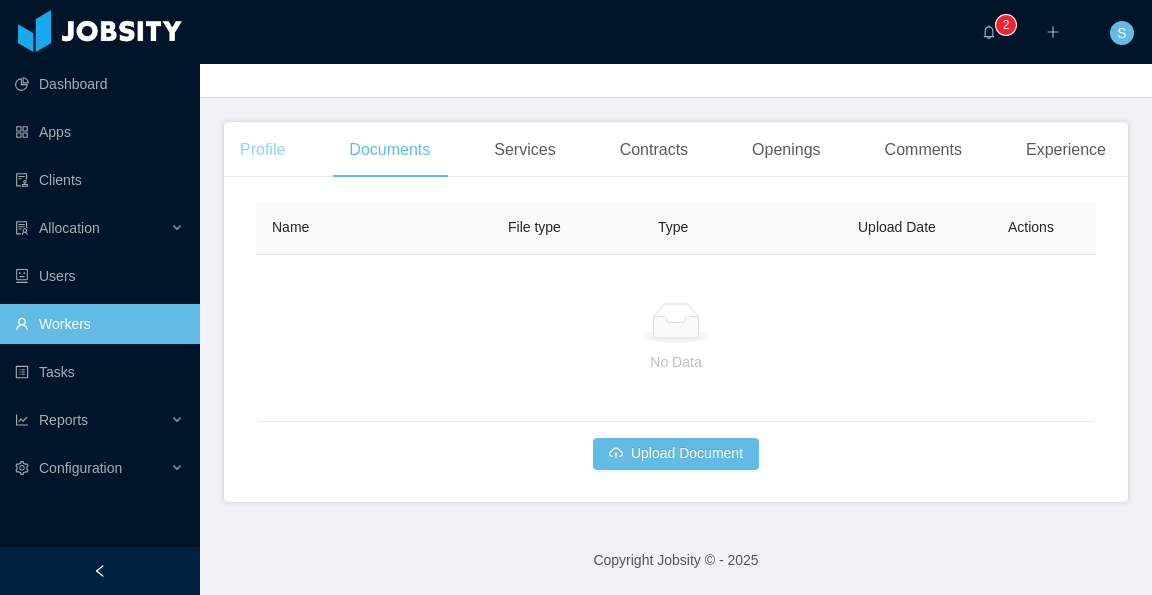 click on "Profile" at bounding box center [262, 150] 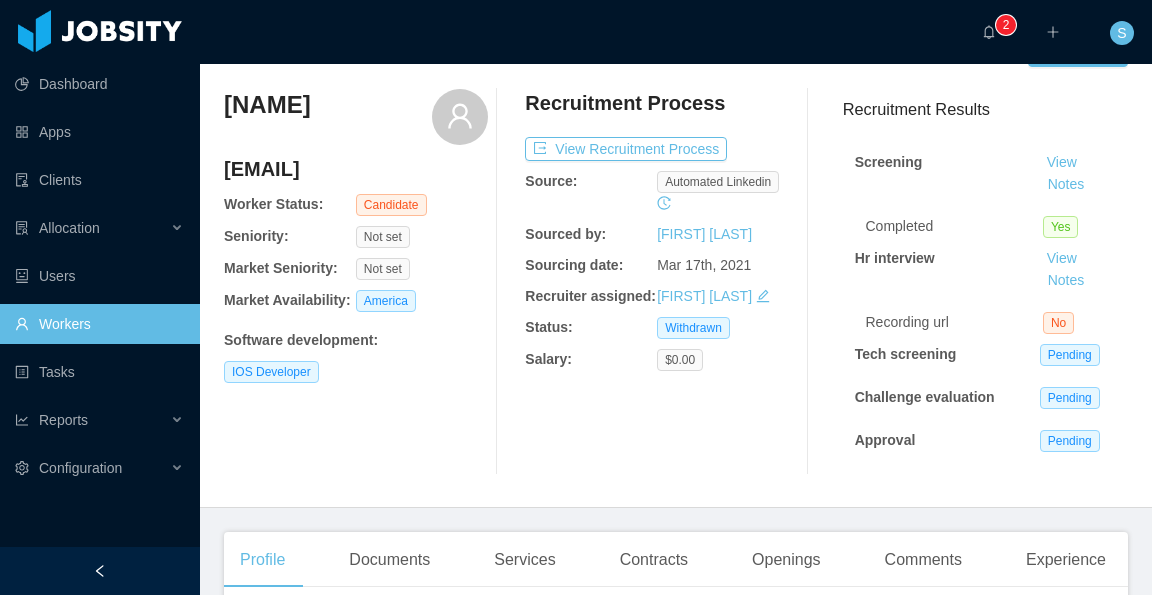 scroll, scrollTop: 0, scrollLeft: 0, axis: both 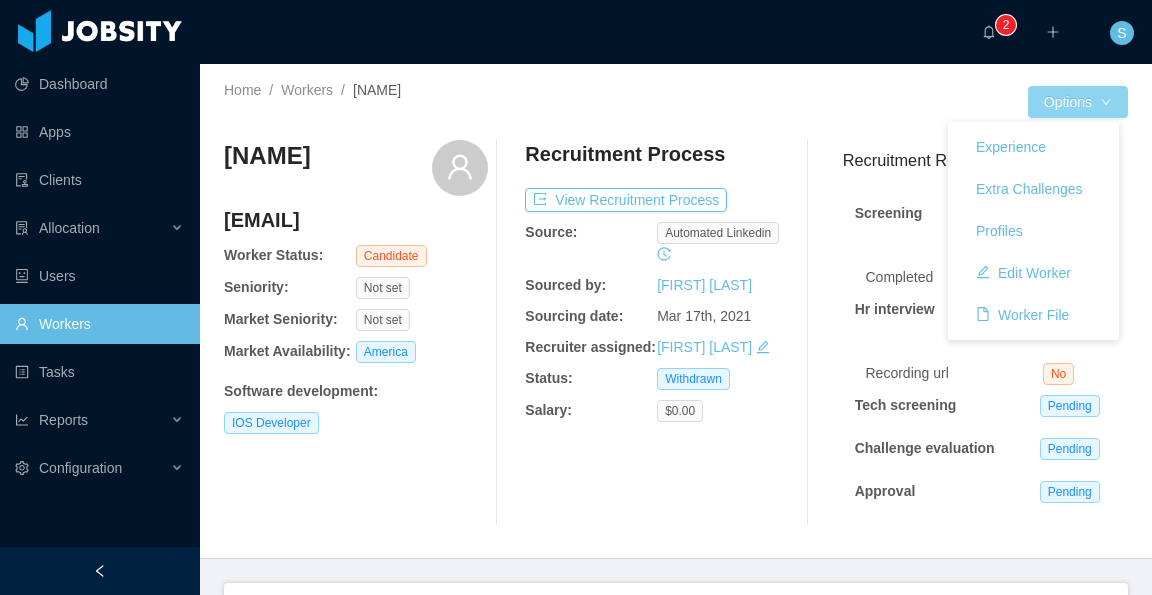 click on "Options" at bounding box center [1078, 102] 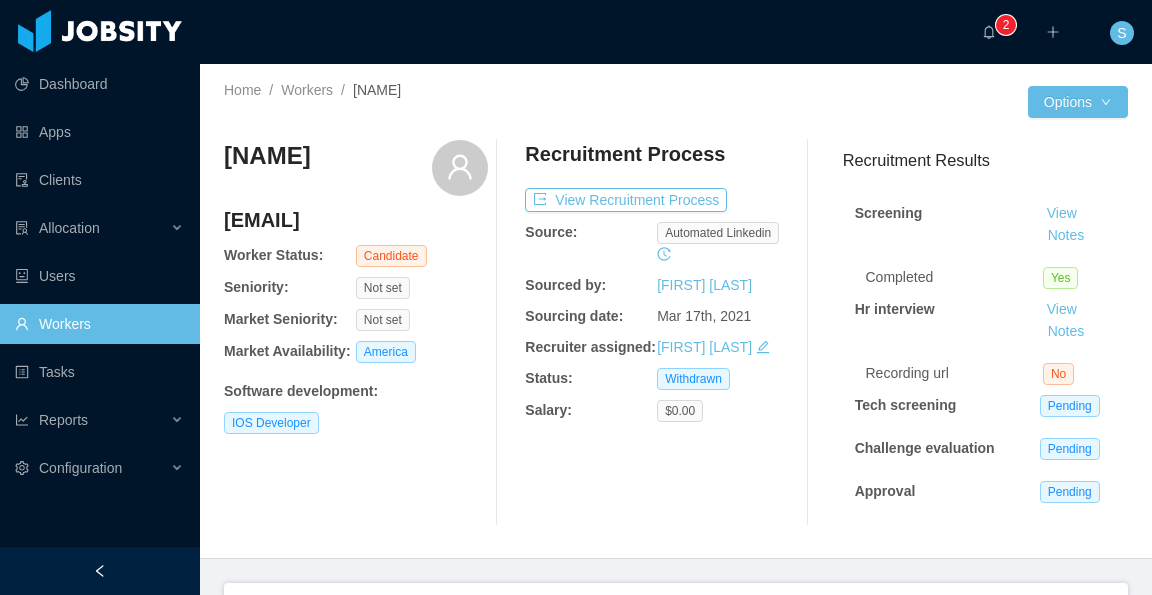 click on "Home / Workers / Caio Berkley /   Options Caio Berkley caioberkley@gmail.com Worker Status: Candidate Seniority:  Not set  Market Seniority:  Not set  Market Availability: America Software development : IOS Developer Recruitment Process View Recruitment Process  Source: automated linkedin Sourced by: Sebastian Perez Peñalver Sourcing date: Mar 17th, 2021 Recruiter assigned: Adrian Ulloa   Status: Withdrawn Salary: $0.00 Recruitment Results Screening
View Notes Completed Yes Hr interview
View Notes Recording url No Tech screening
Pending Challenge evaluation
Pending Approval
Pending" at bounding box center (676, 311) 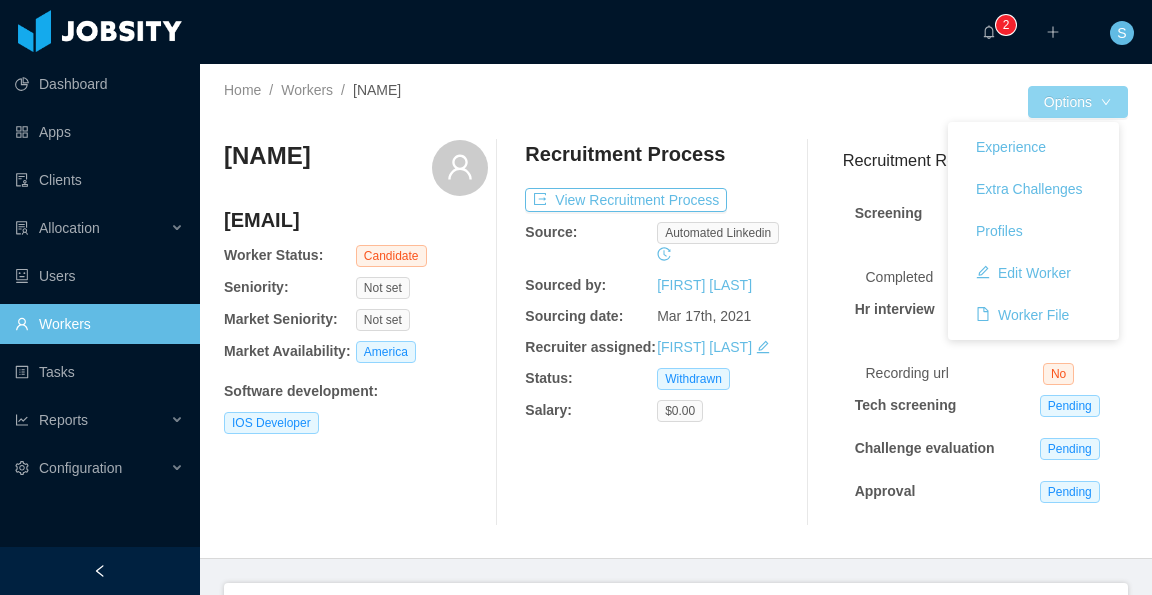 click on "Options" at bounding box center [1078, 102] 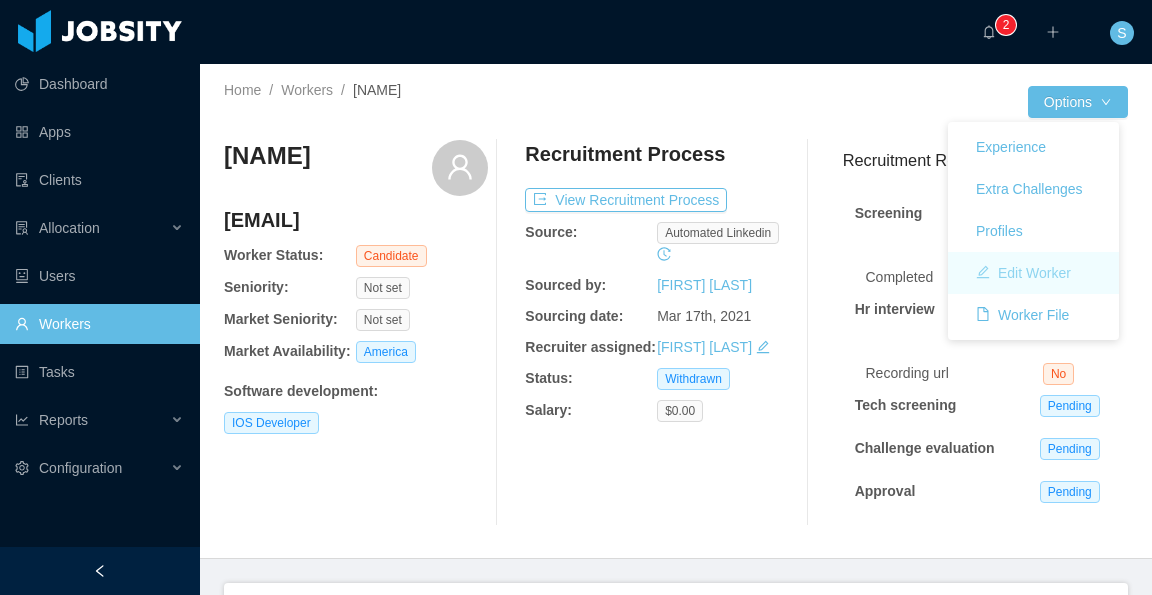 click on "Edit Worker" at bounding box center (1023, 273) 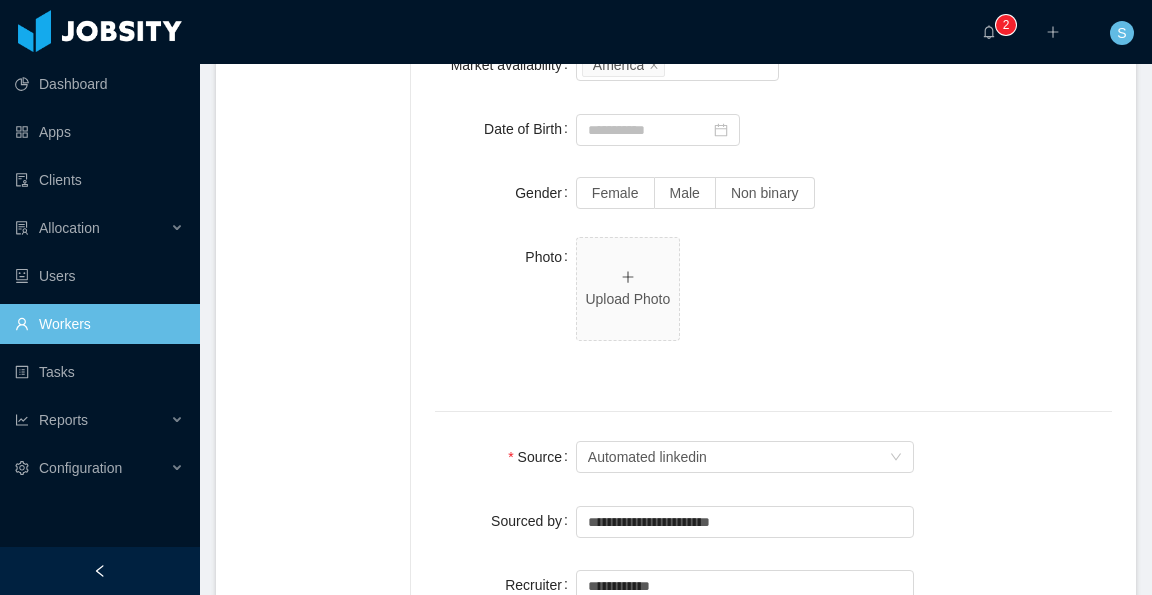 scroll, scrollTop: 1400, scrollLeft: 0, axis: vertical 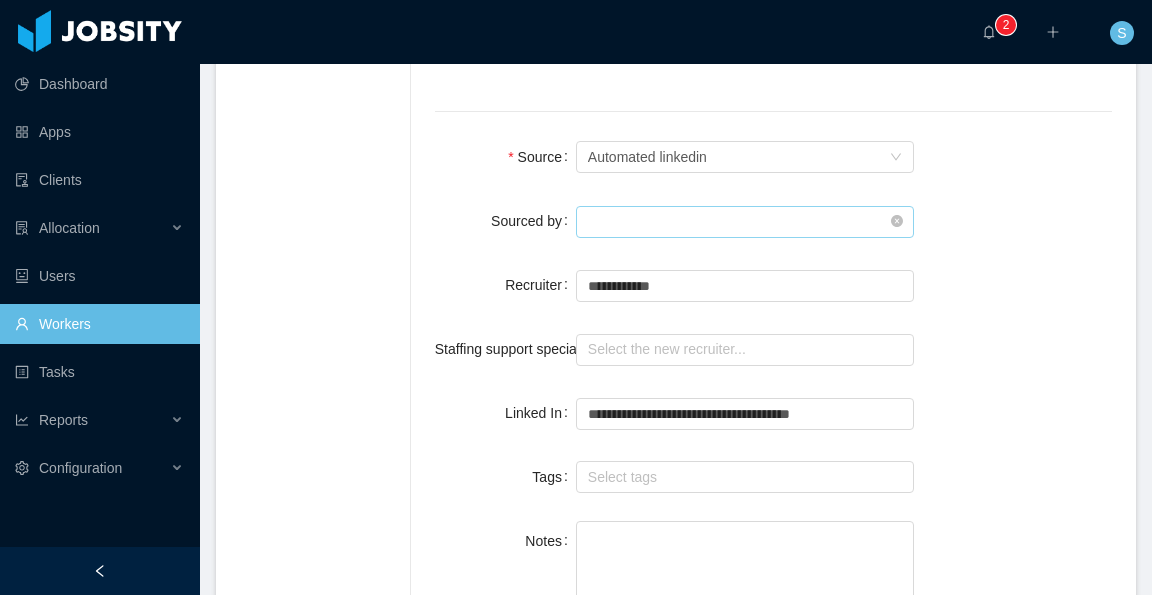 click at bounding box center (745, 222) 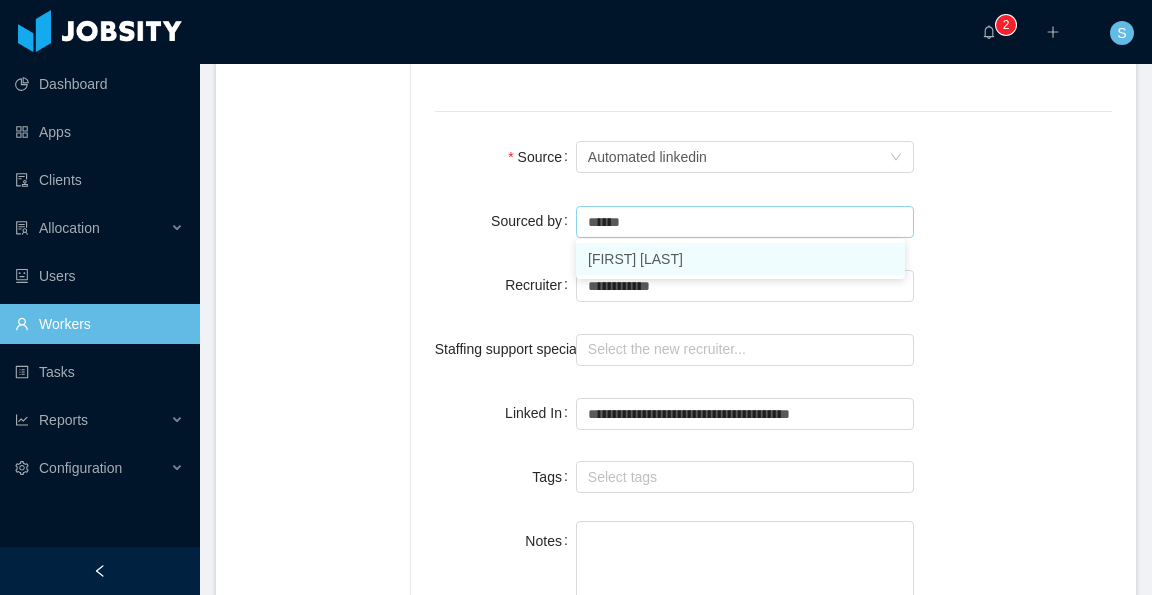 click on "[FIRST] [LAST]" at bounding box center [740, 259] 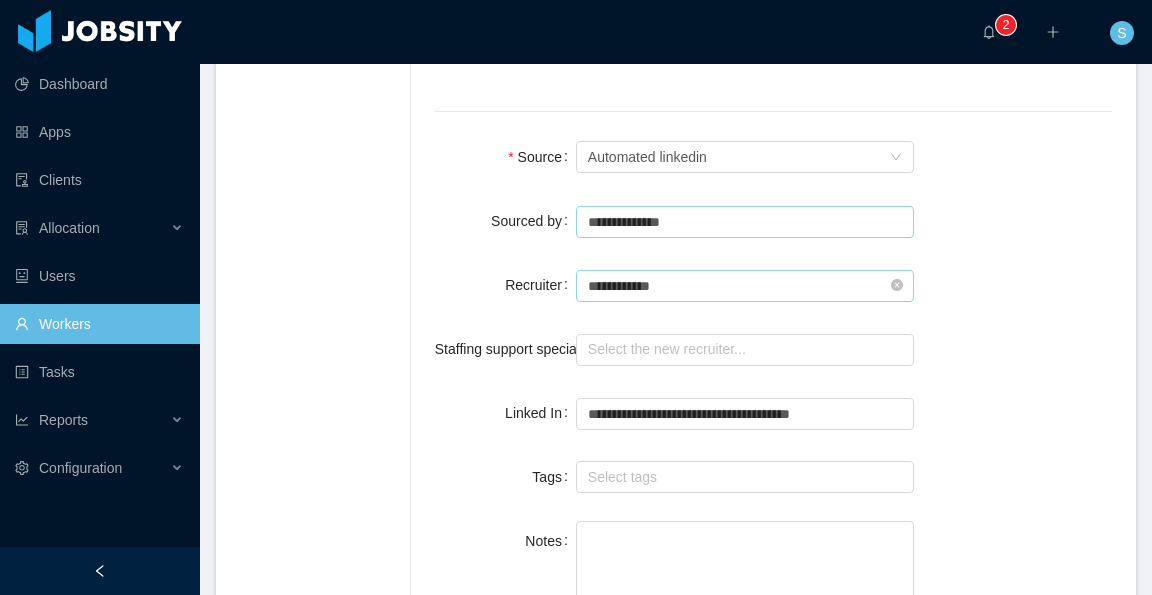 type on "**********" 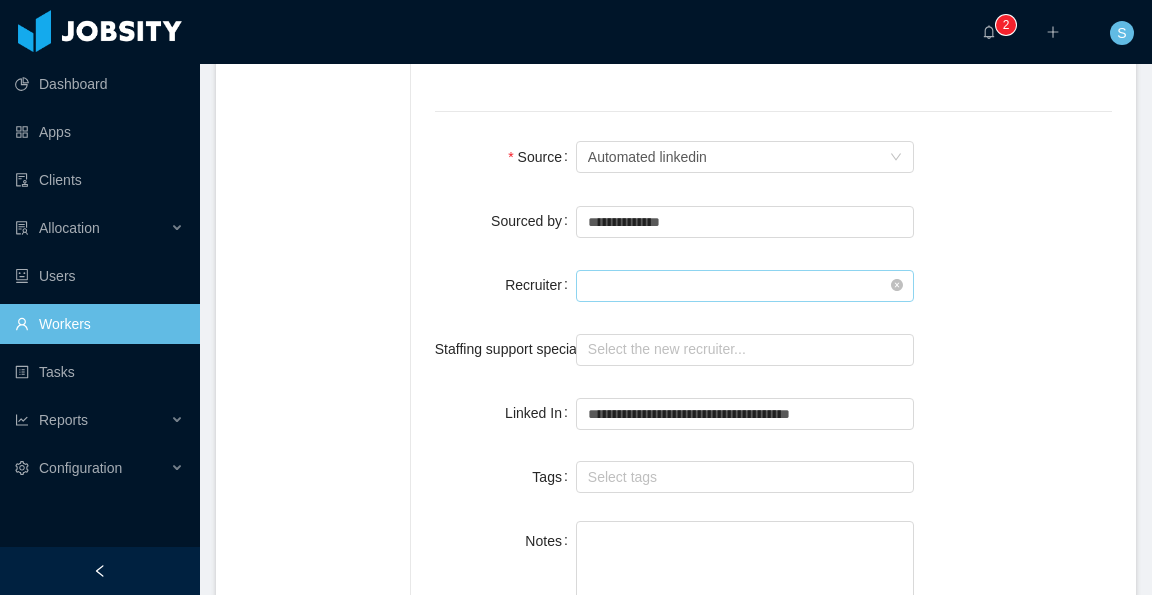 click at bounding box center (745, 286) 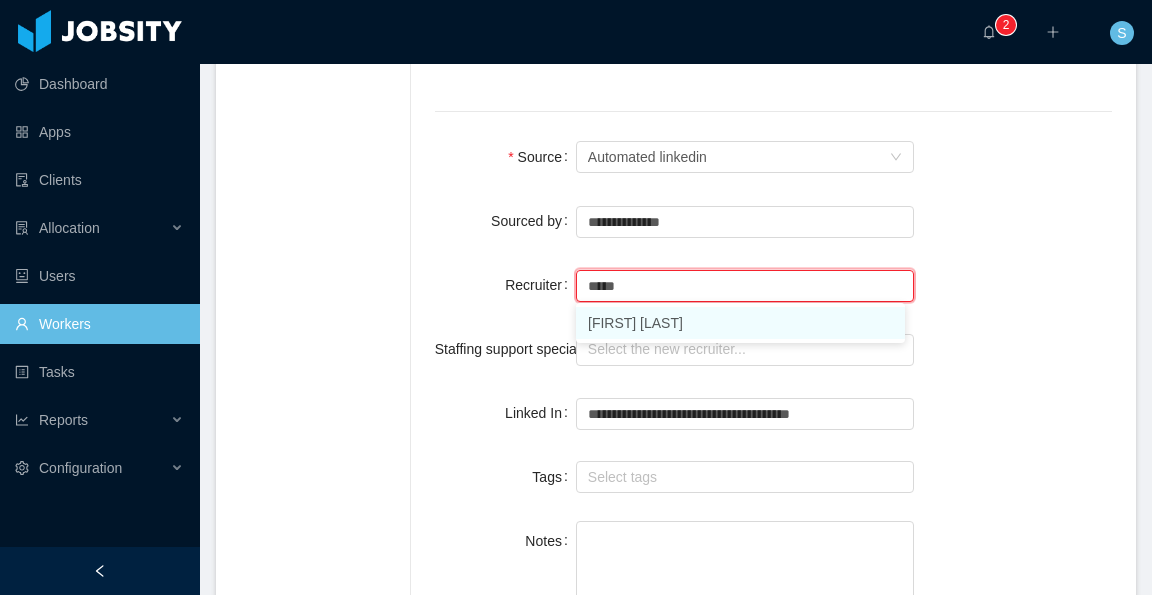 click on "Ninna Meister" at bounding box center (740, 323) 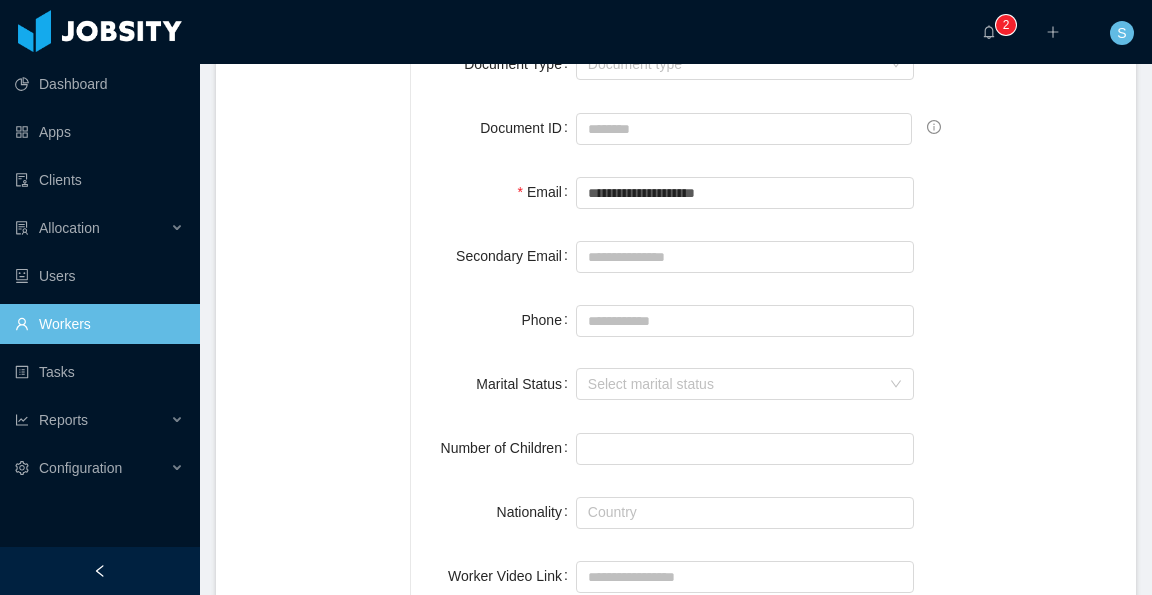 scroll, scrollTop: 0, scrollLeft: 0, axis: both 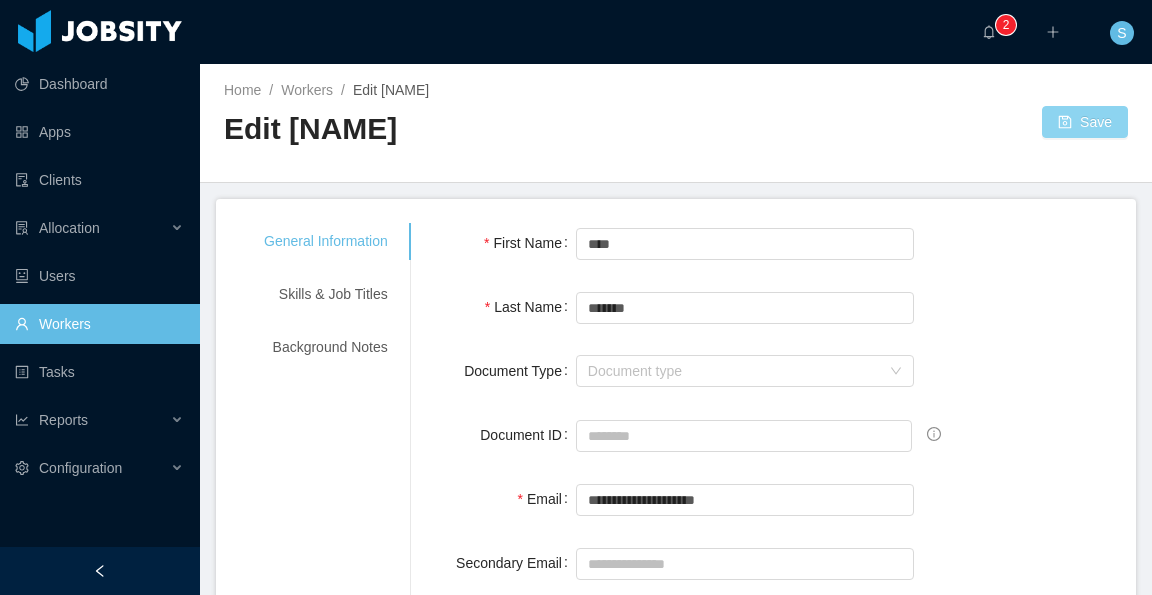 type on "**********" 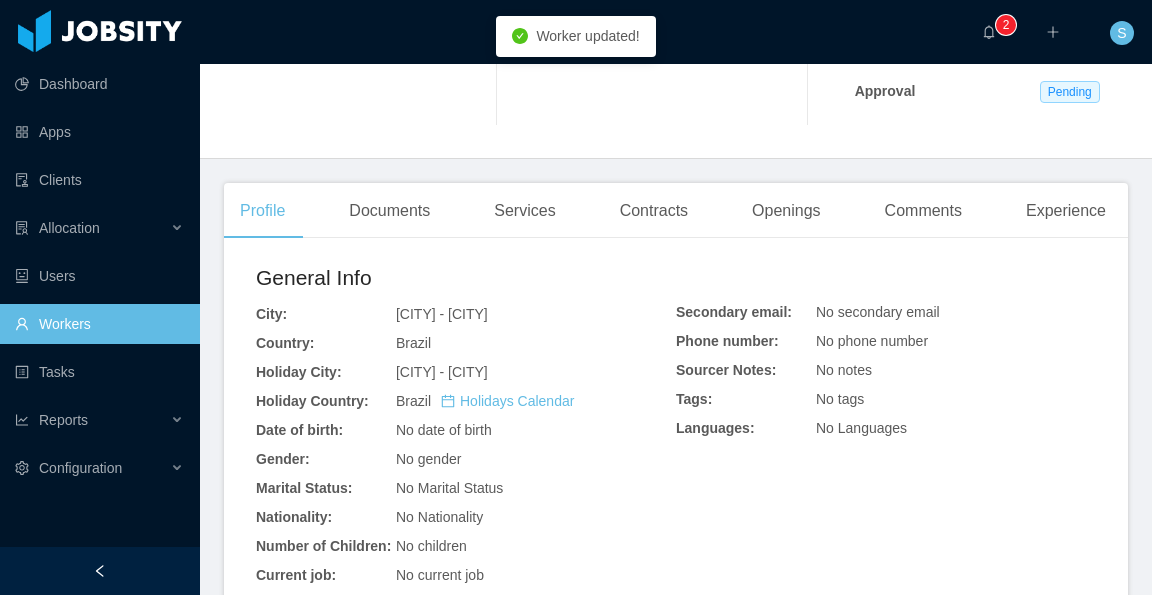 scroll, scrollTop: 0, scrollLeft: 0, axis: both 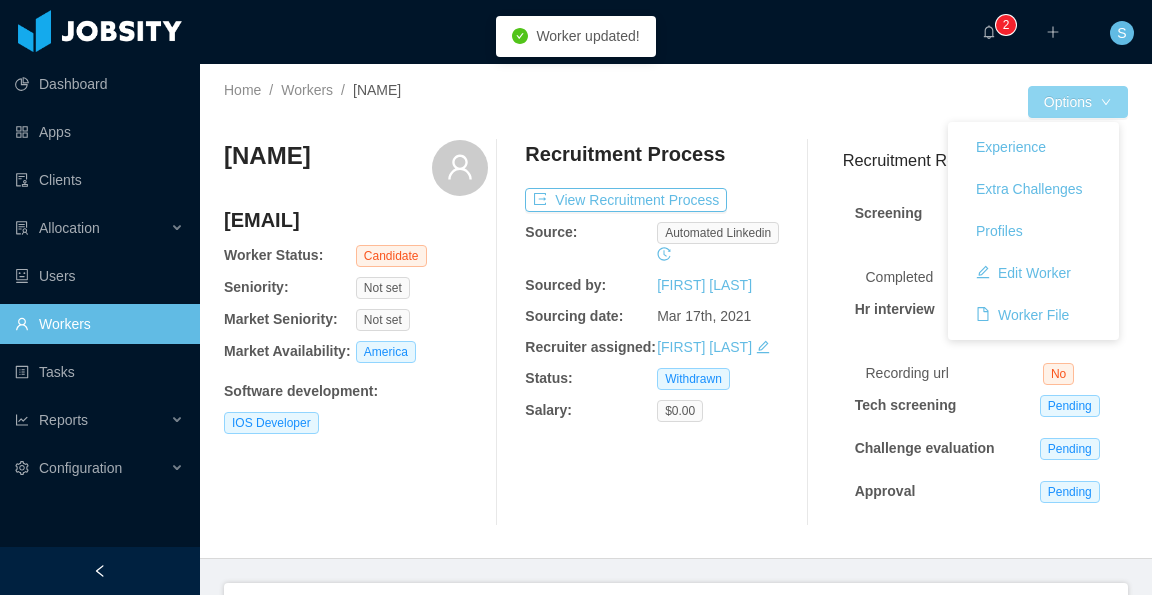 click on "Options" at bounding box center (1078, 102) 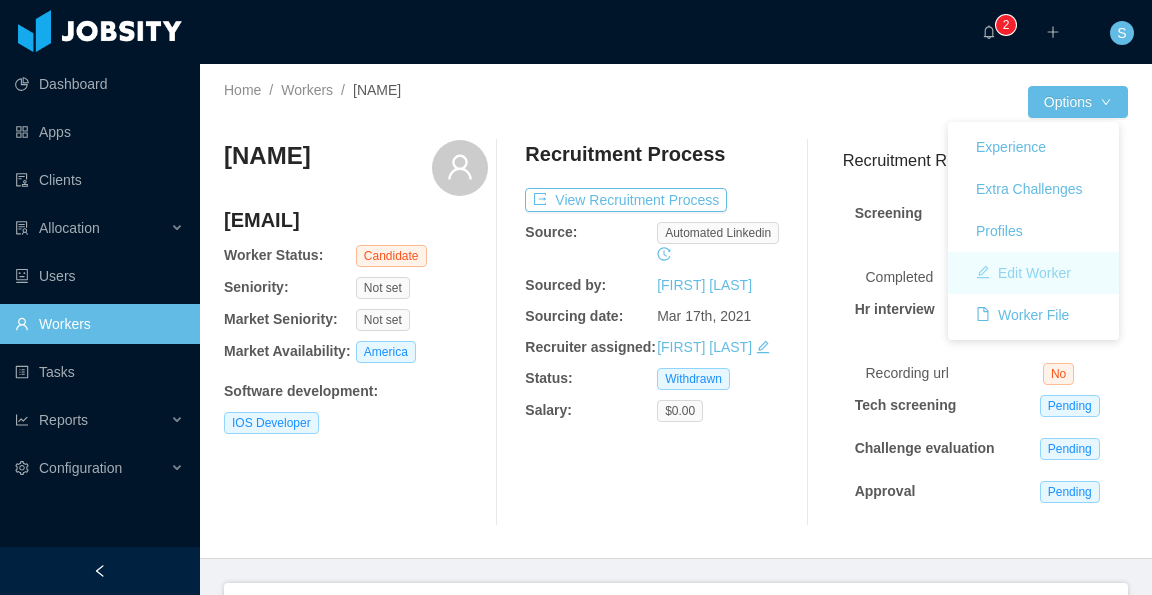 click on "Edit Worker" at bounding box center [1023, 273] 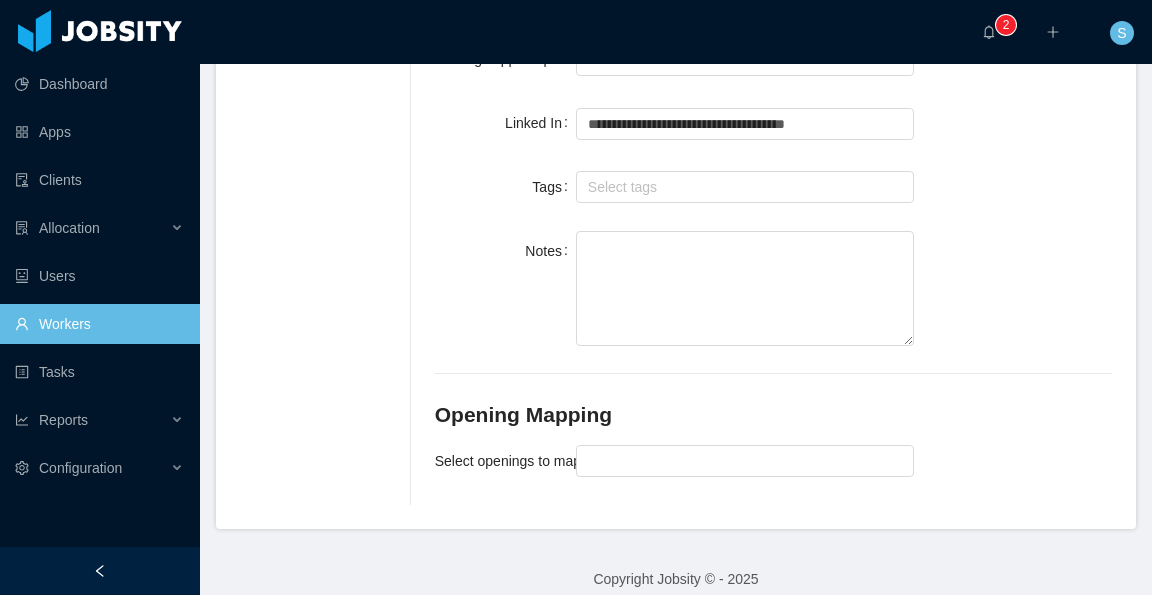 scroll, scrollTop: 1707, scrollLeft: 0, axis: vertical 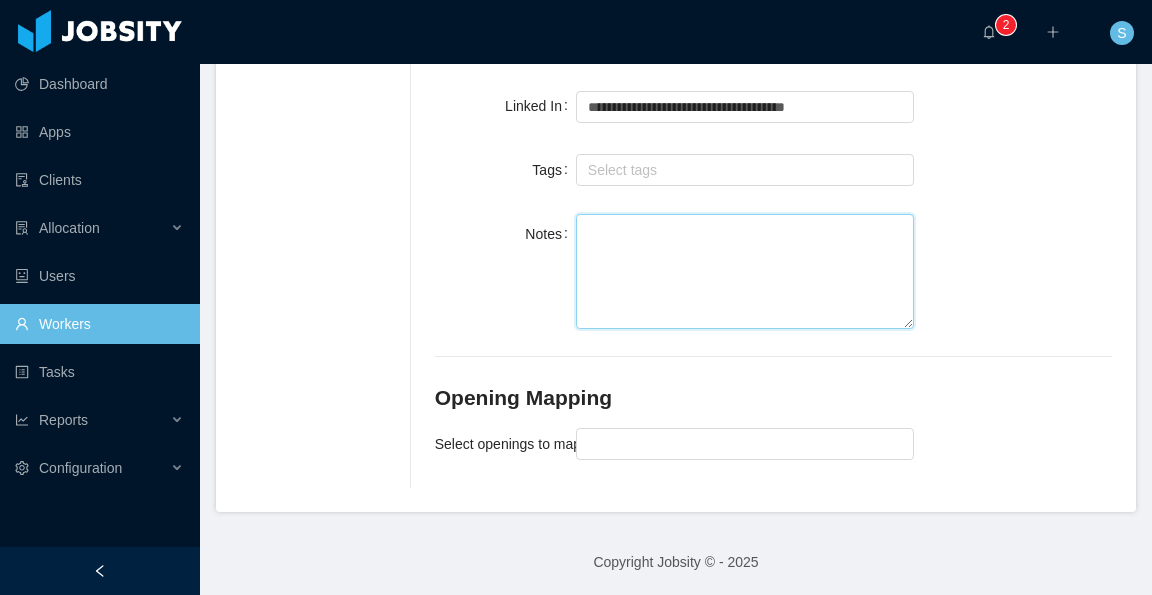 click on "Notes" at bounding box center [745, 271] 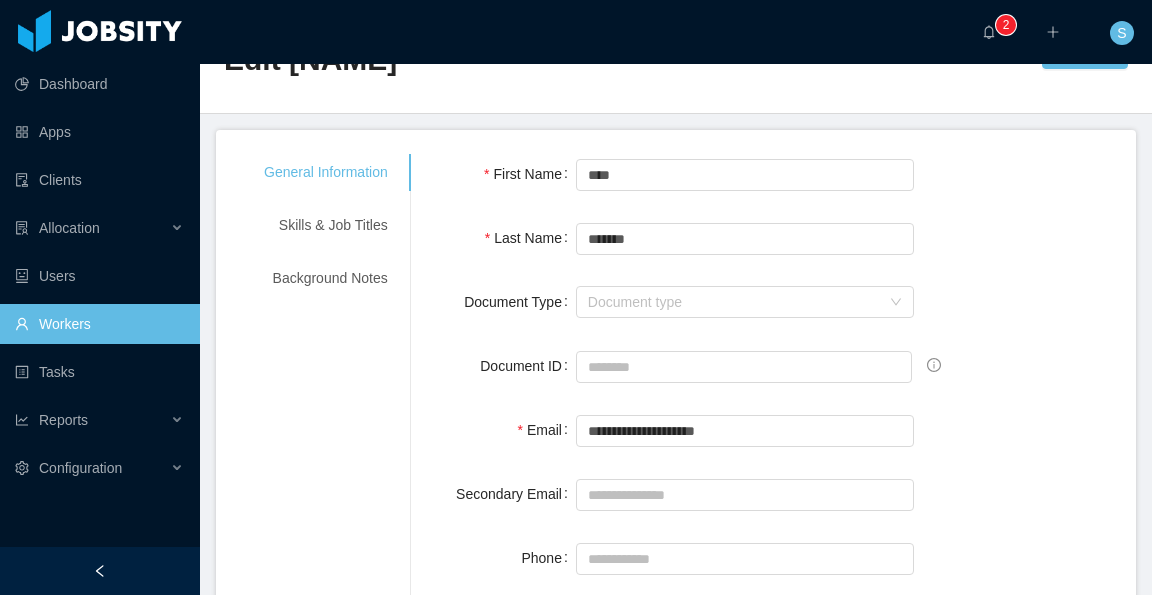 scroll, scrollTop: 0, scrollLeft: 0, axis: both 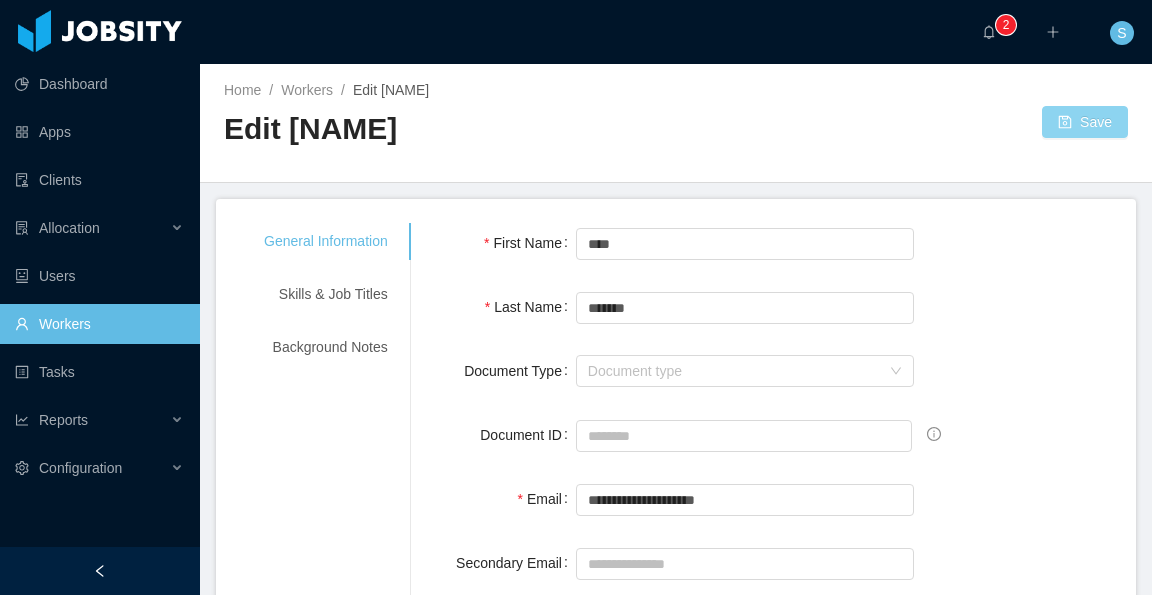 type on "**********" 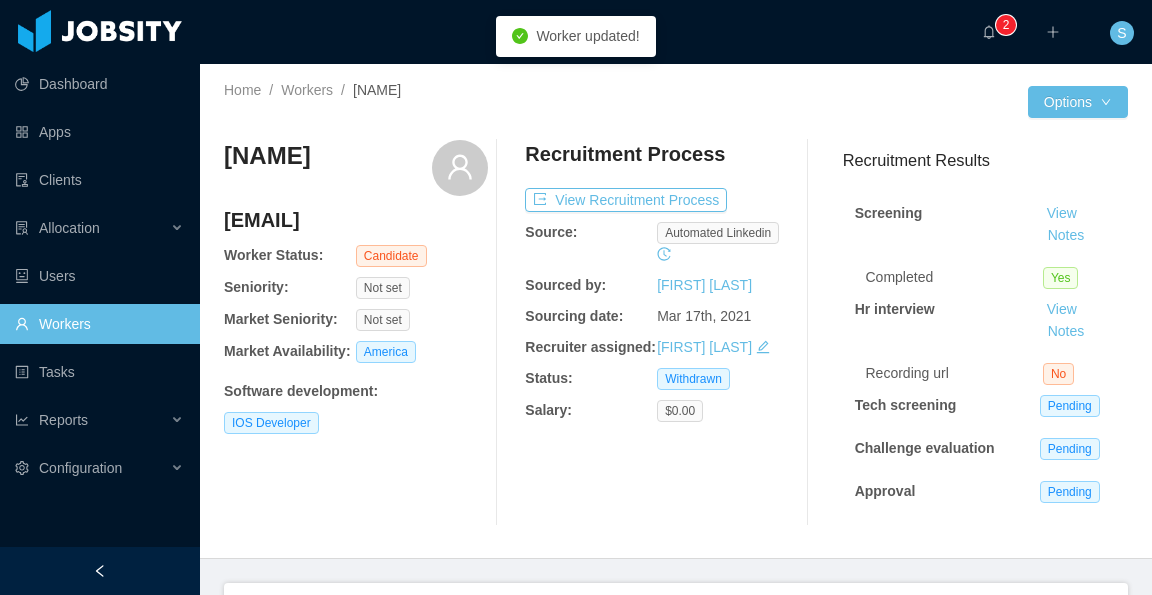 scroll, scrollTop: 10, scrollLeft: 0, axis: vertical 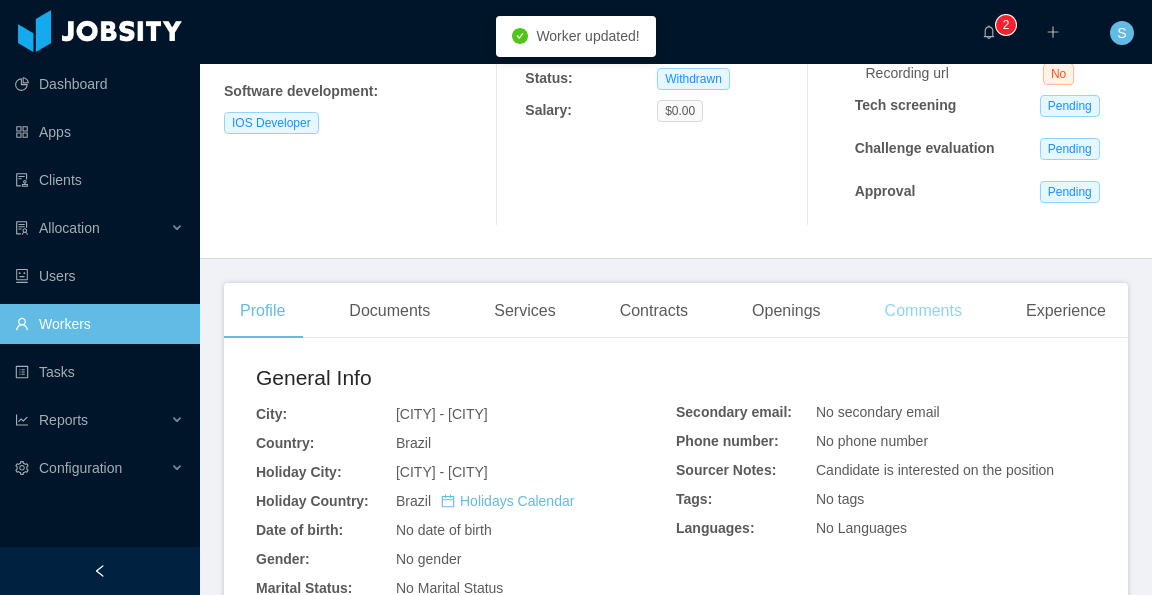 click on "Comments" at bounding box center (923, 311) 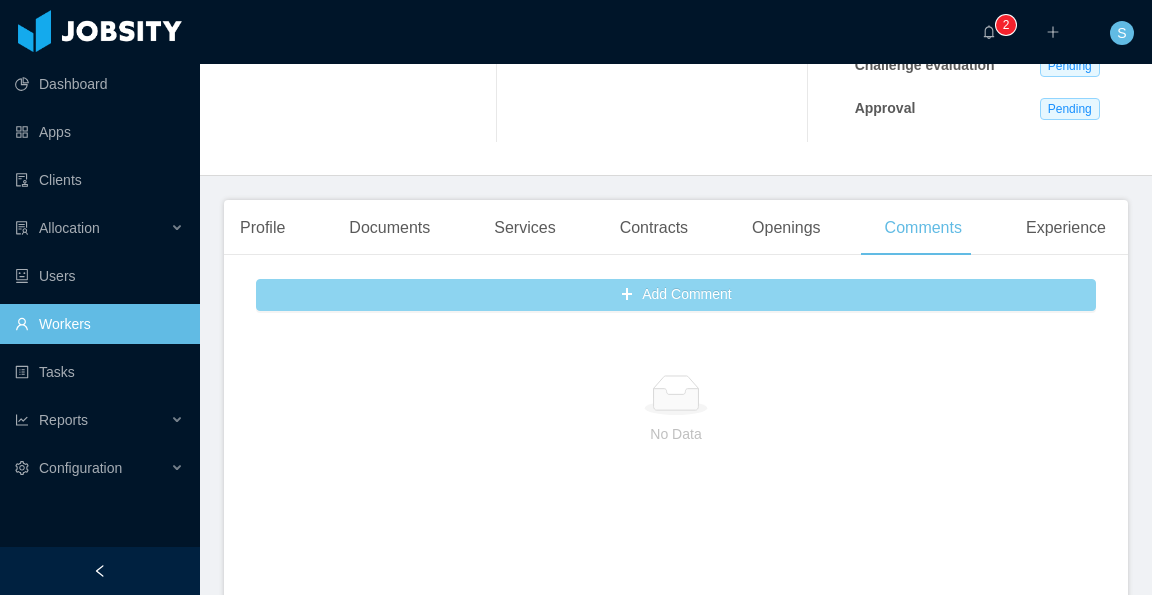 scroll, scrollTop: 400, scrollLeft: 0, axis: vertical 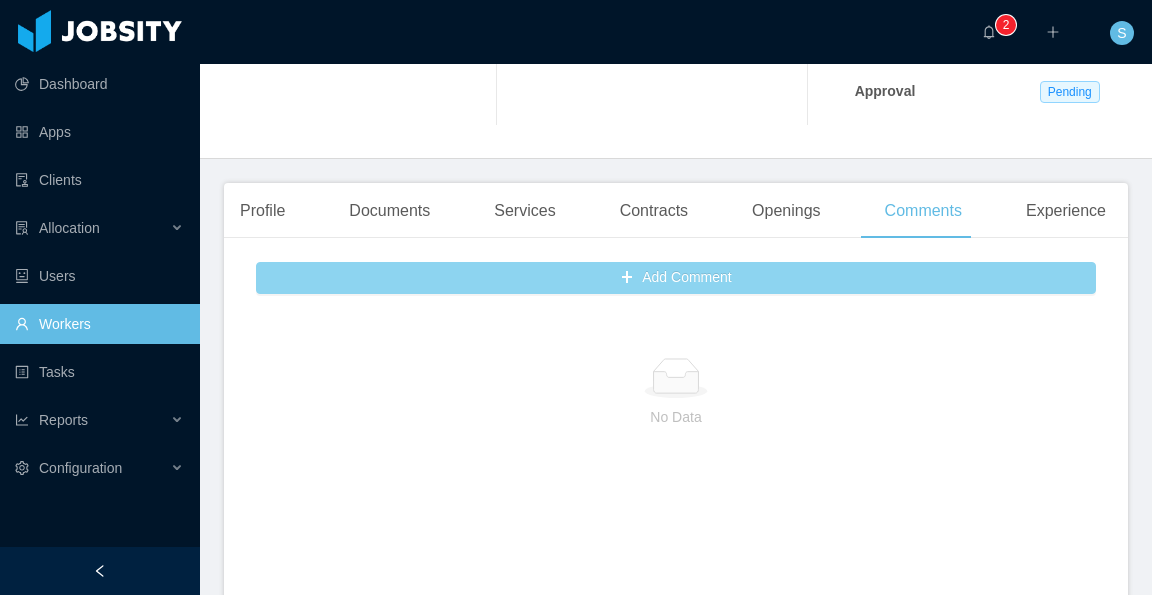 click on "Add Comment" at bounding box center (676, 278) 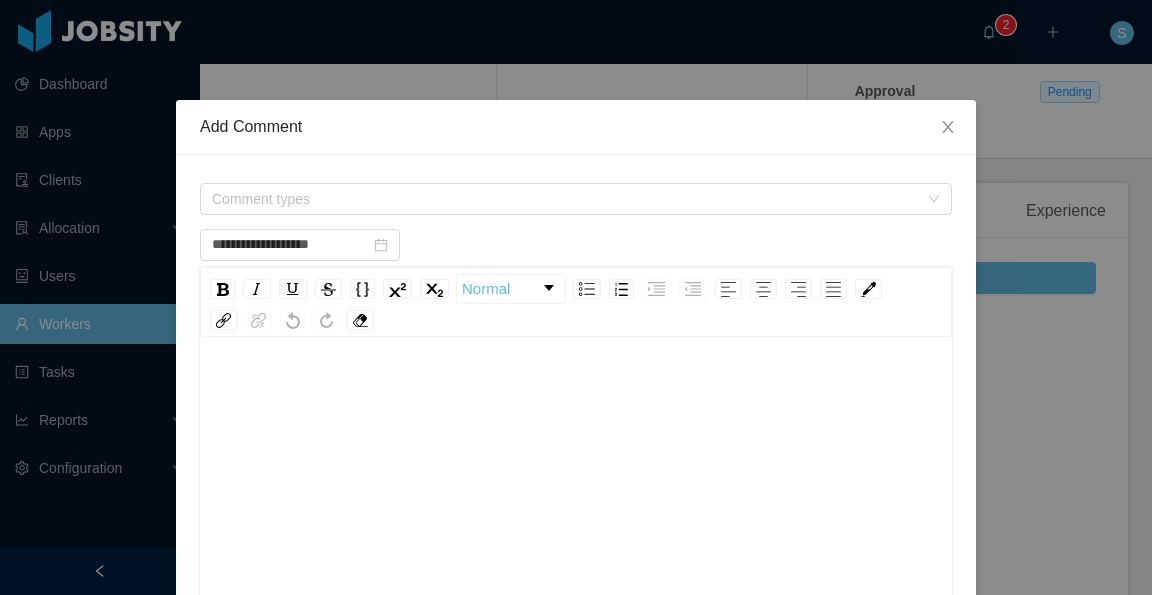 click at bounding box center [576, 391] 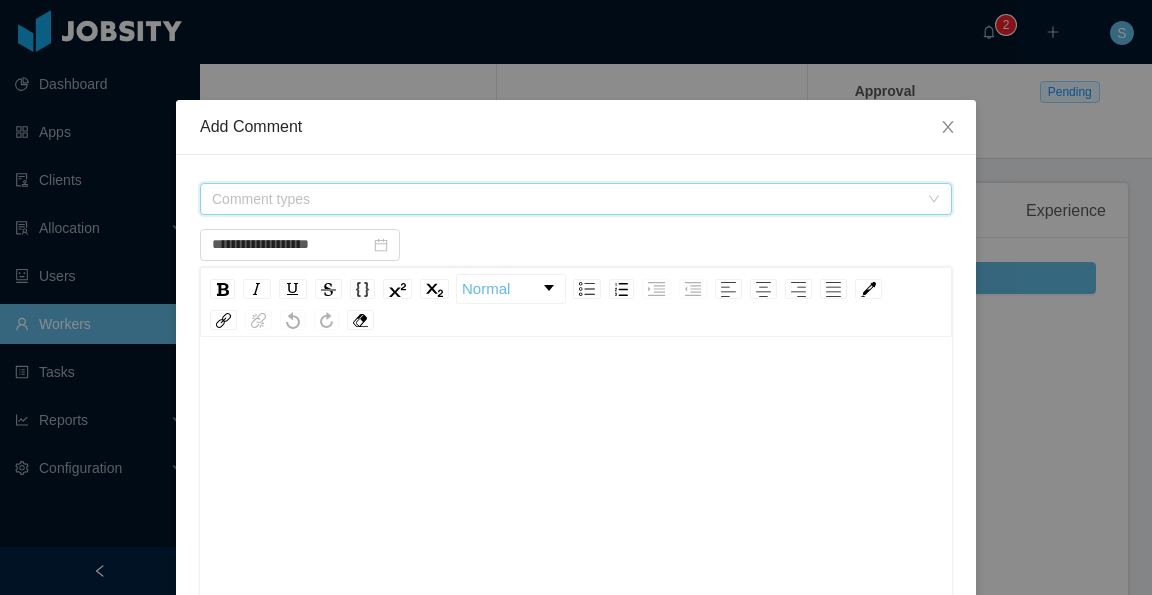 click on "Comment types" at bounding box center (565, 199) 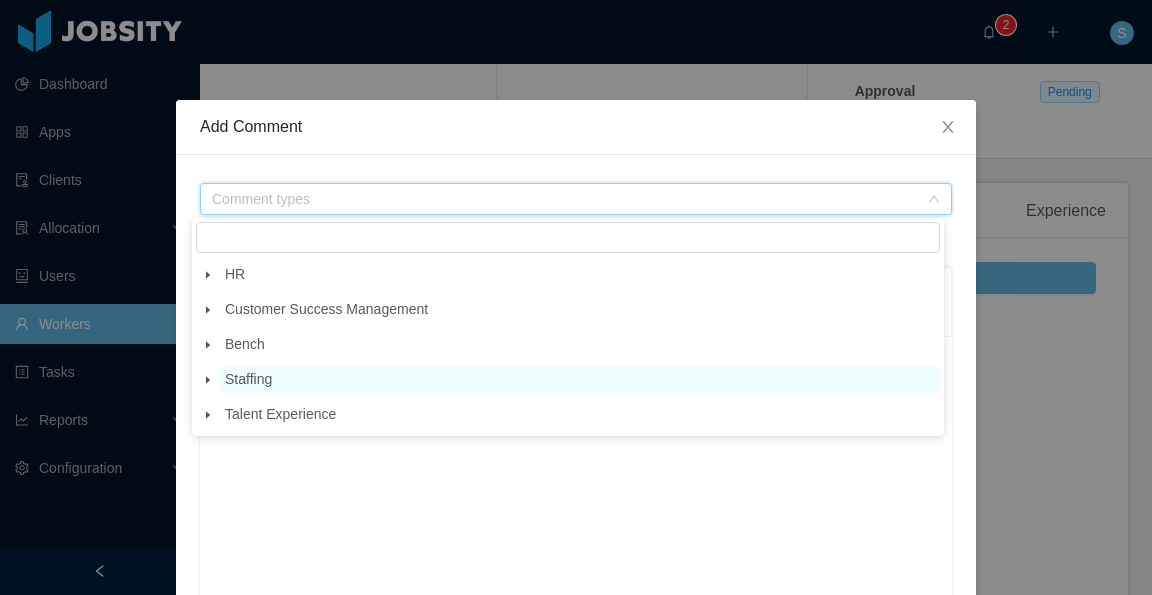 click on "Staffing" at bounding box center (580, 379) 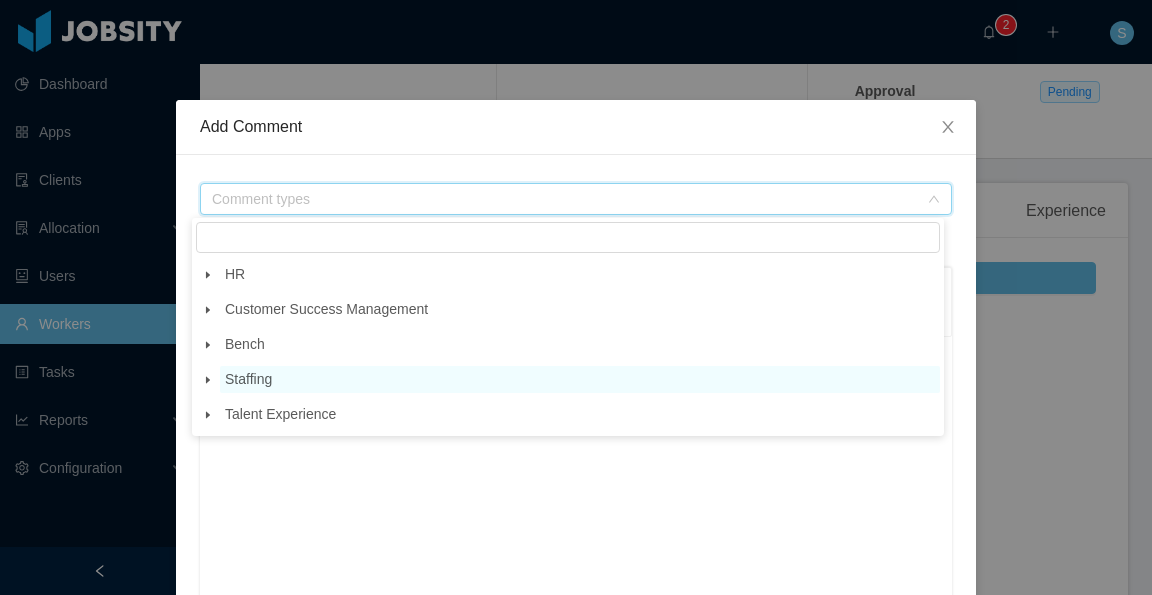 click on "Staffing" at bounding box center [580, 379] 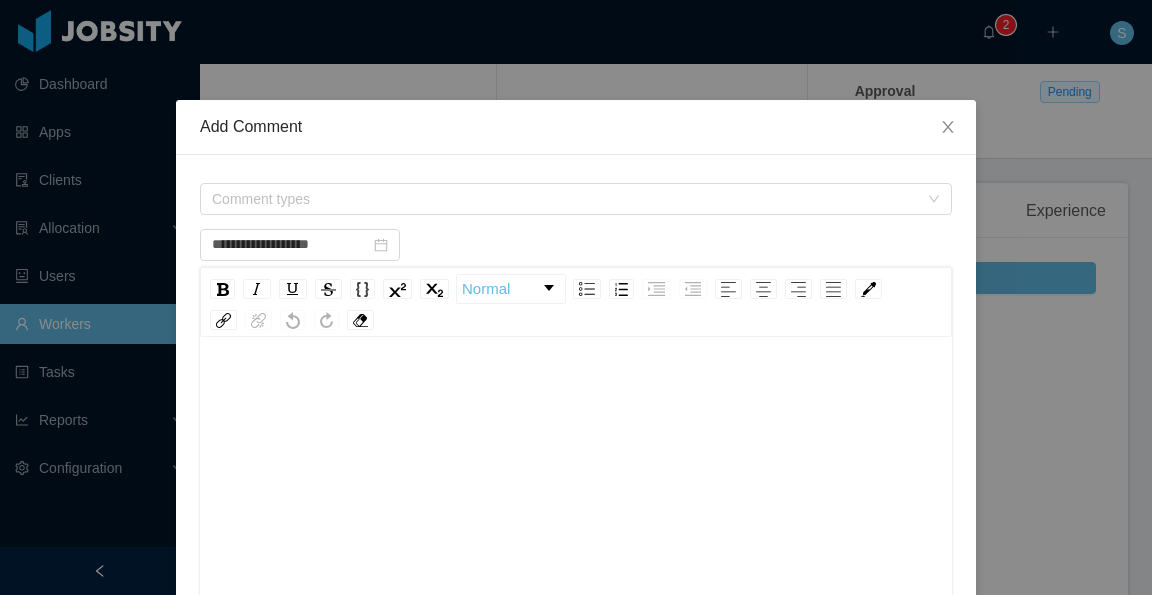 click at bounding box center (576, 546) 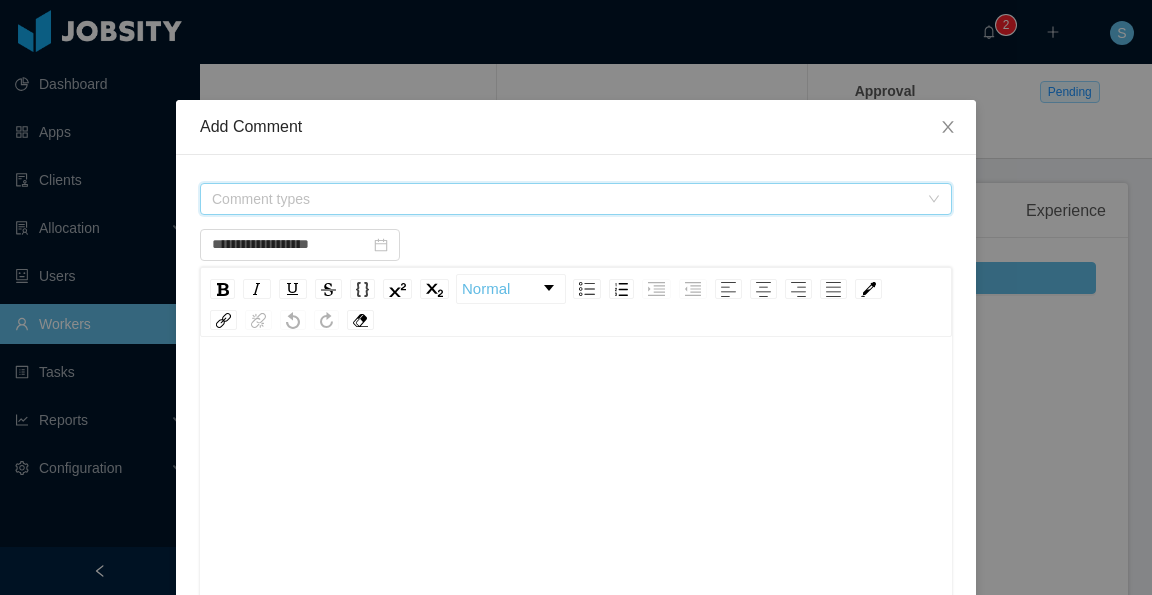 click on "Comment types" at bounding box center (565, 199) 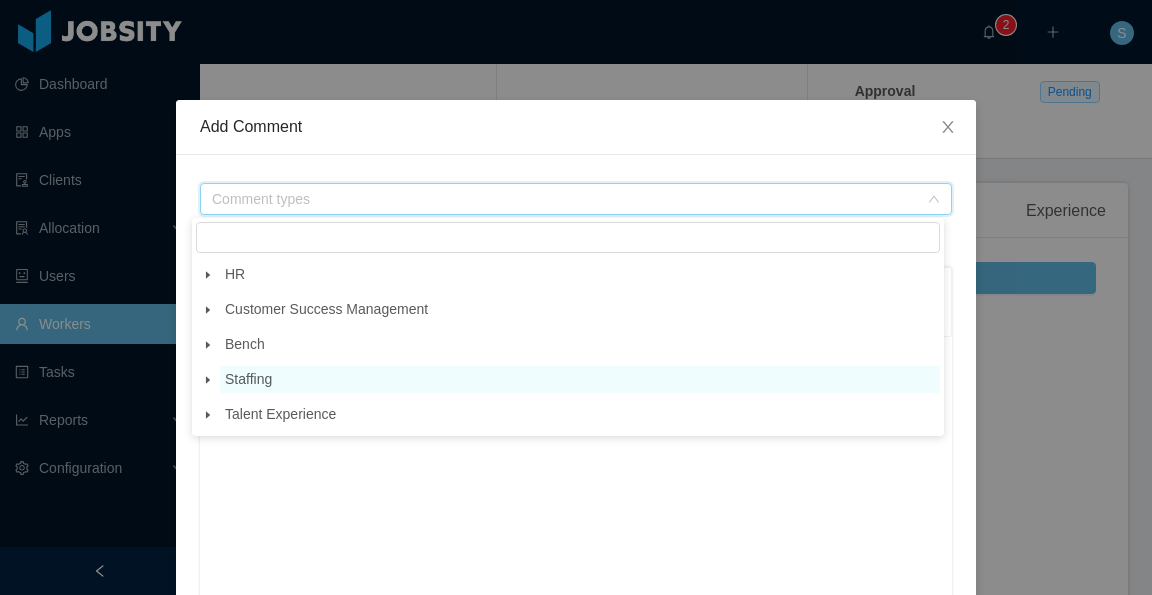 click on "Staffing" at bounding box center (248, 379) 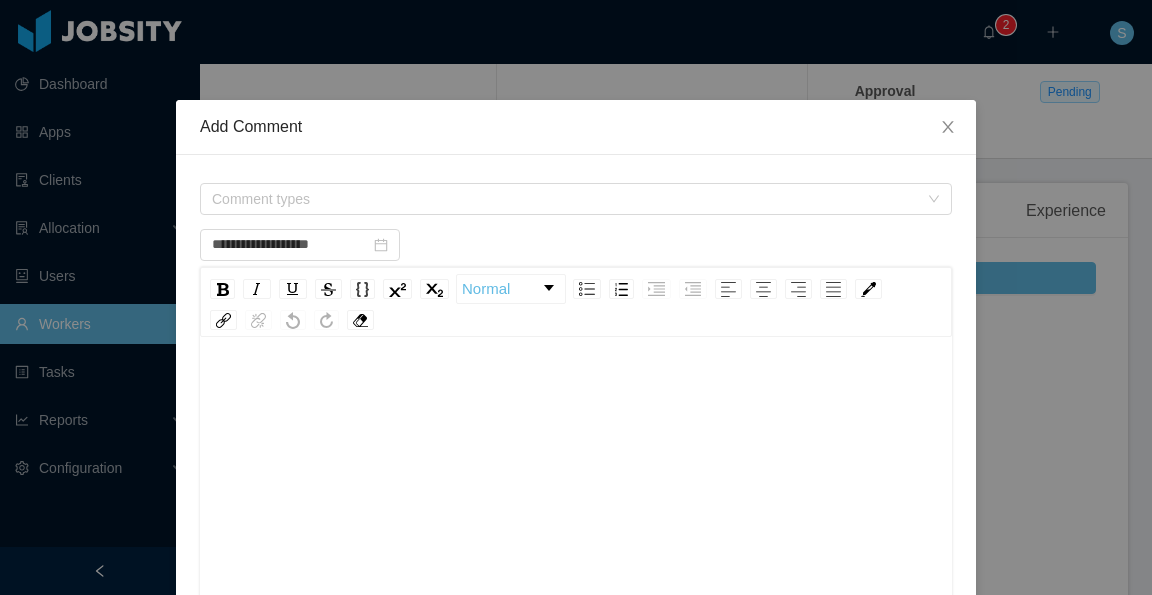 click at bounding box center (576, 546) 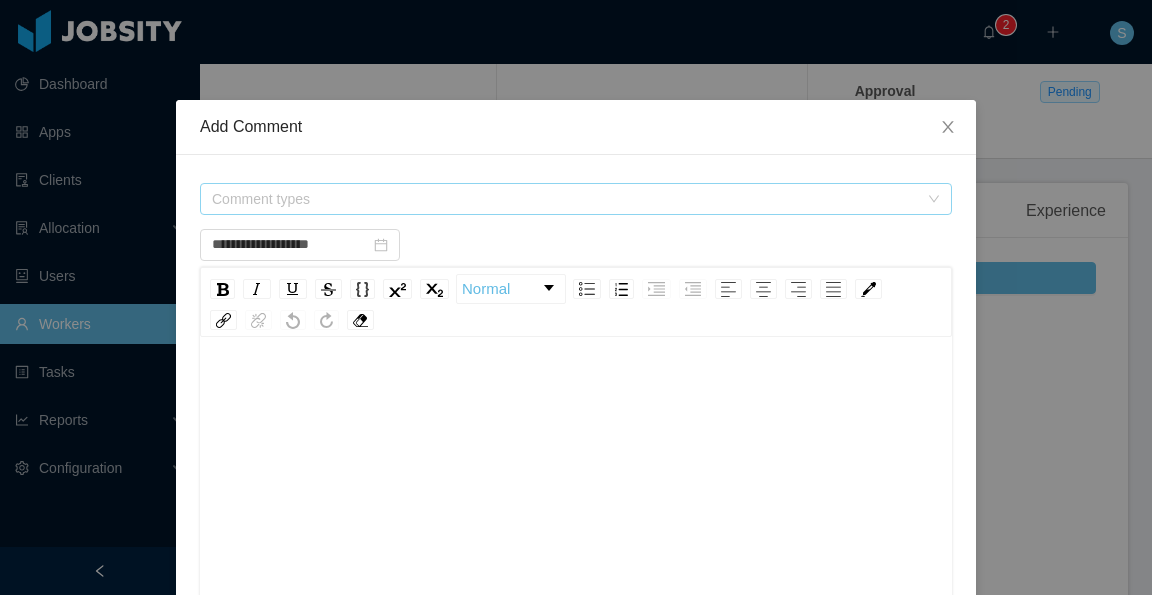 type on "**********" 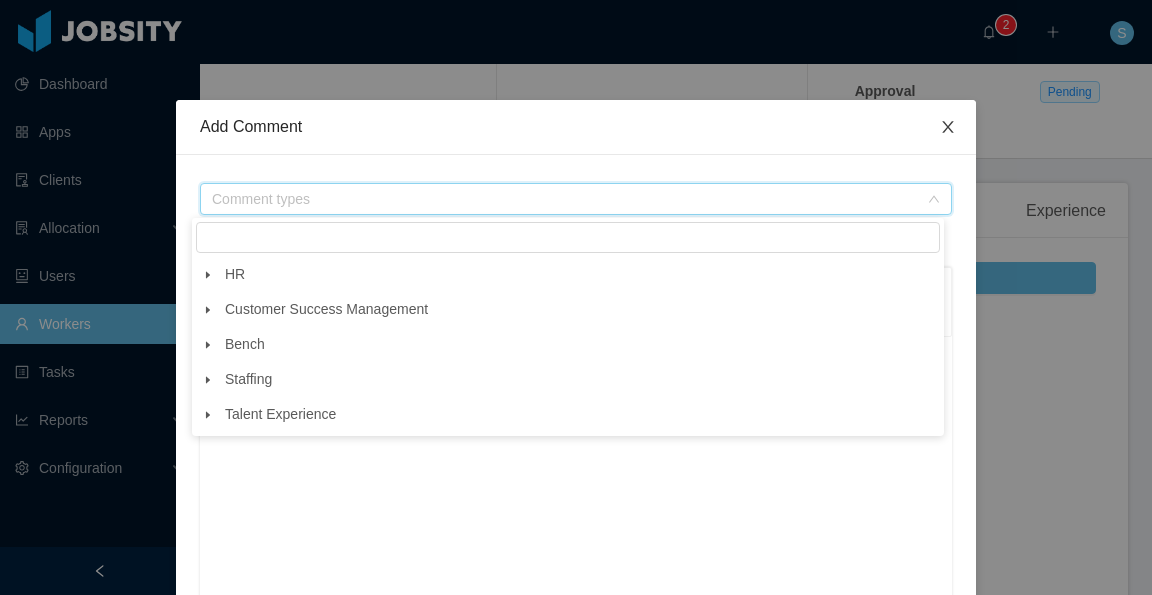 click 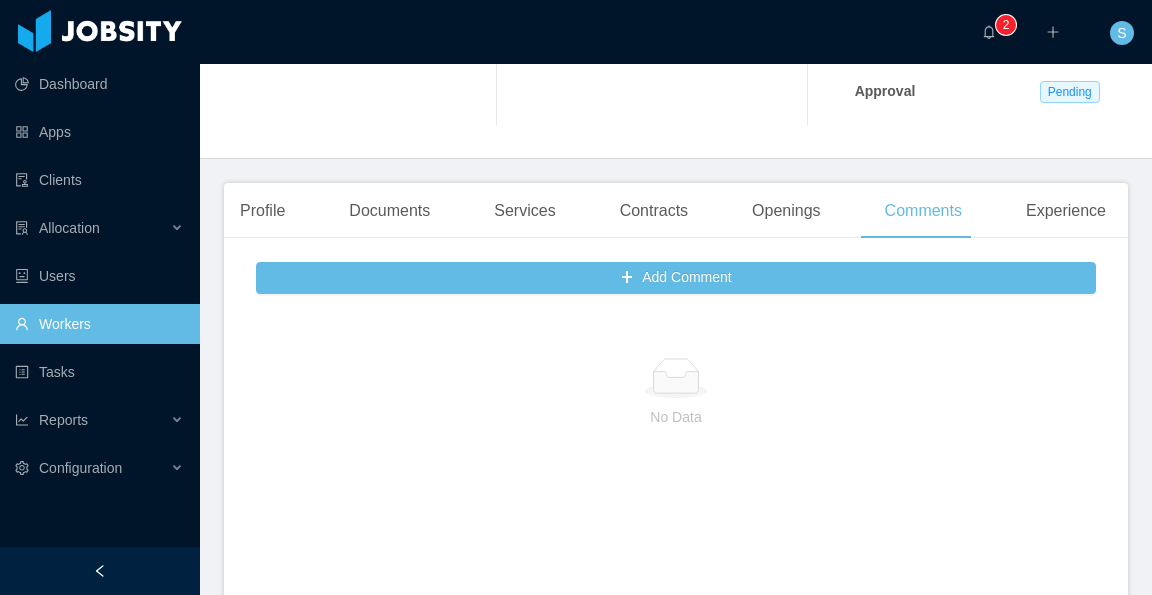 scroll, scrollTop: 0, scrollLeft: 0, axis: both 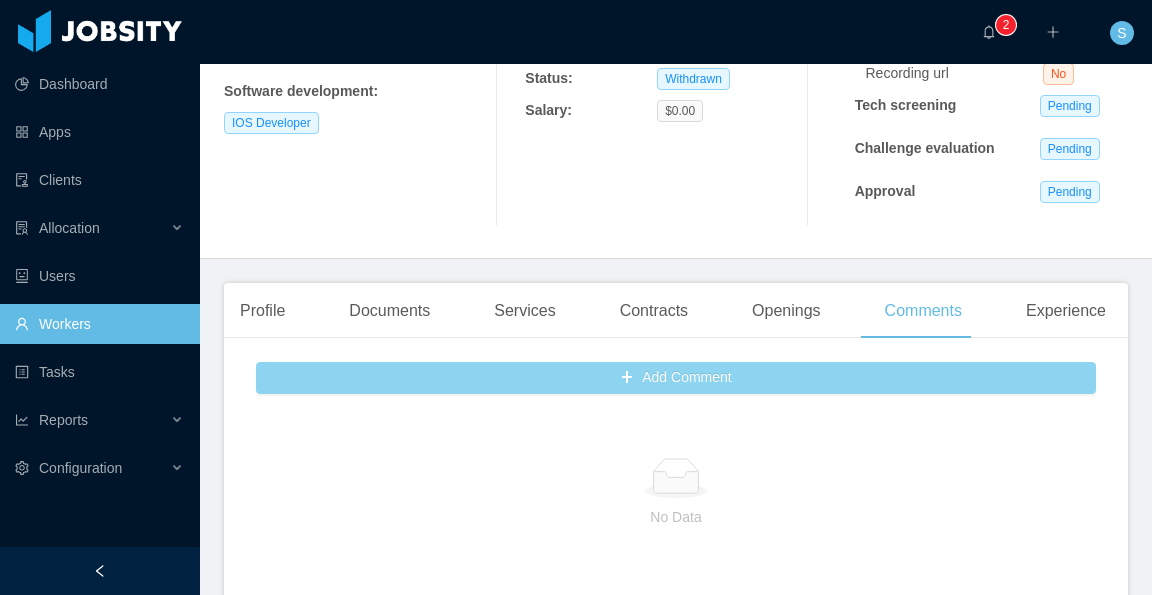 click on "Add Comment" at bounding box center (676, 378) 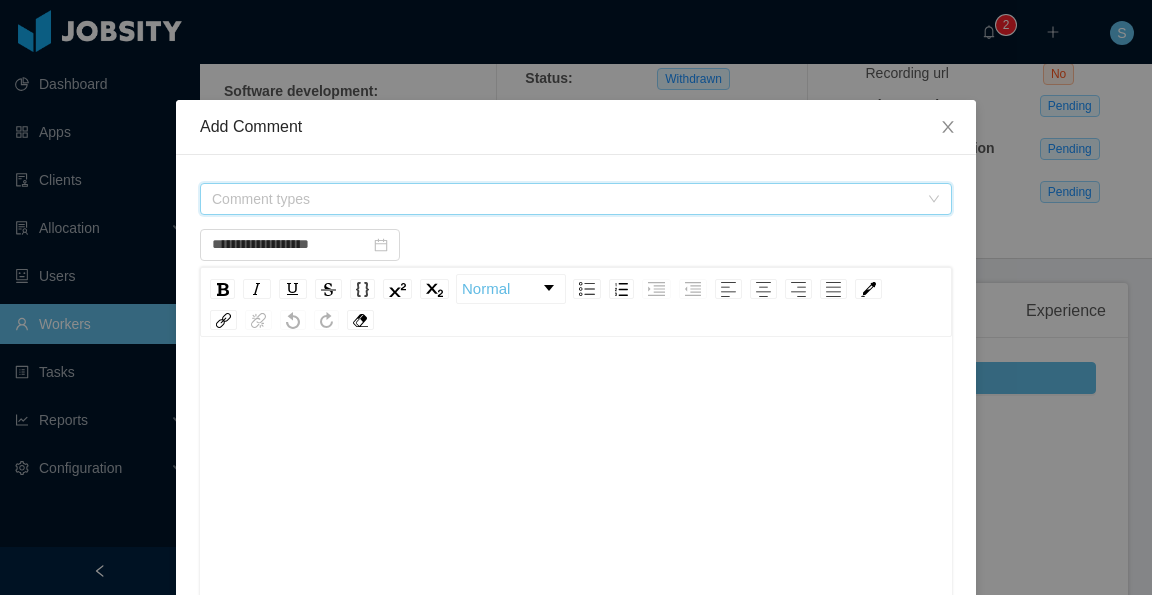 click on "Comment types" at bounding box center [565, 199] 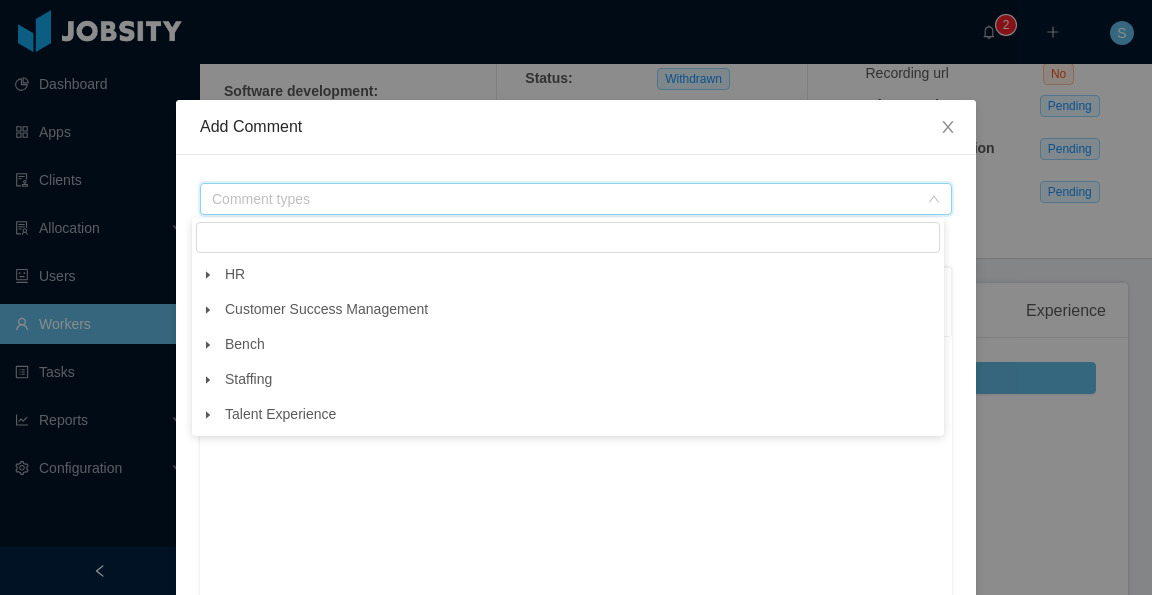 type on "*" 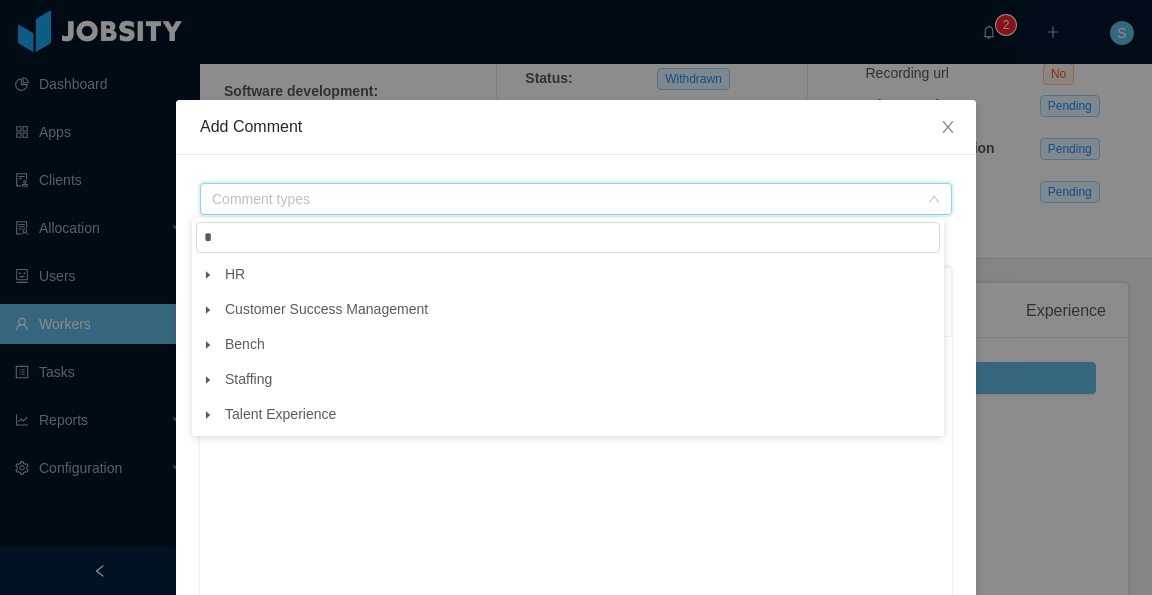 type on "**********" 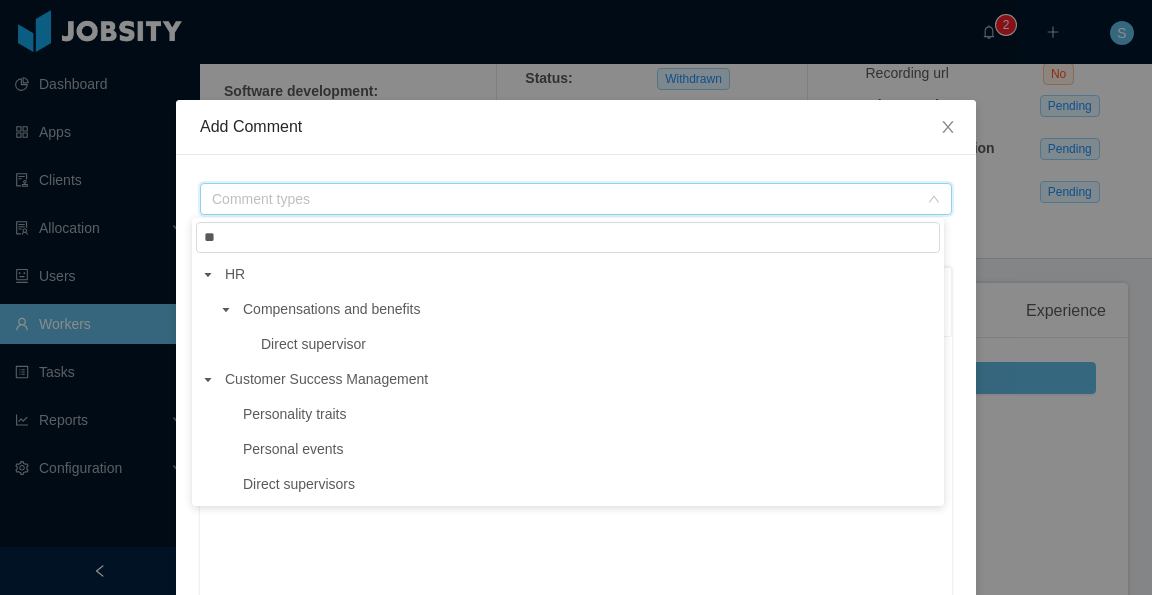 type on "*" 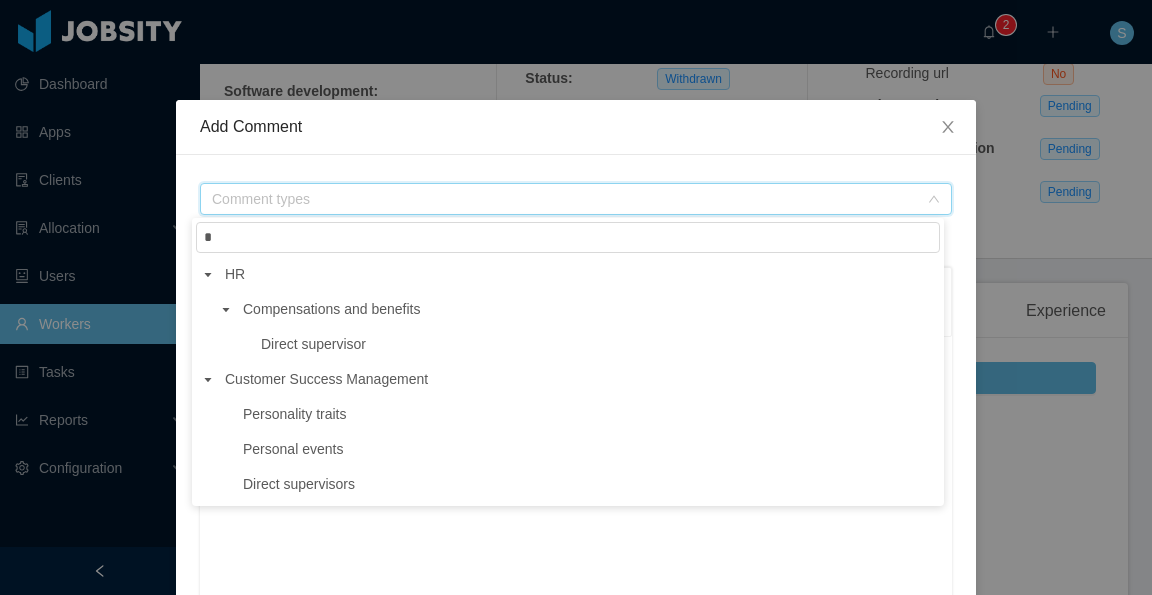 type 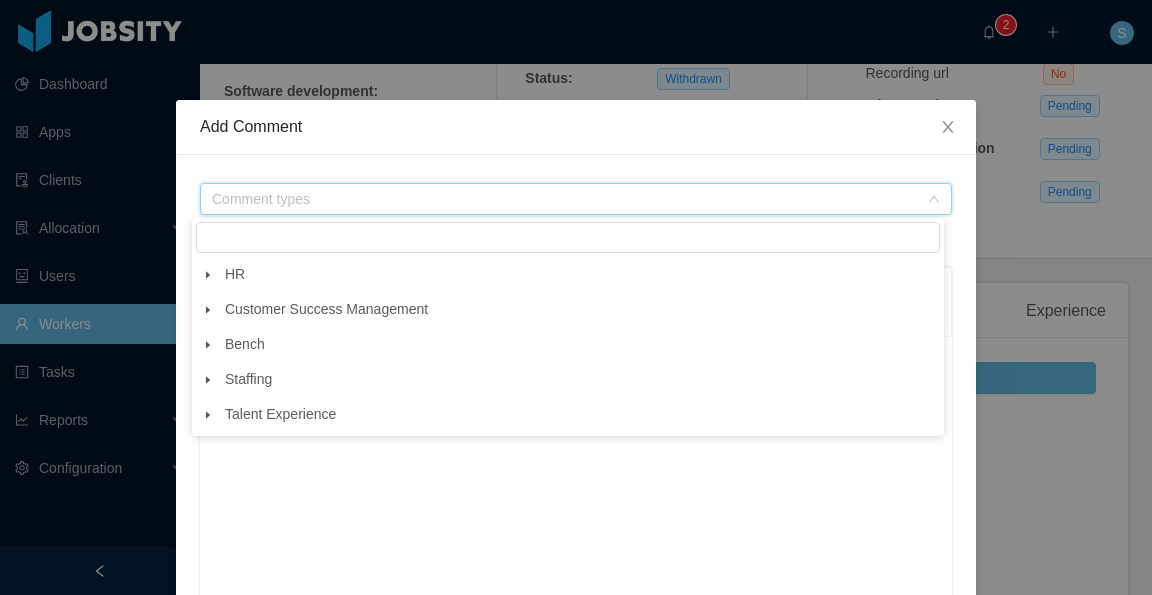 click 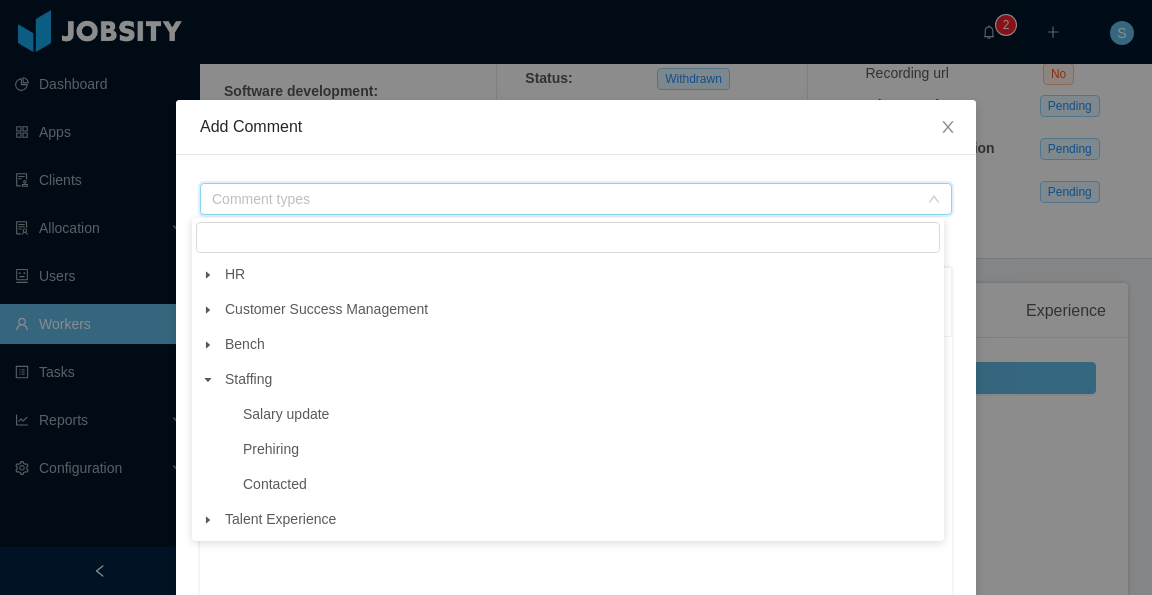 click 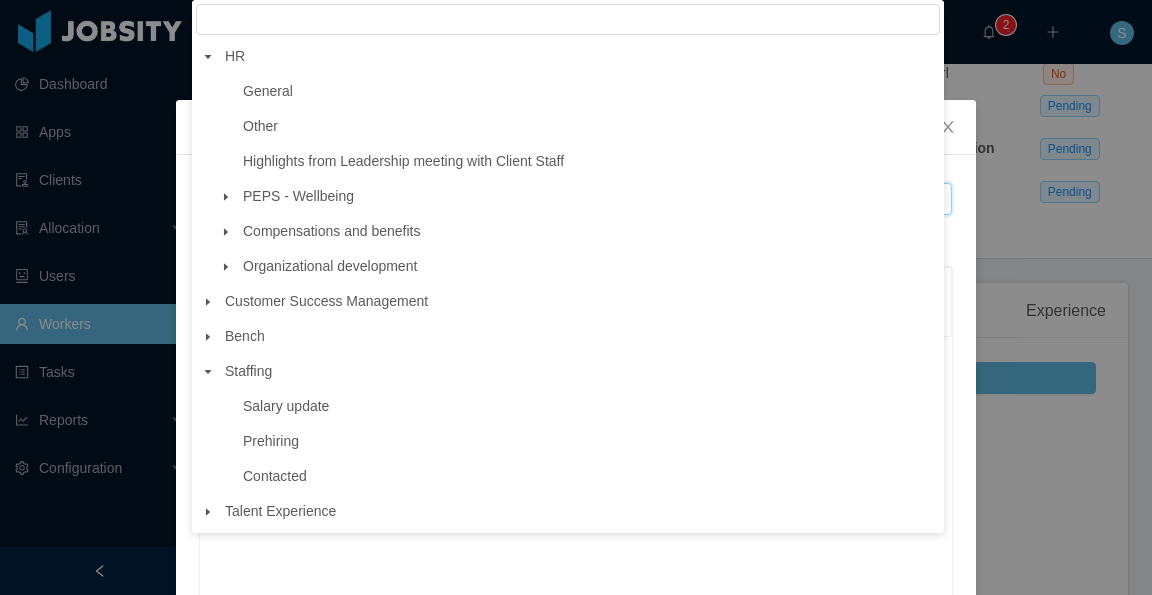 click 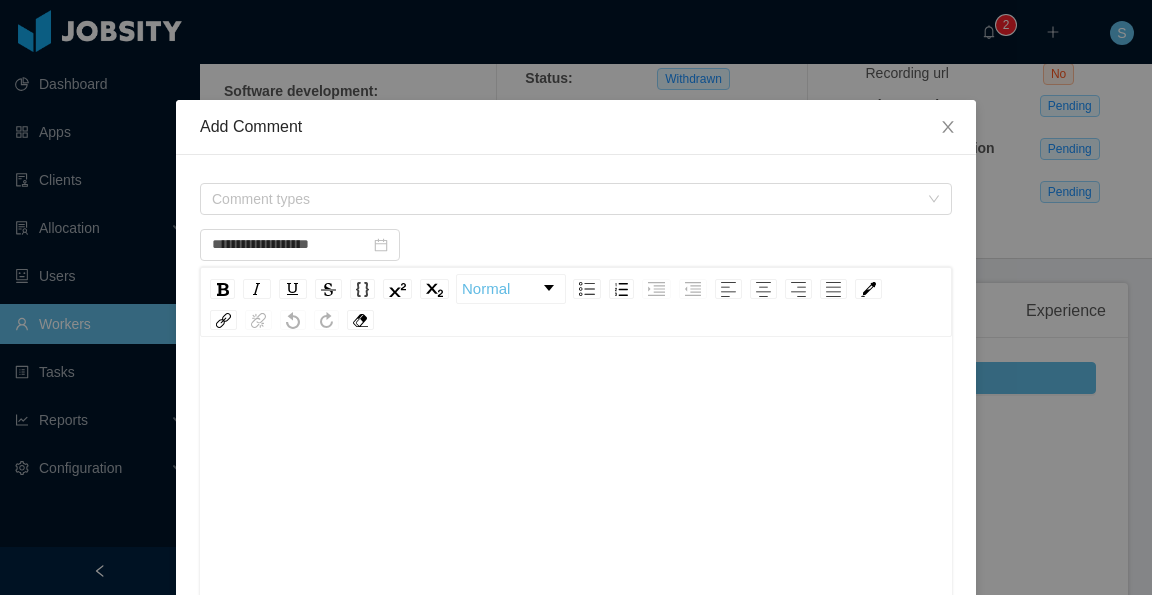 click on "**********" at bounding box center (576, 297) 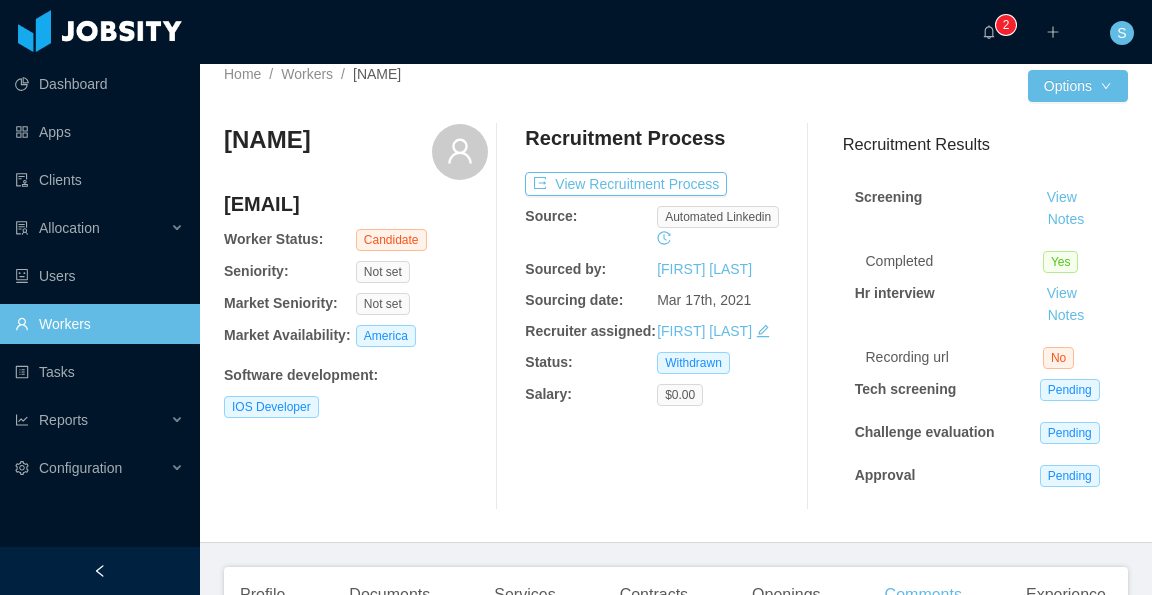 scroll, scrollTop: 0, scrollLeft: 0, axis: both 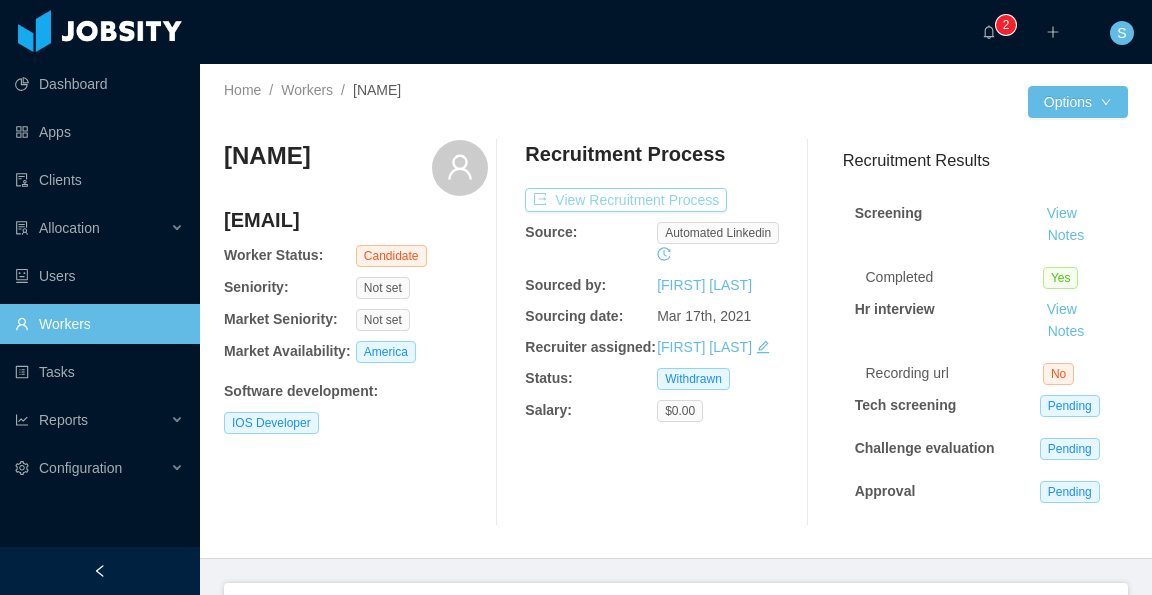 click on "View Recruitment Process" at bounding box center [626, 200] 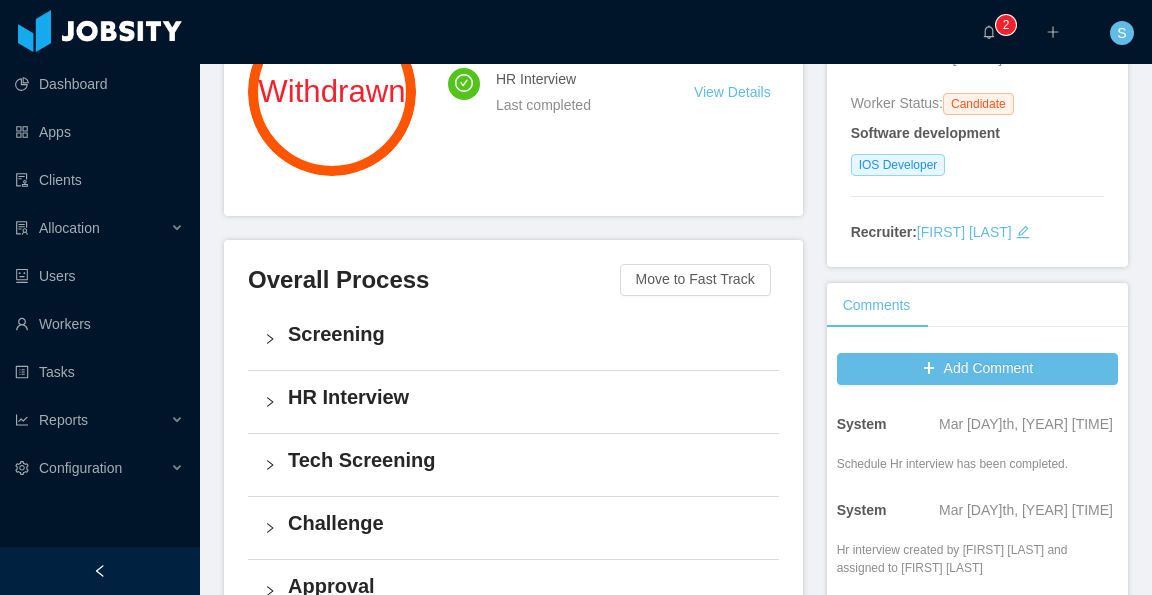 scroll, scrollTop: 300, scrollLeft: 0, axis: vertical 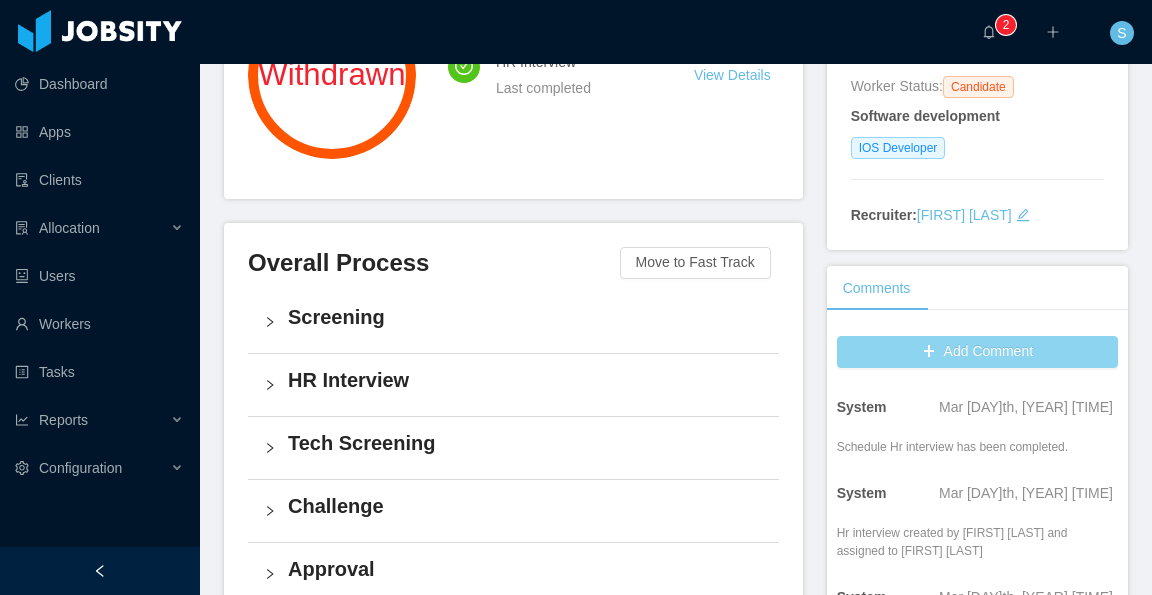 click on "Add Comment" at bounding box center [977, 352] 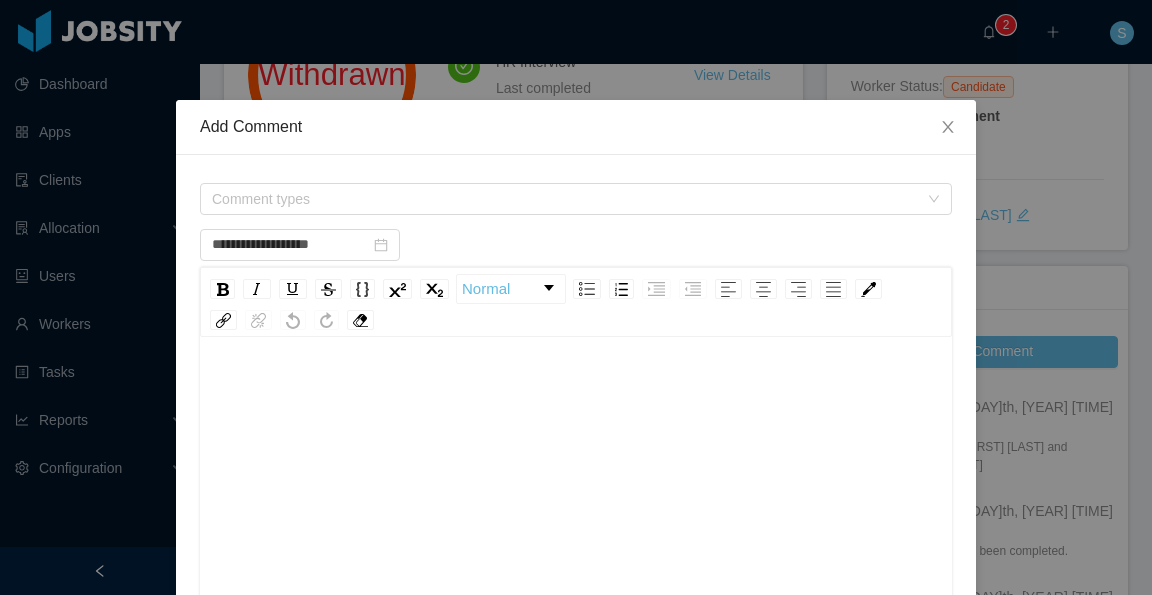 click at bounding box center (576, 391) 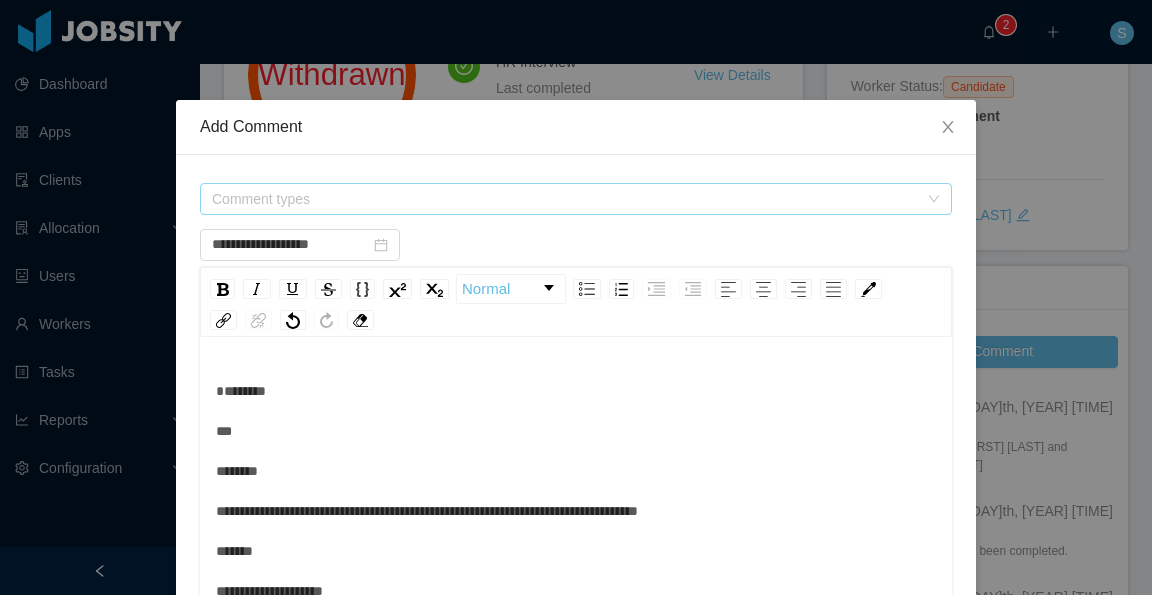 click on "Comment types" at bounding box center (565, 199) 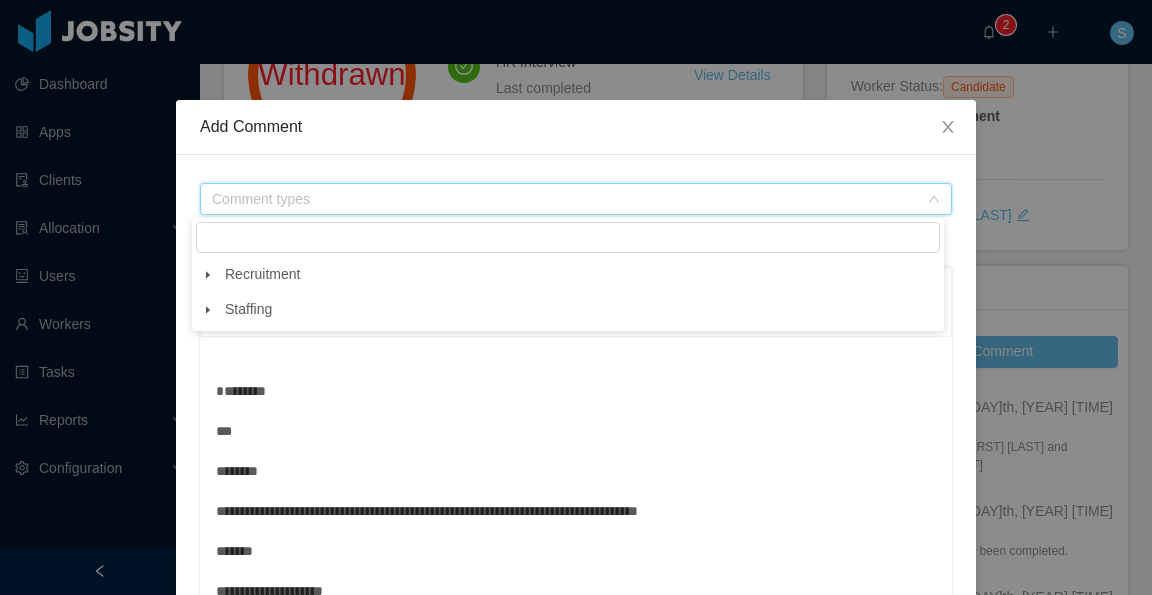 click at bounding box center [208, 275] 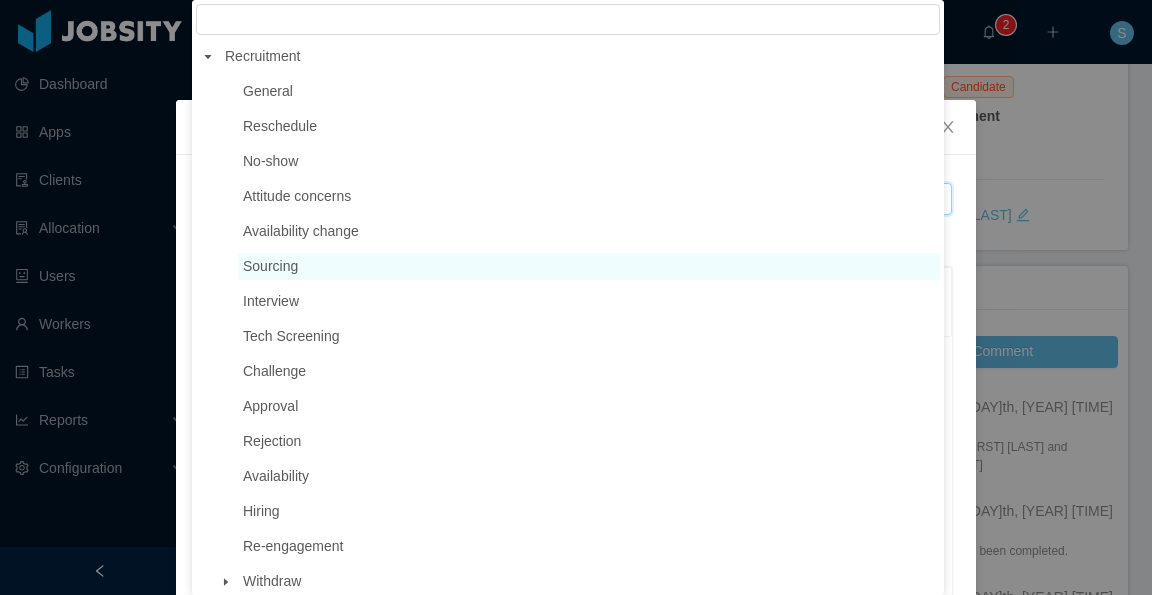 click on "Sourcing" at bounding box center [270, 266] 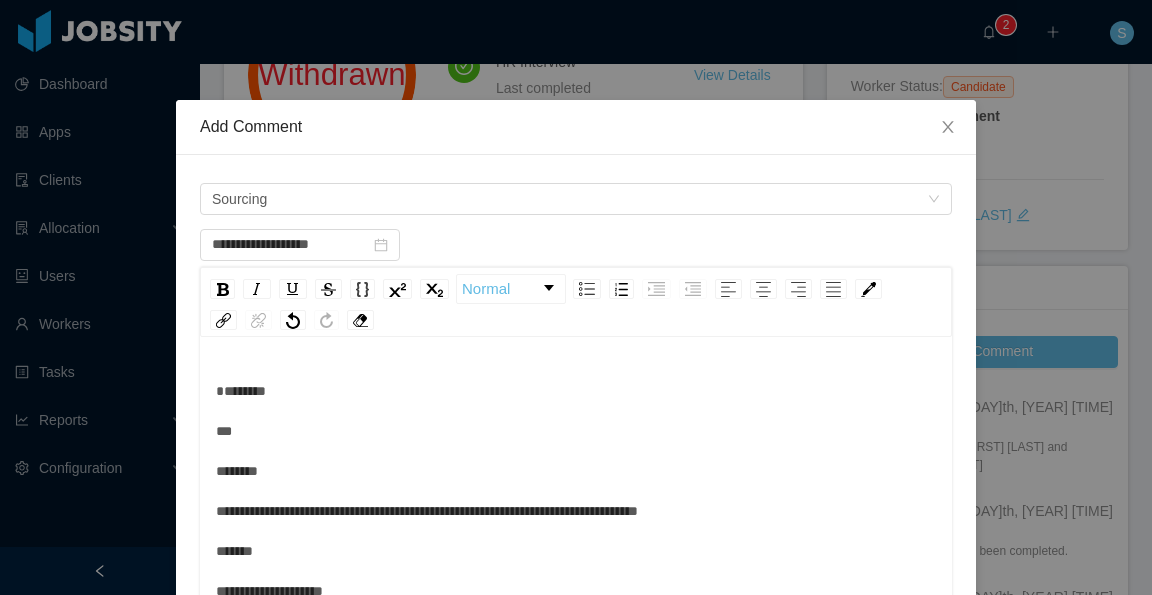 click on "**********" at bounding box center [576, 511] 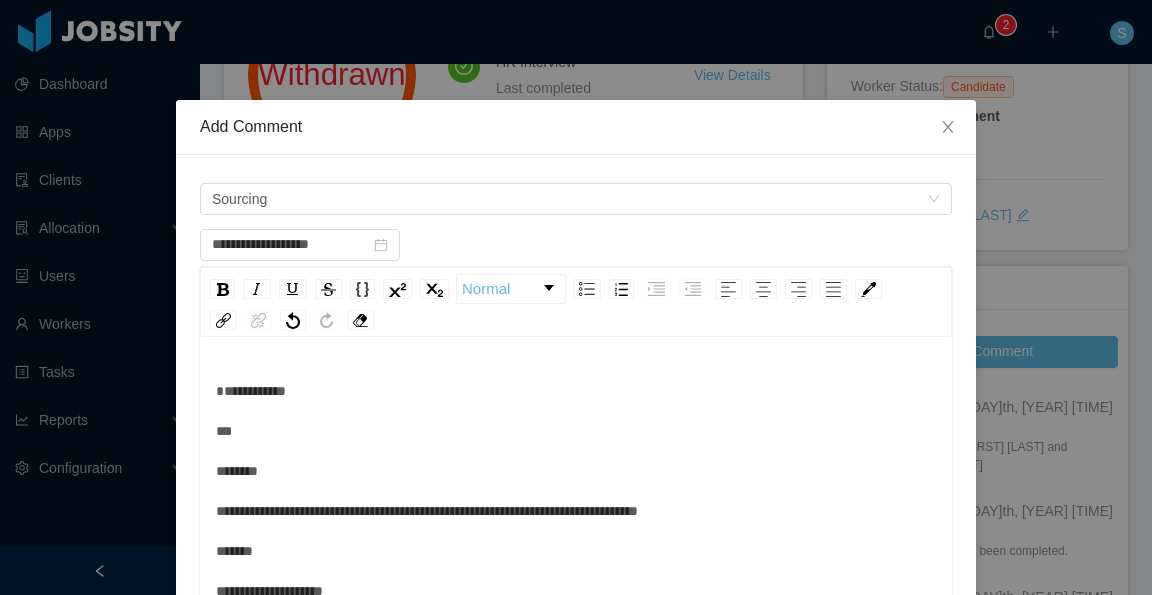click on "**********" at bounding box center (576, 511) 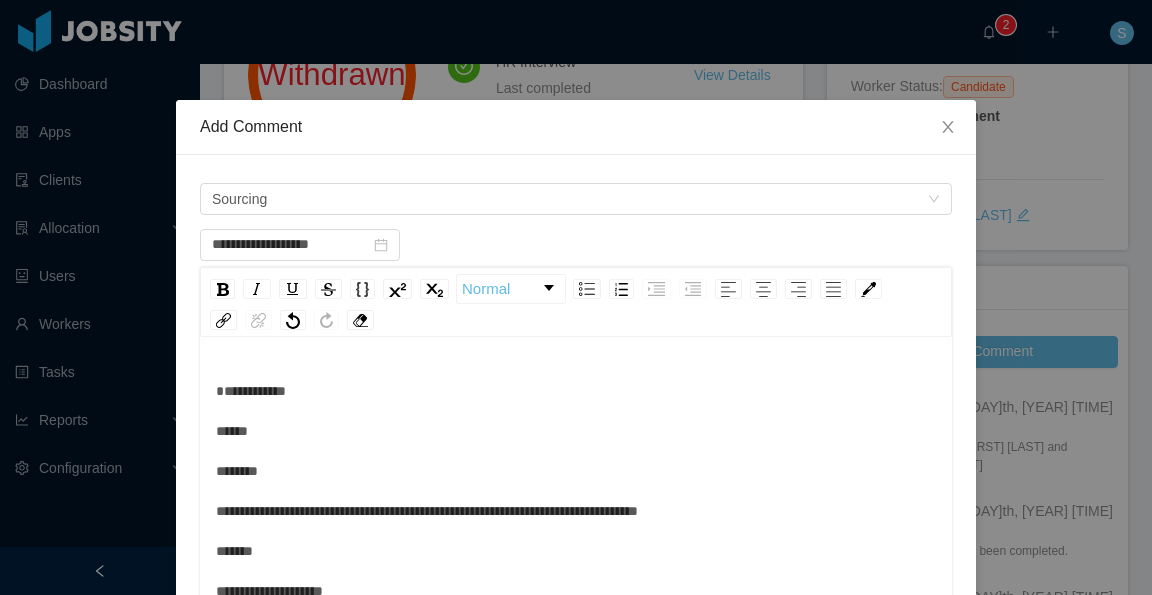 click on "**********" at bounding box center [576, 511] 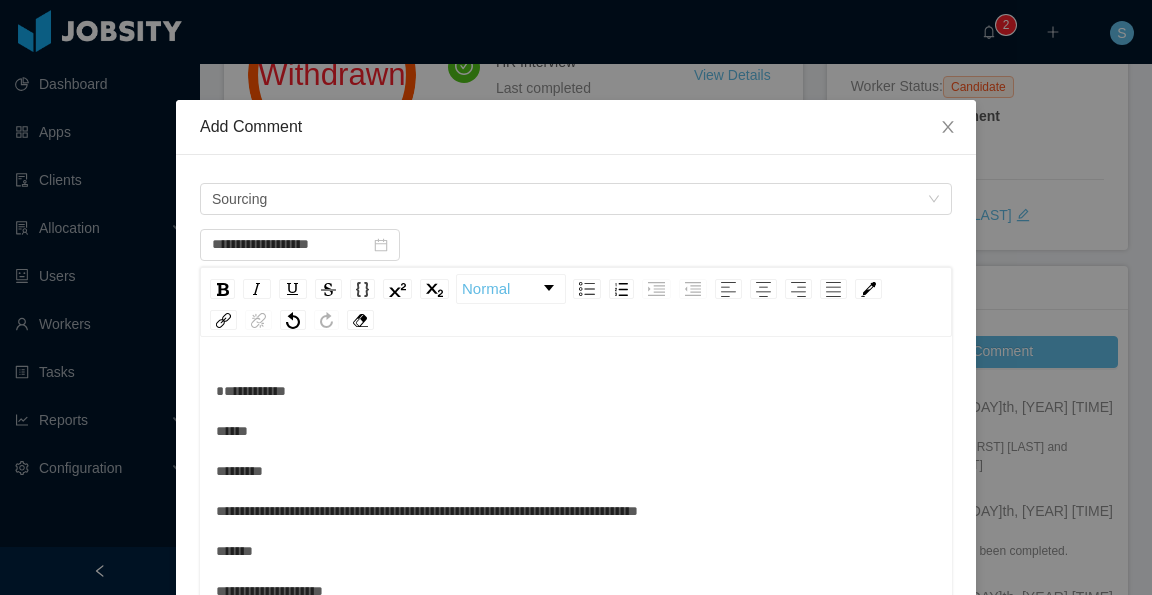 scroll, scrollTop: 44, scrollLeft: 0, axis: vertical 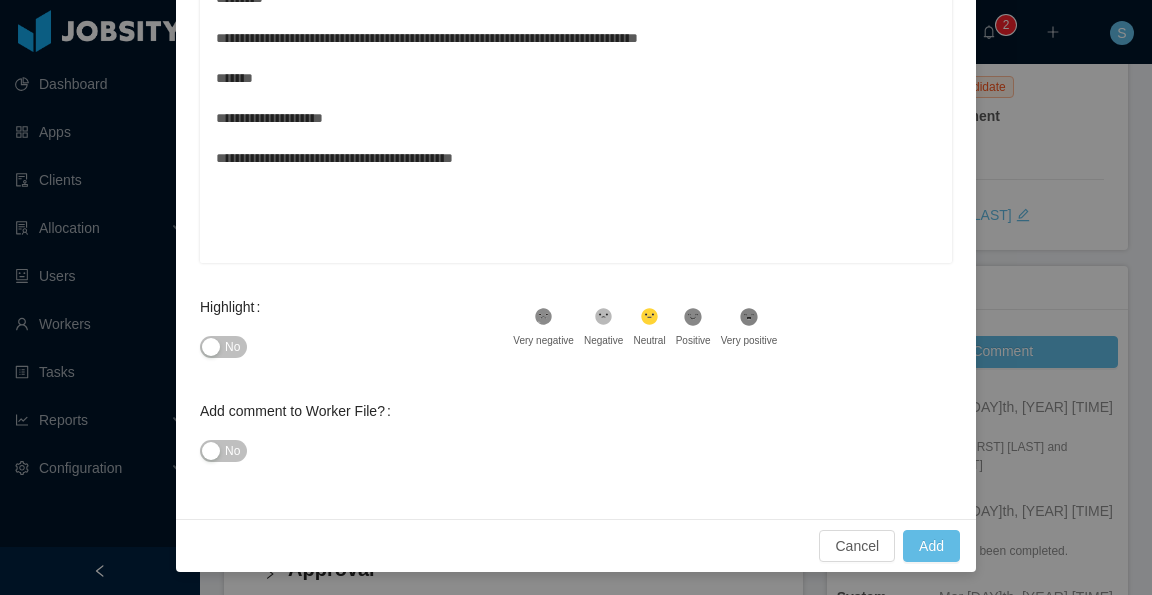 click 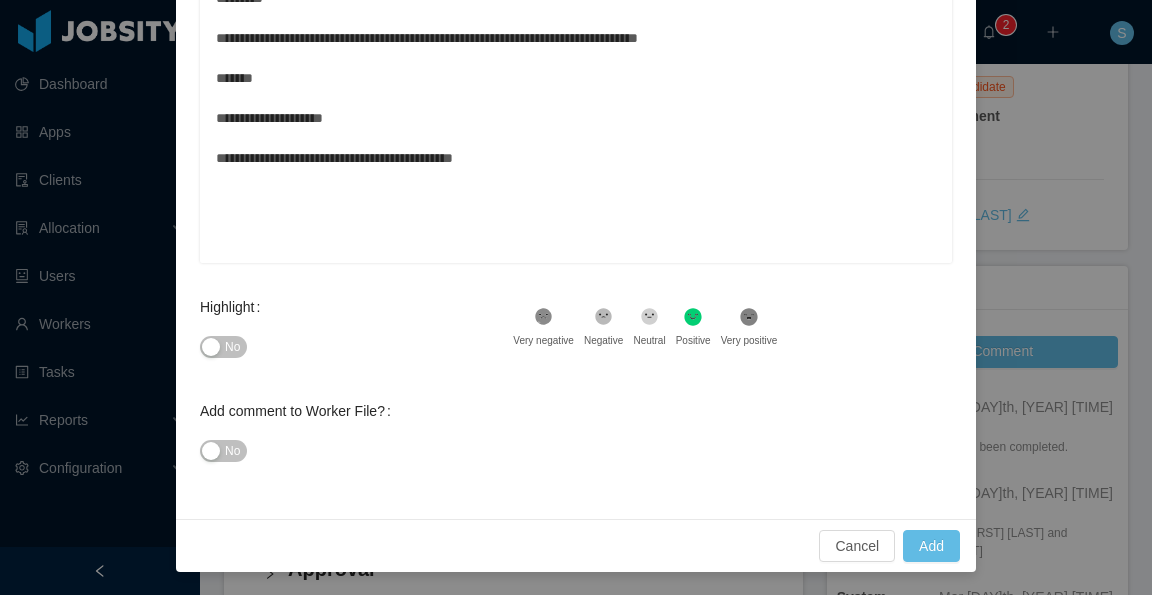 click on "No" at bounding box center [223, 347] 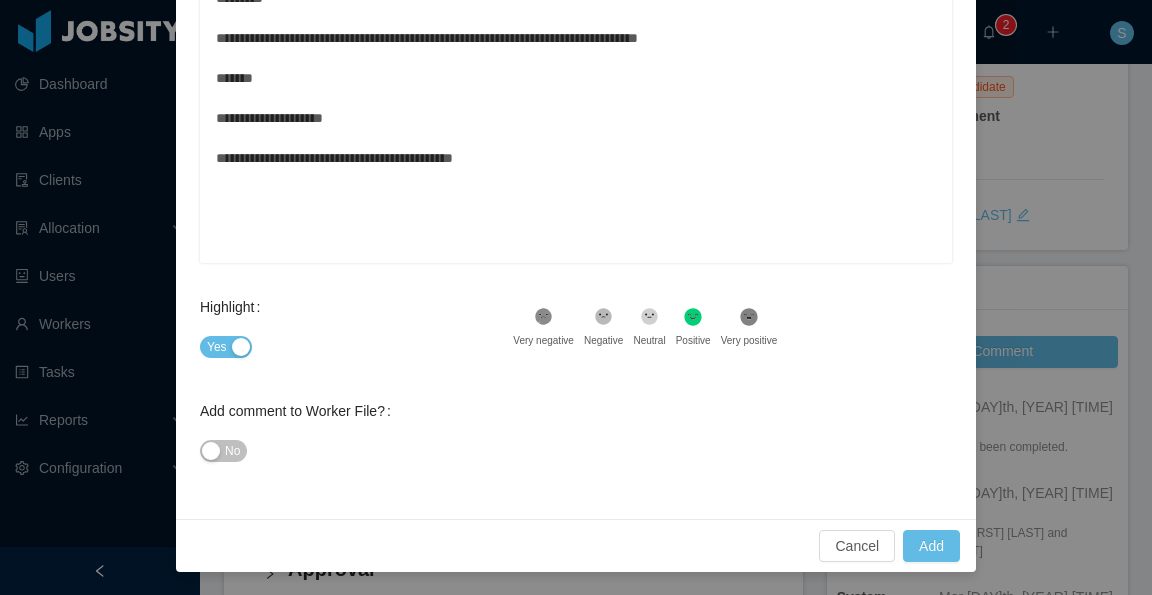 click on "Yes" at bounding box center [226, 347] 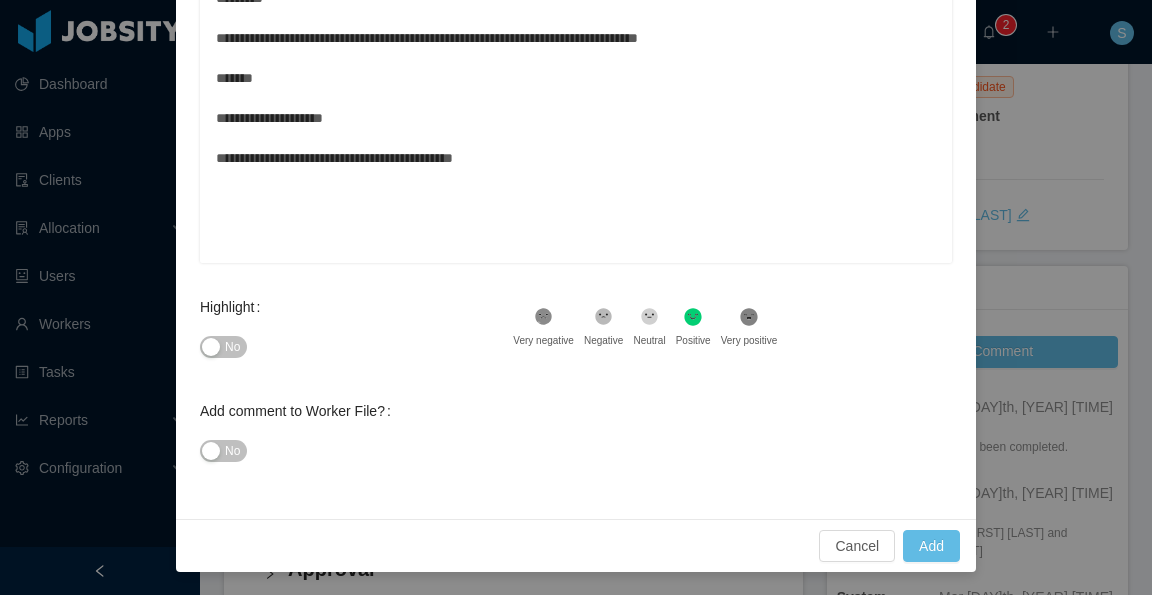 click 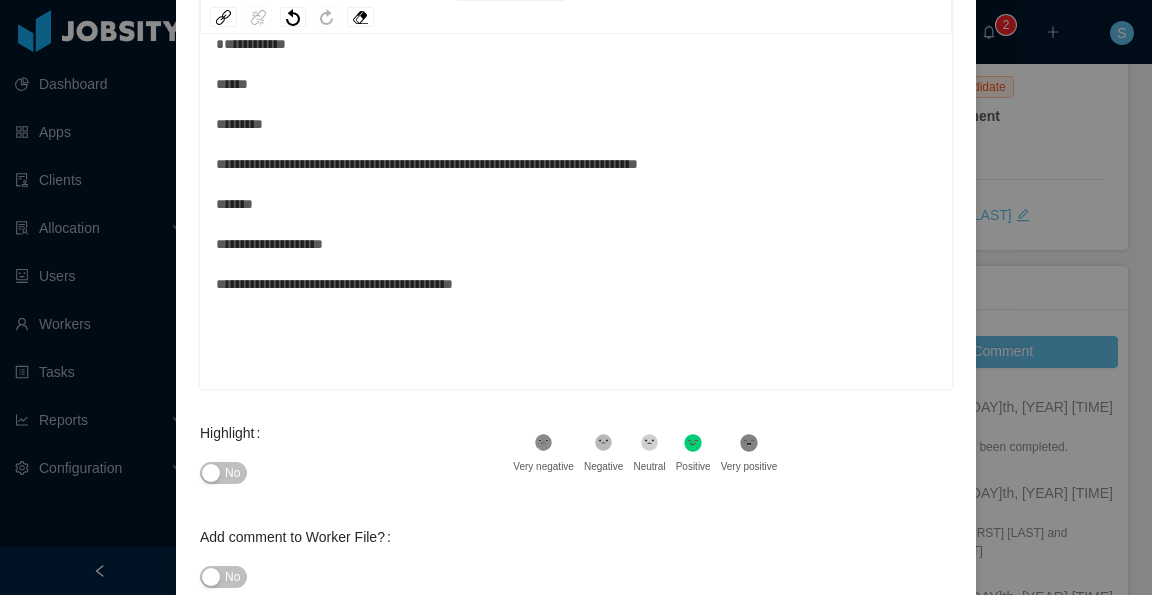 scroll, scrollTop: 129, scrollLeft: 0, axis: vertical 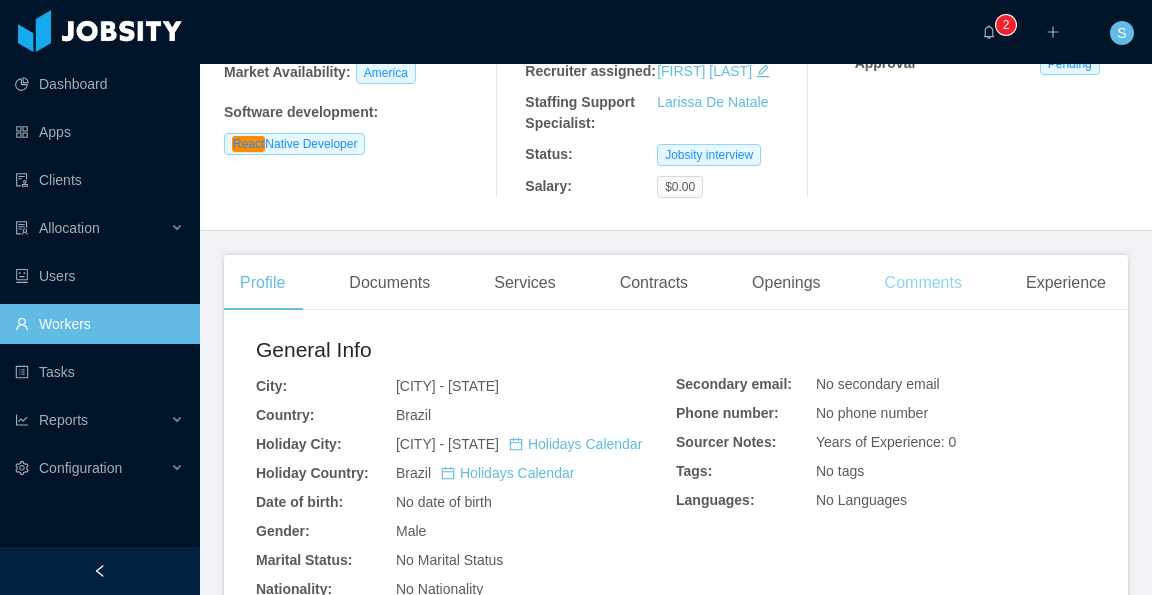 click on "Comments" at bounding box center [923, 283] 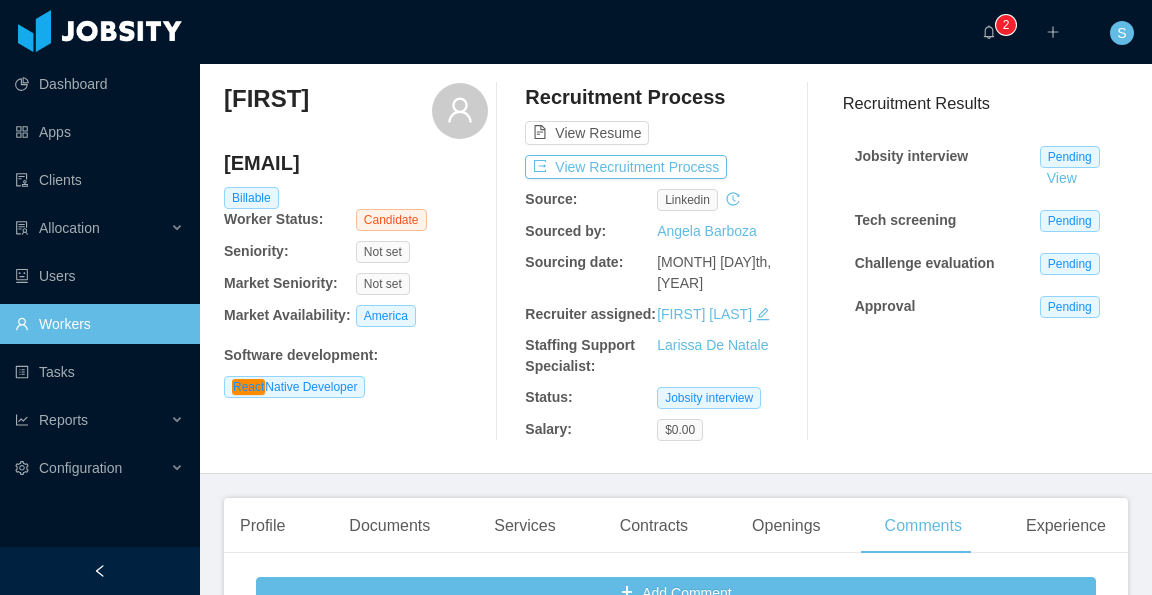 scroll, scrollTop: 0, scrollLeft: 0, axis: both 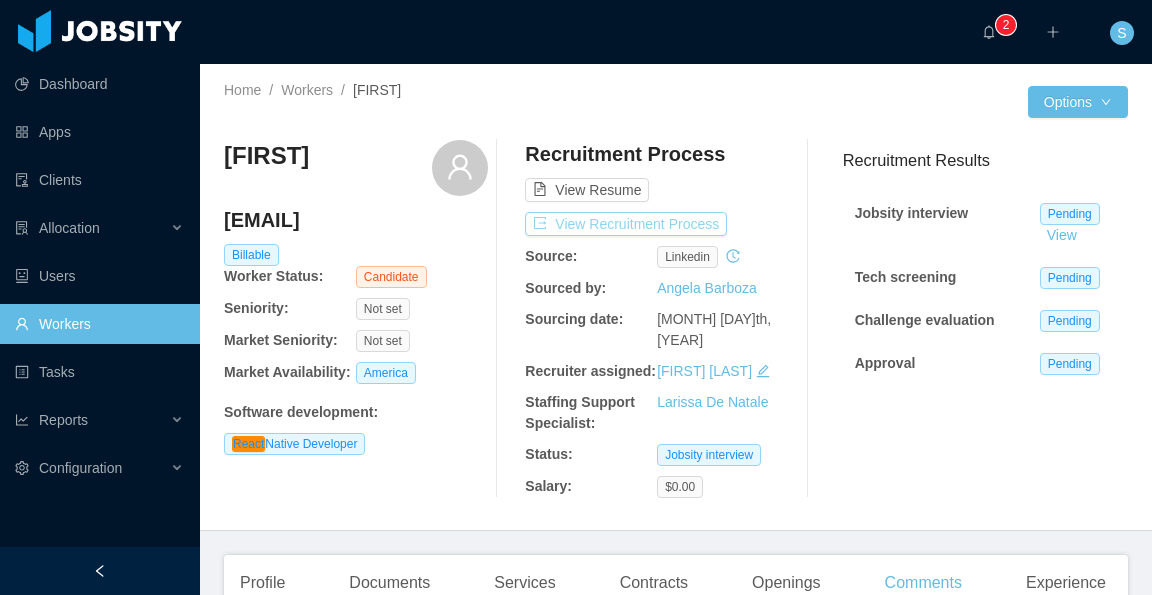 click on "View Recruitment Process" at bounding box center (626, 224) 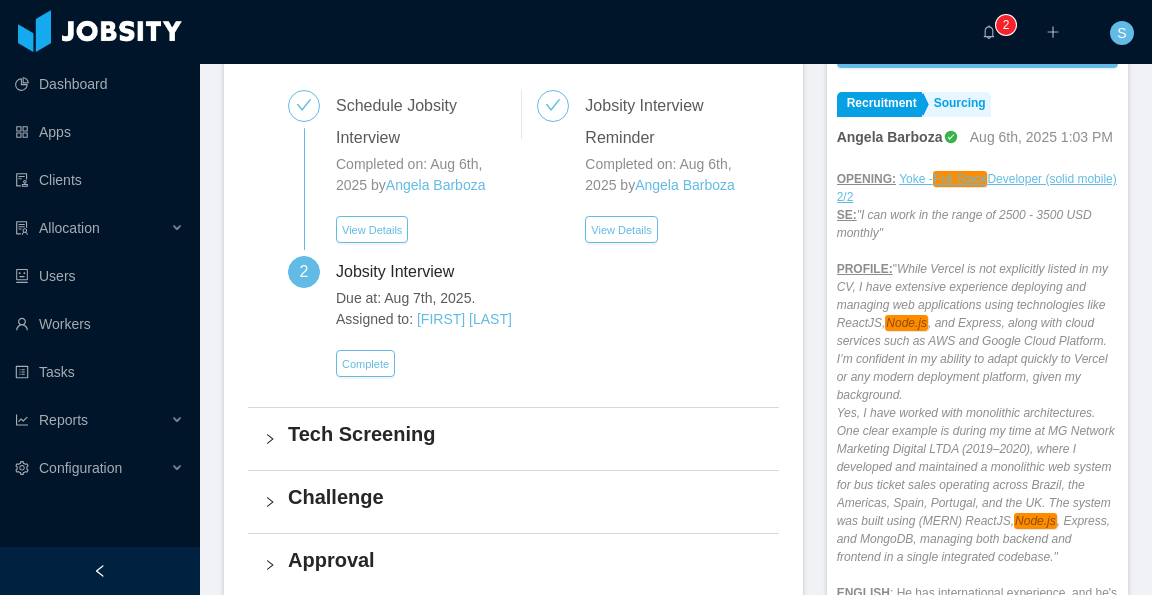 scroll, scrollTop: 554, scrollLeft: 0, axis: vertical 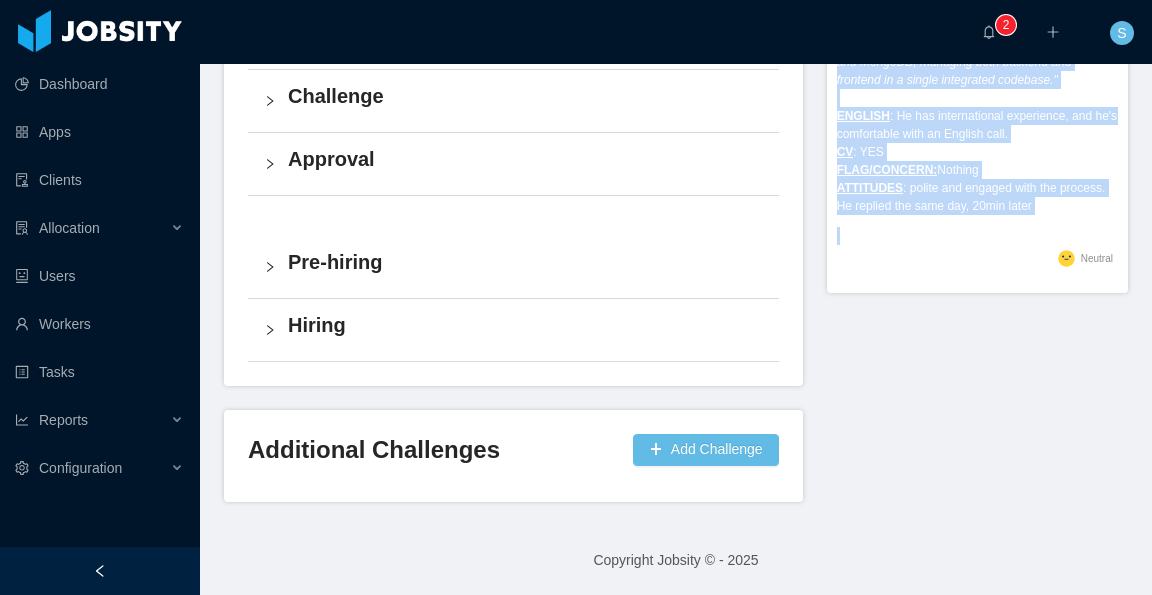 drag, startPoint x: 826, startPoint y: 223, endPoint x: 946, endPoint y: 244, distance: 121.82365 